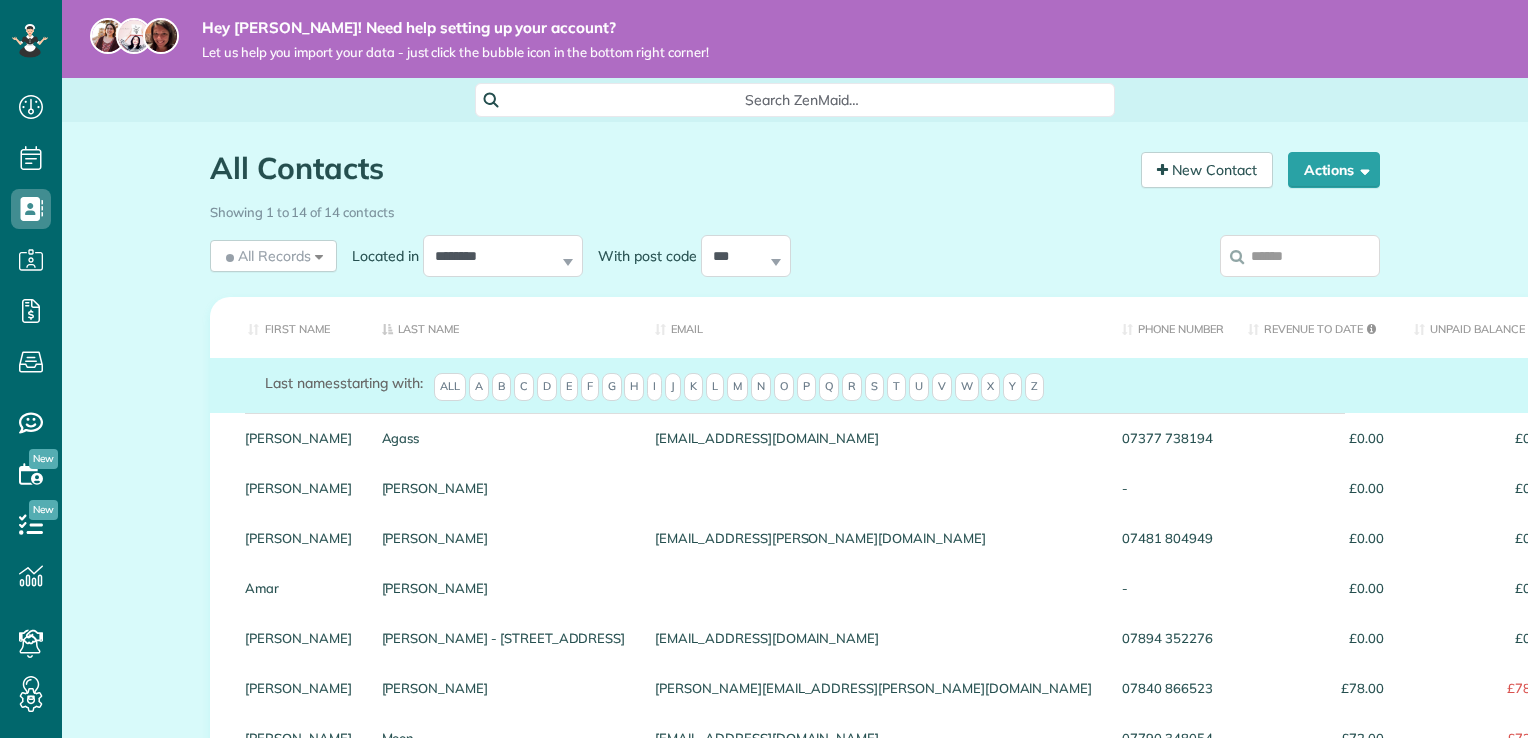scroll, scrollTop: 0, scrollLeft: 0, axis: both 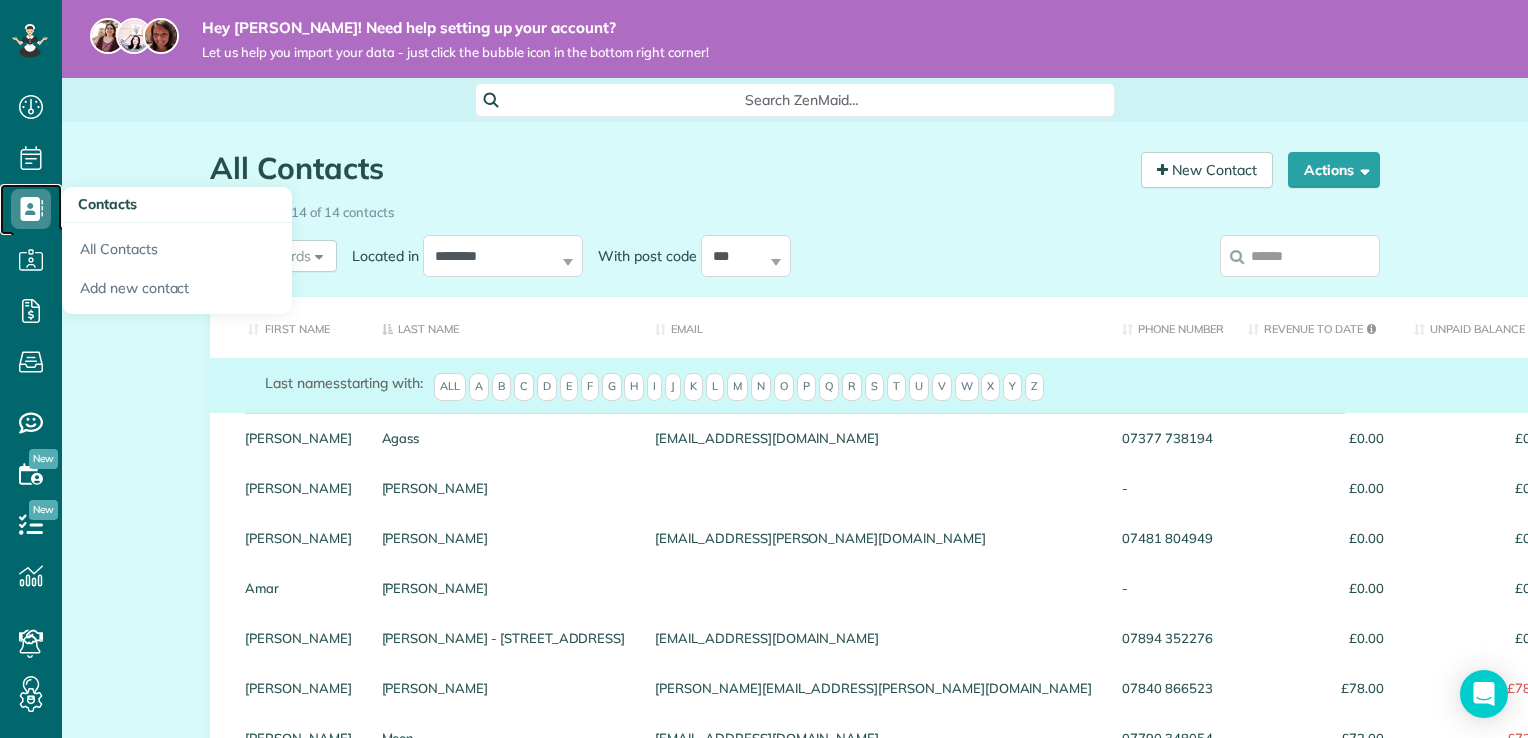 click 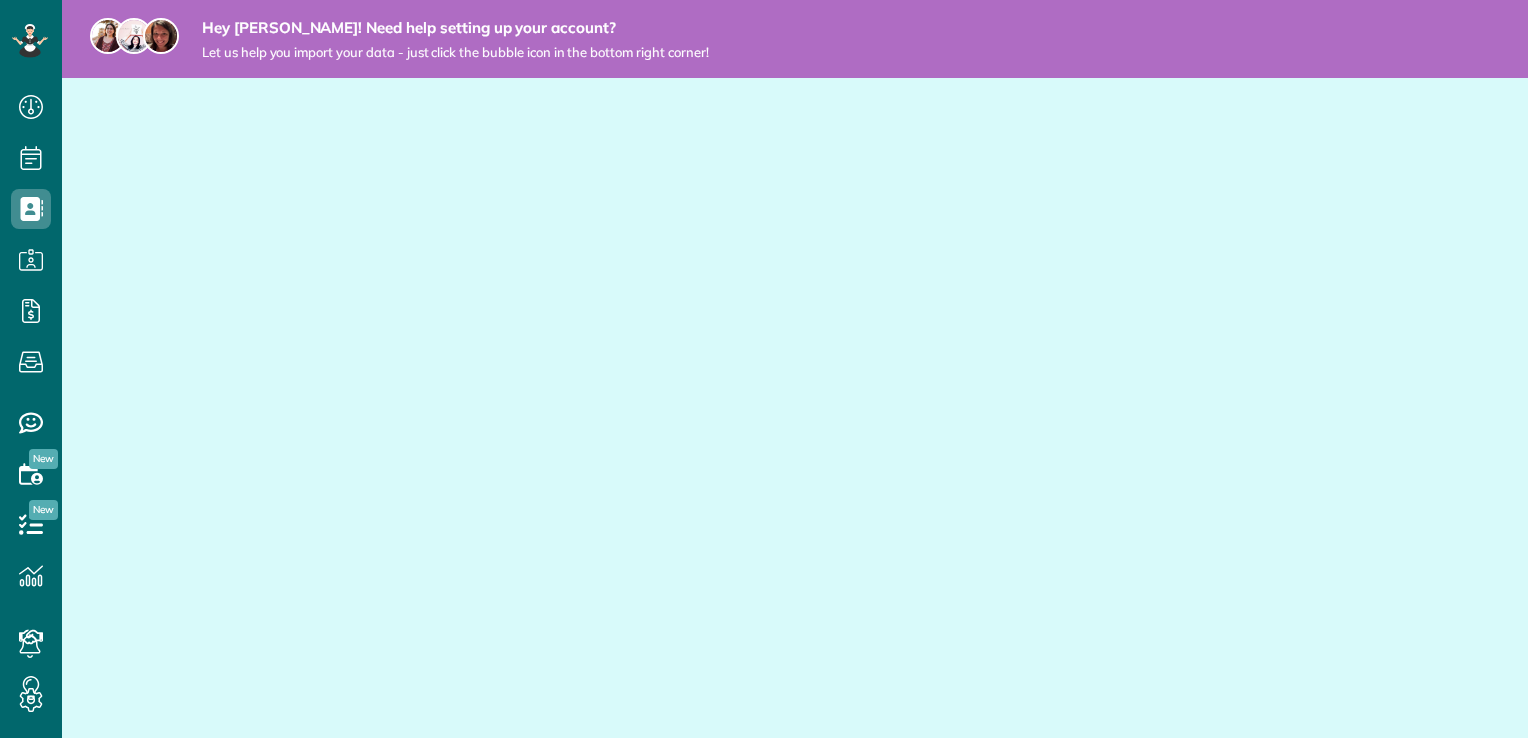 scroll, scrollTop: 0, scrollLeft: 0, axis: both 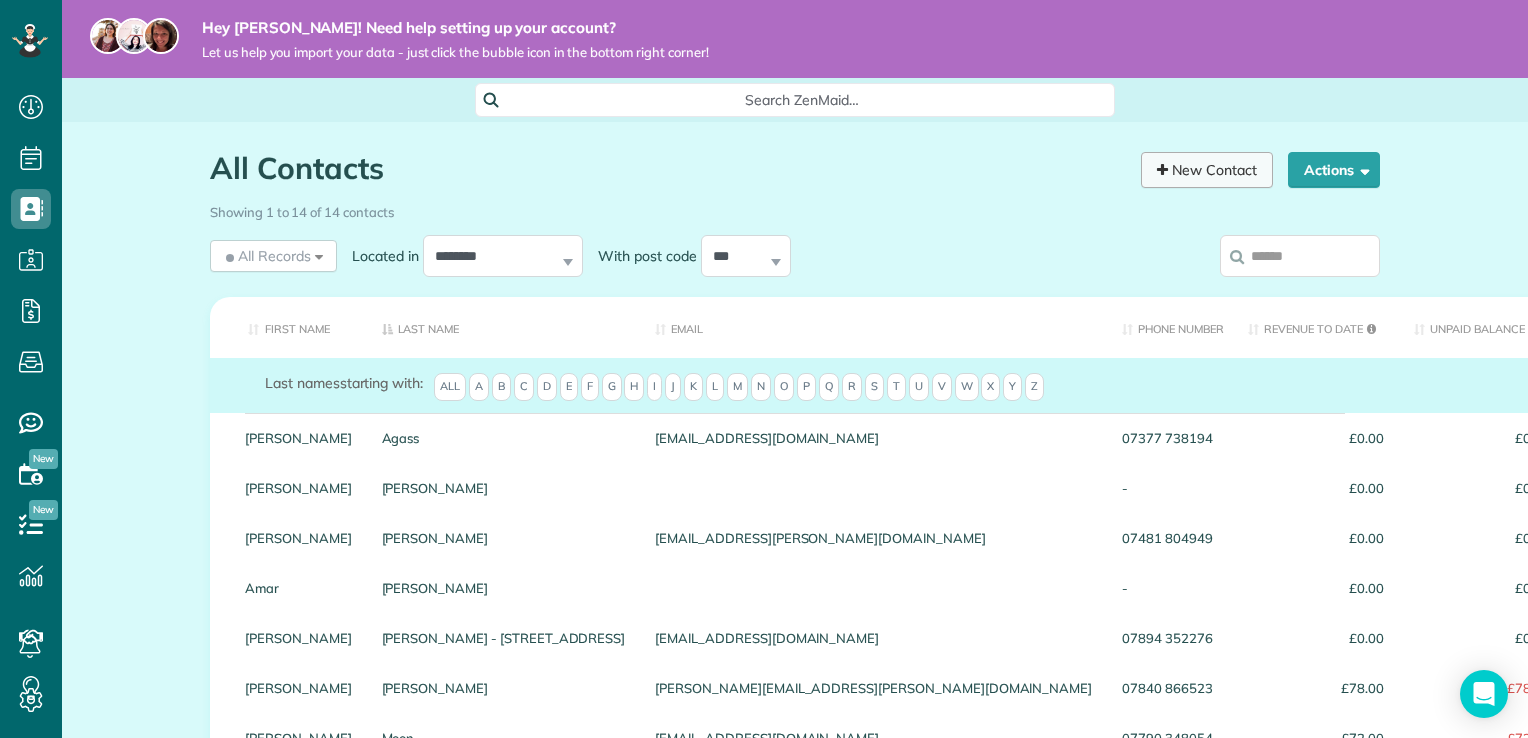 click on "New Contact" at bounding box center (1207, 170) 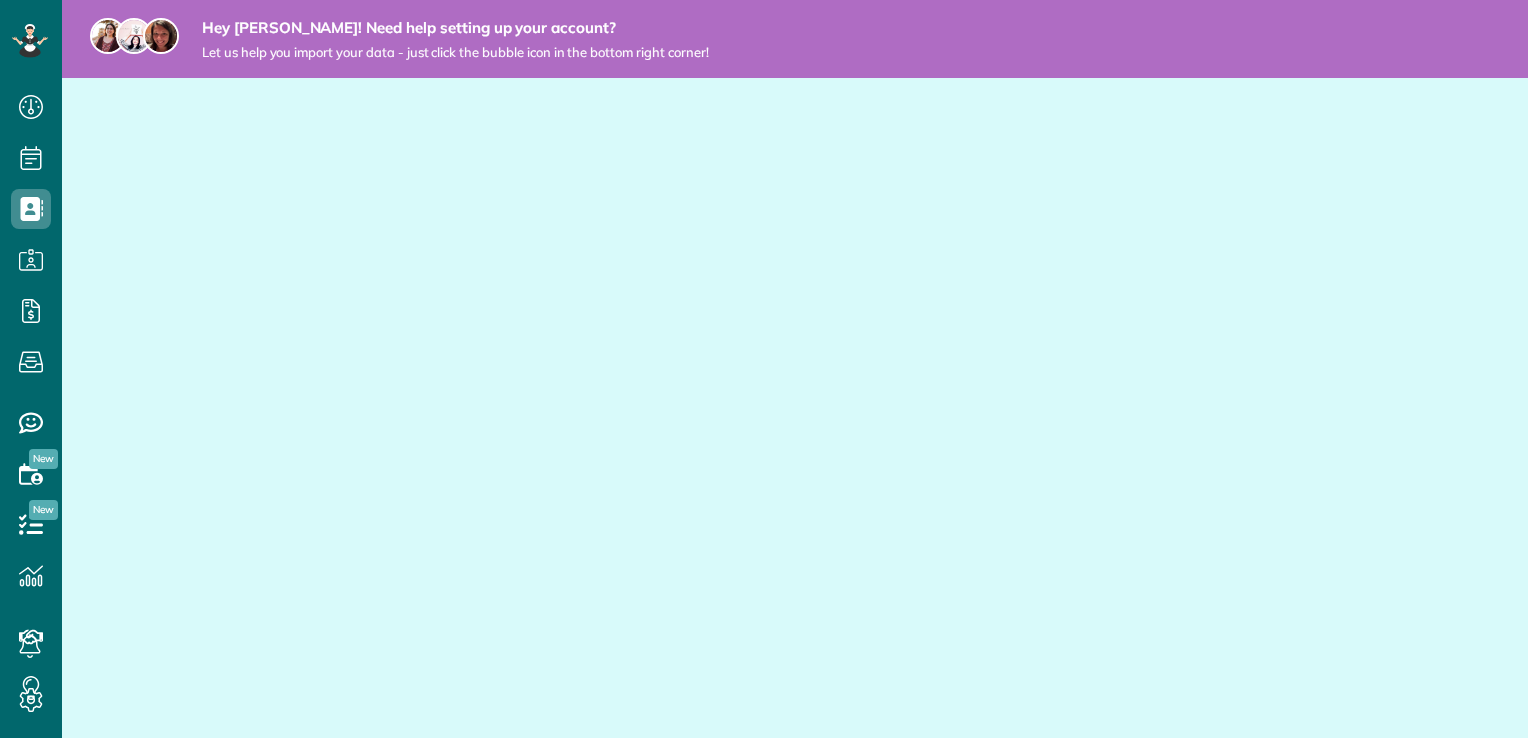 scroll, scrollTop: 0, scrollLeft: 0, axis: both 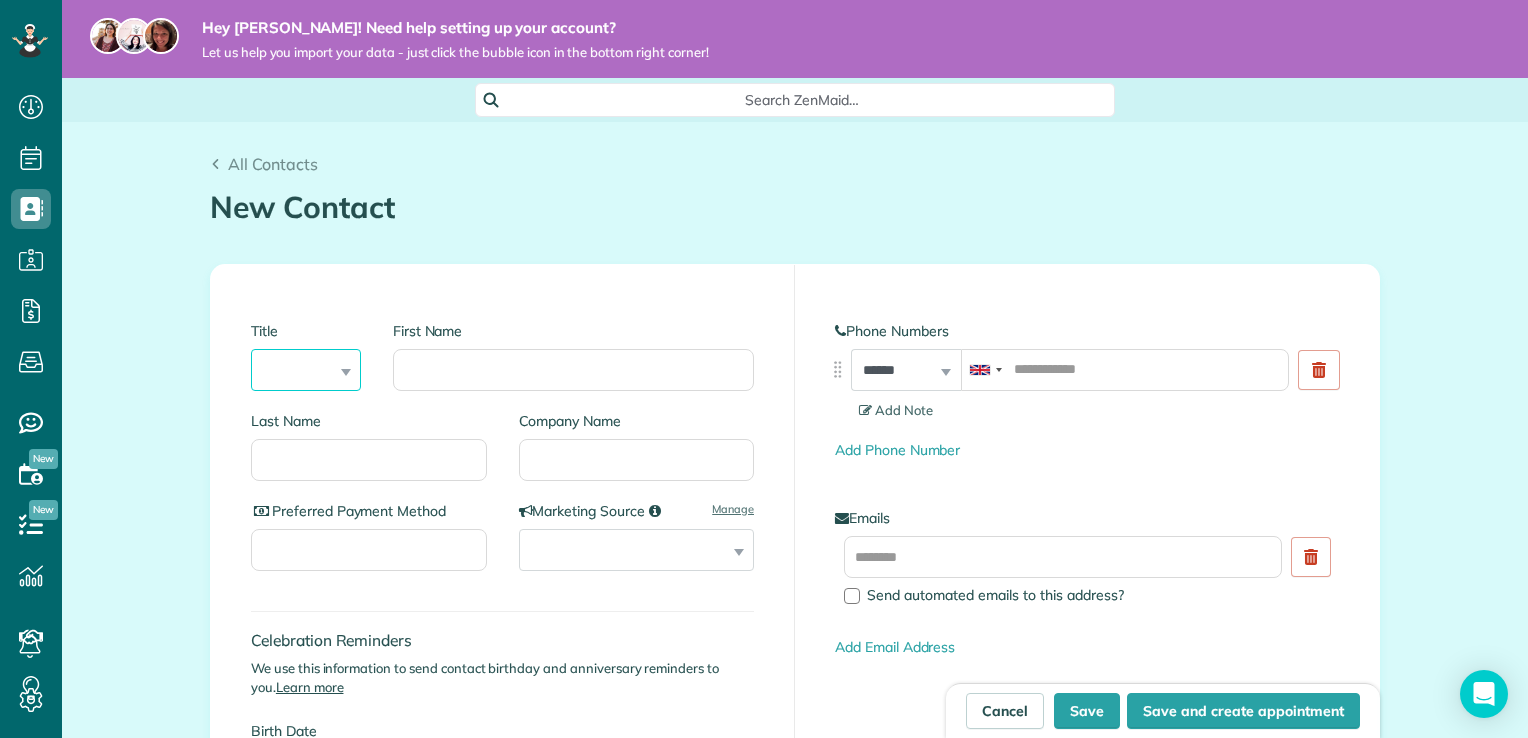 click on "***
****
***
***" at bounding box center [306, 370] 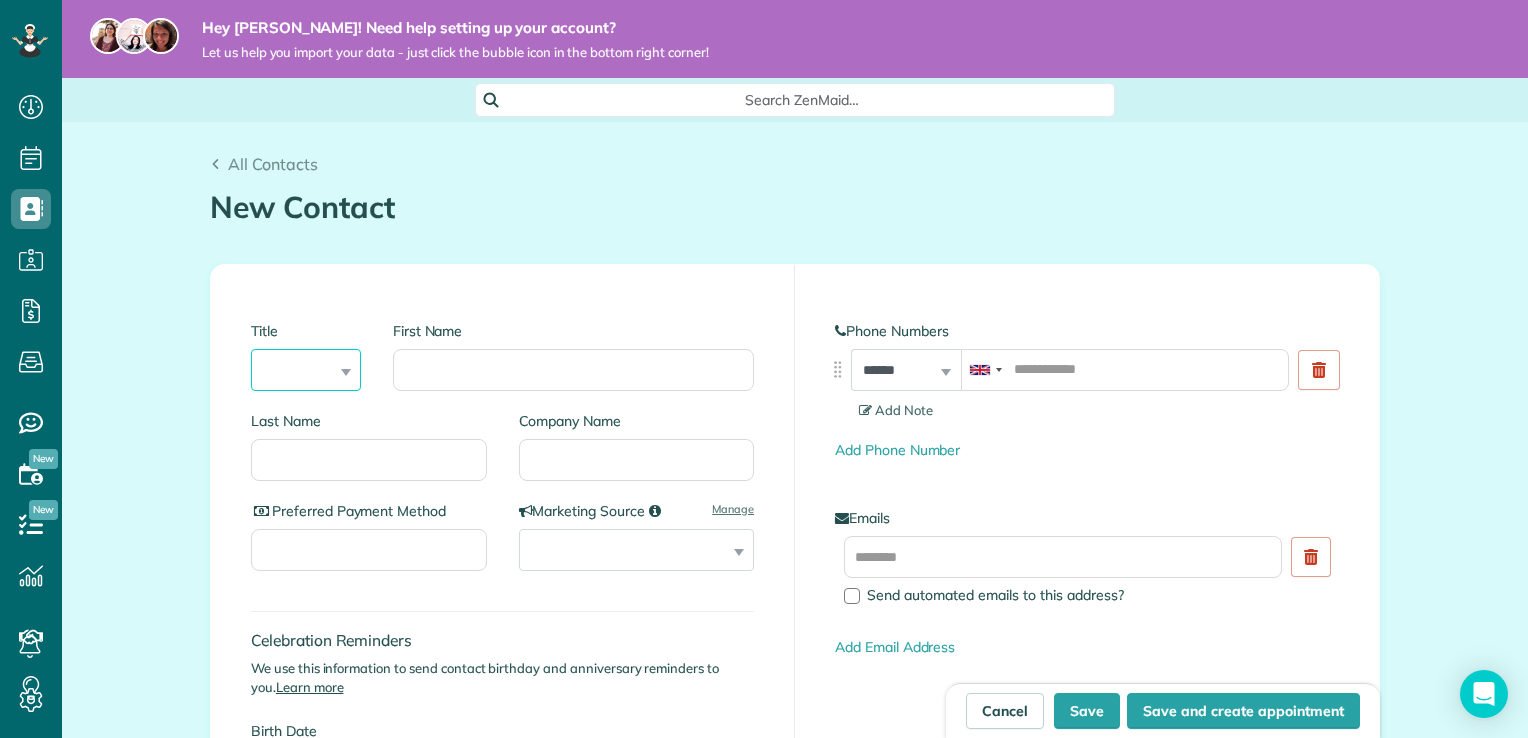 select on "***" 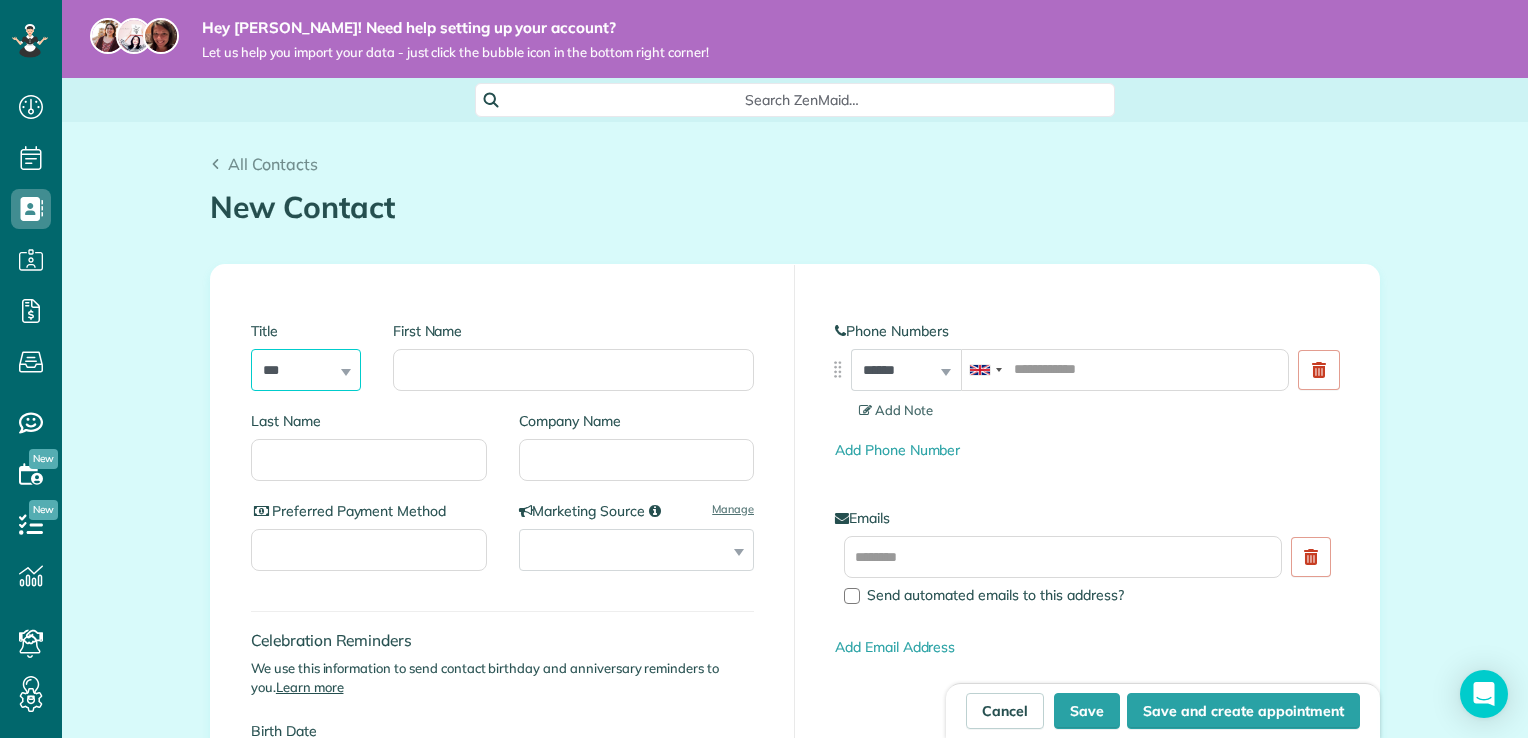 click on "***
****
***
***" at bounding box center (306, 370) 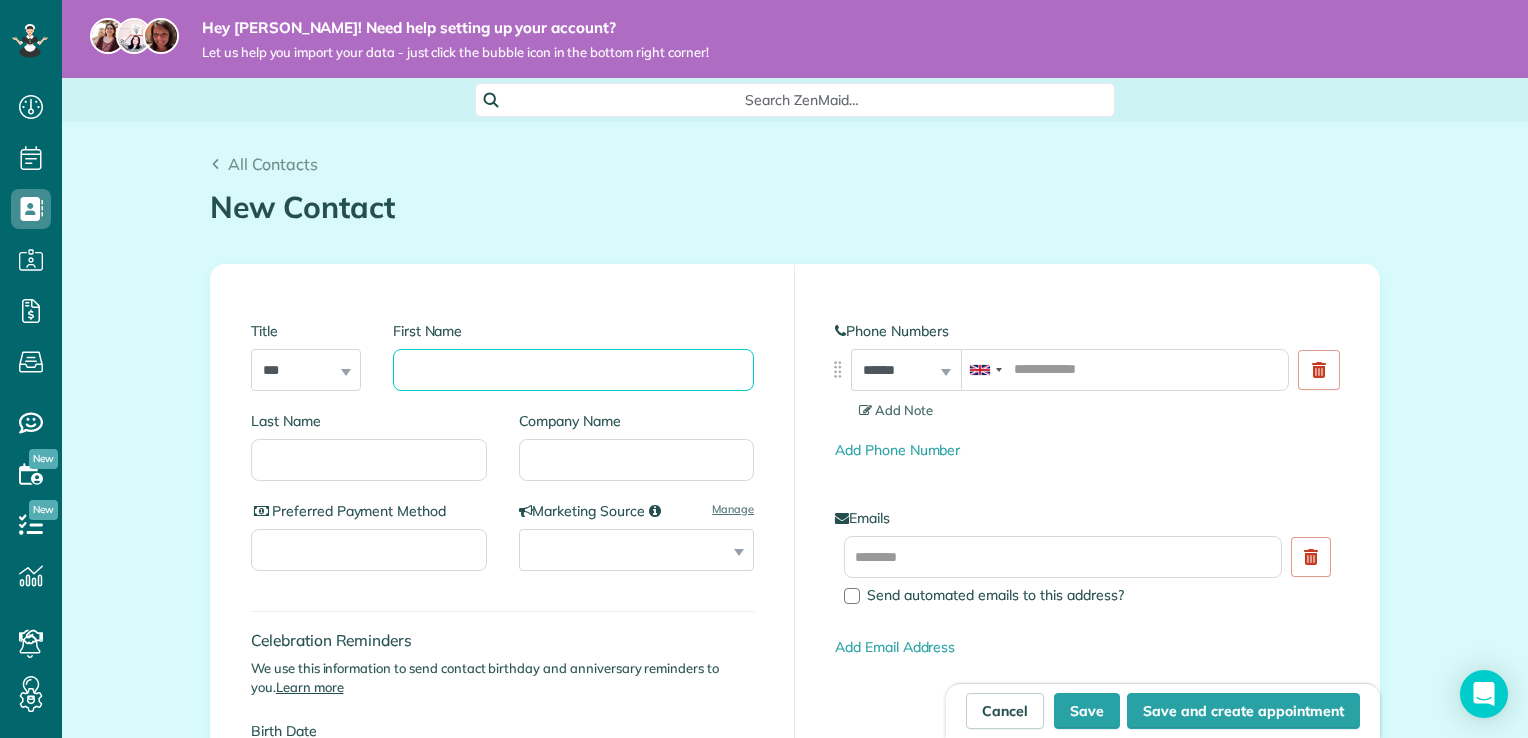 click on "First Name" at bounding box center (573, 370) 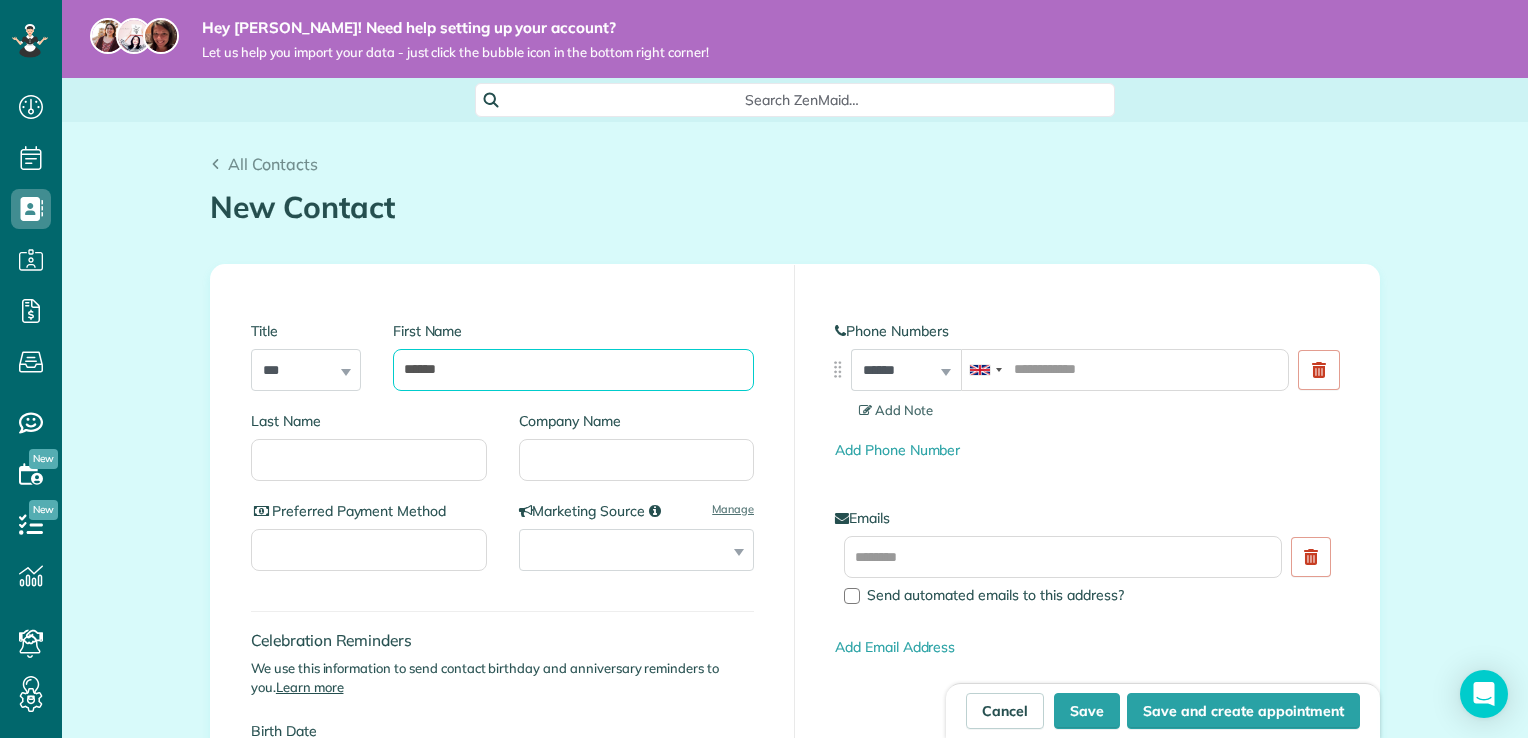type on "******" 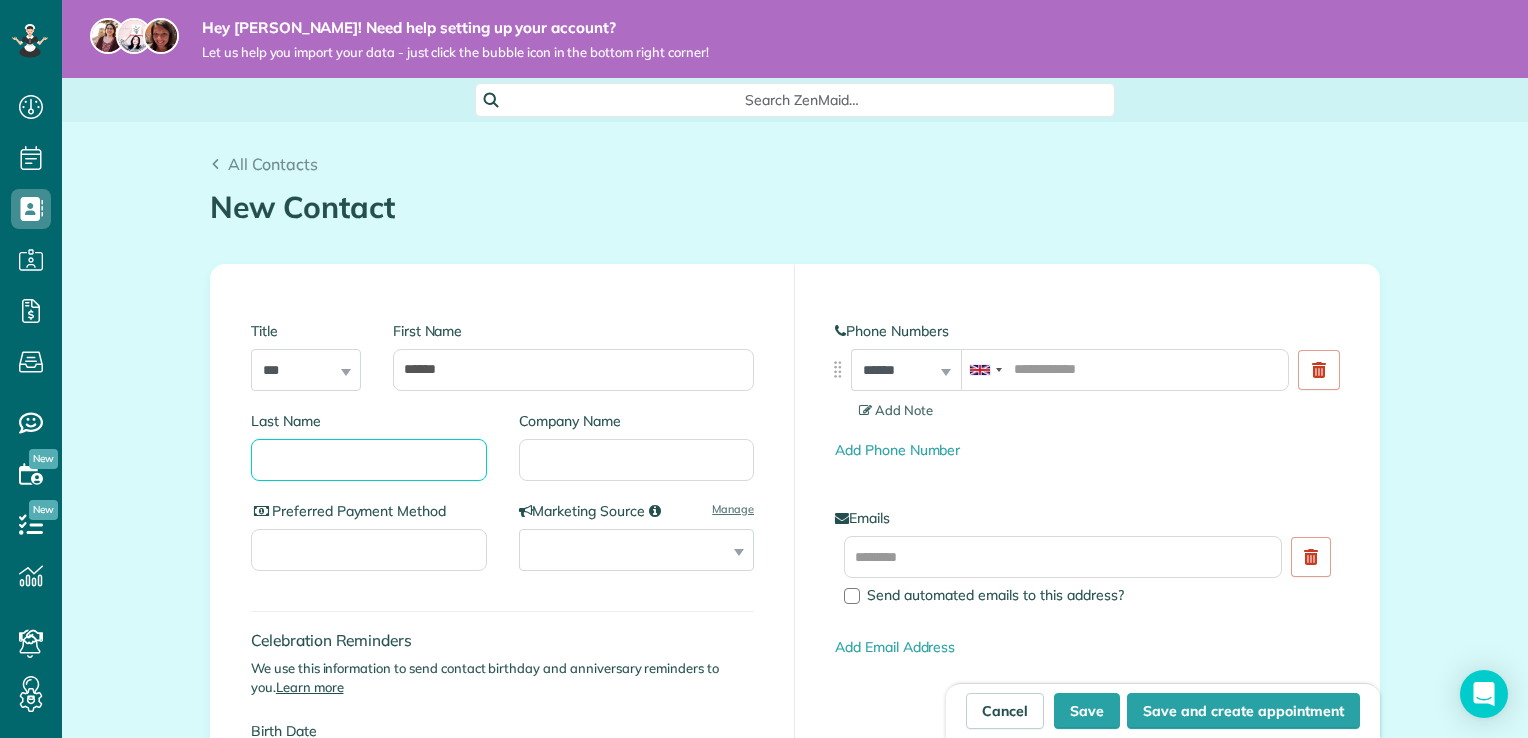 click on "Last Name" at bounding box center [369, 460] 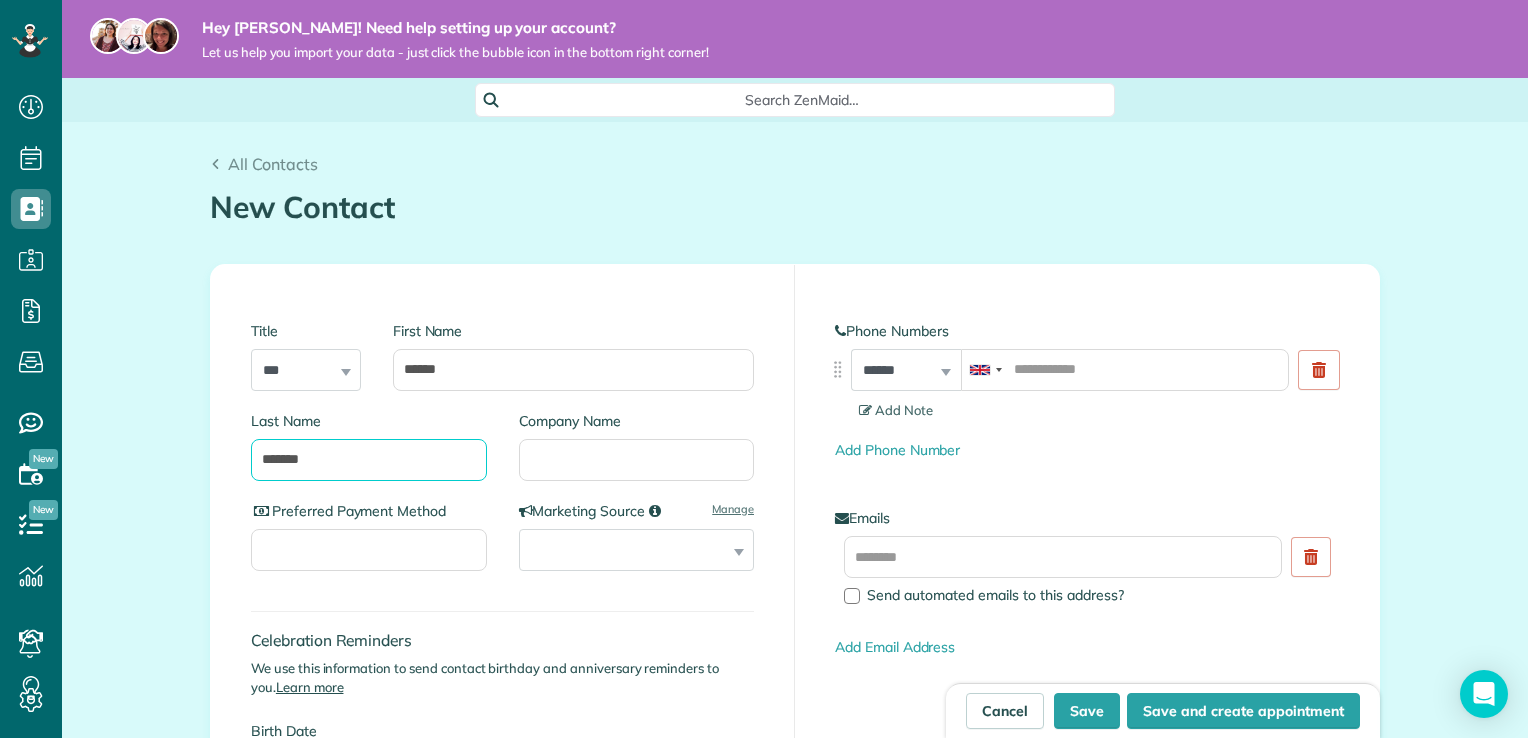 type on "*******" 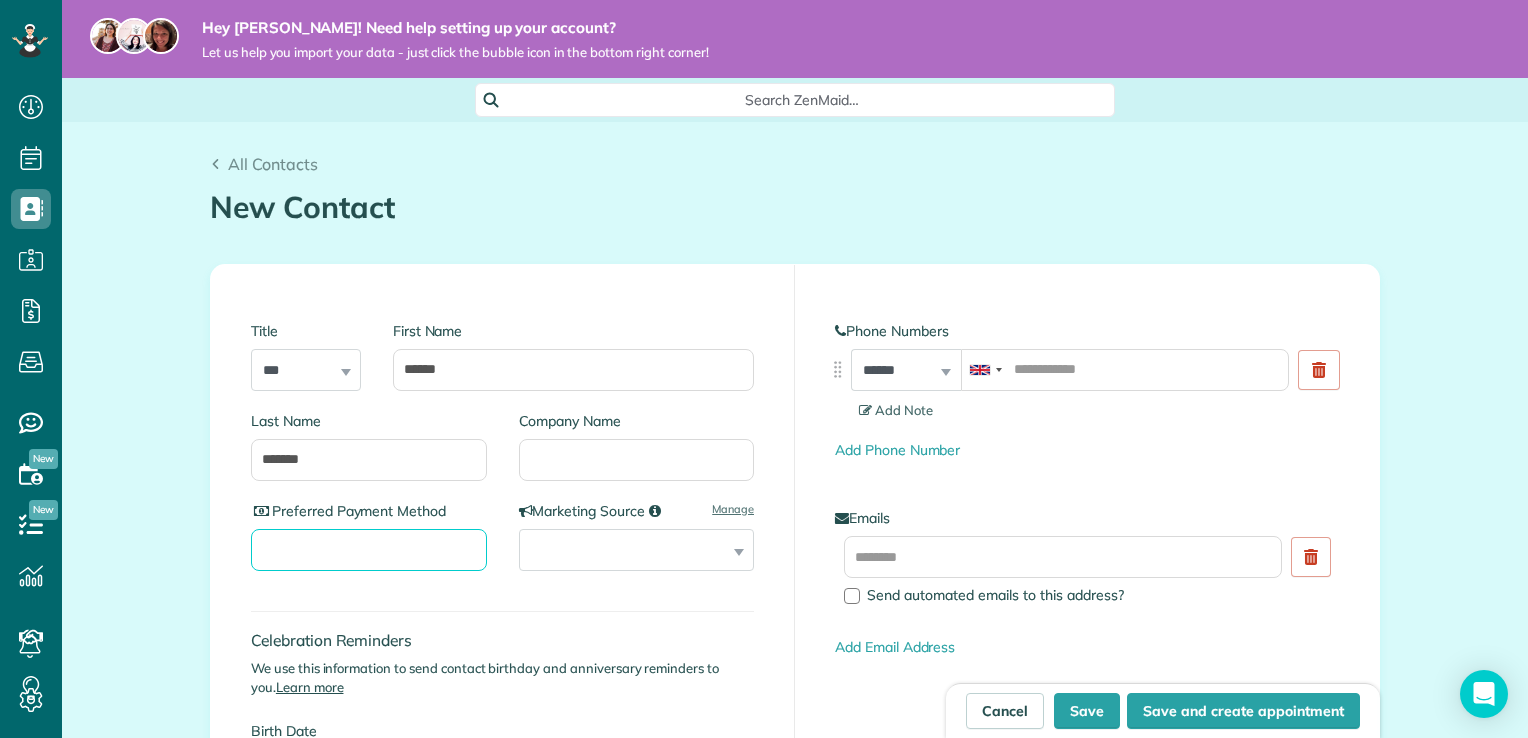 click on "Preferred Payment Method" at bounding box center [369, 550] 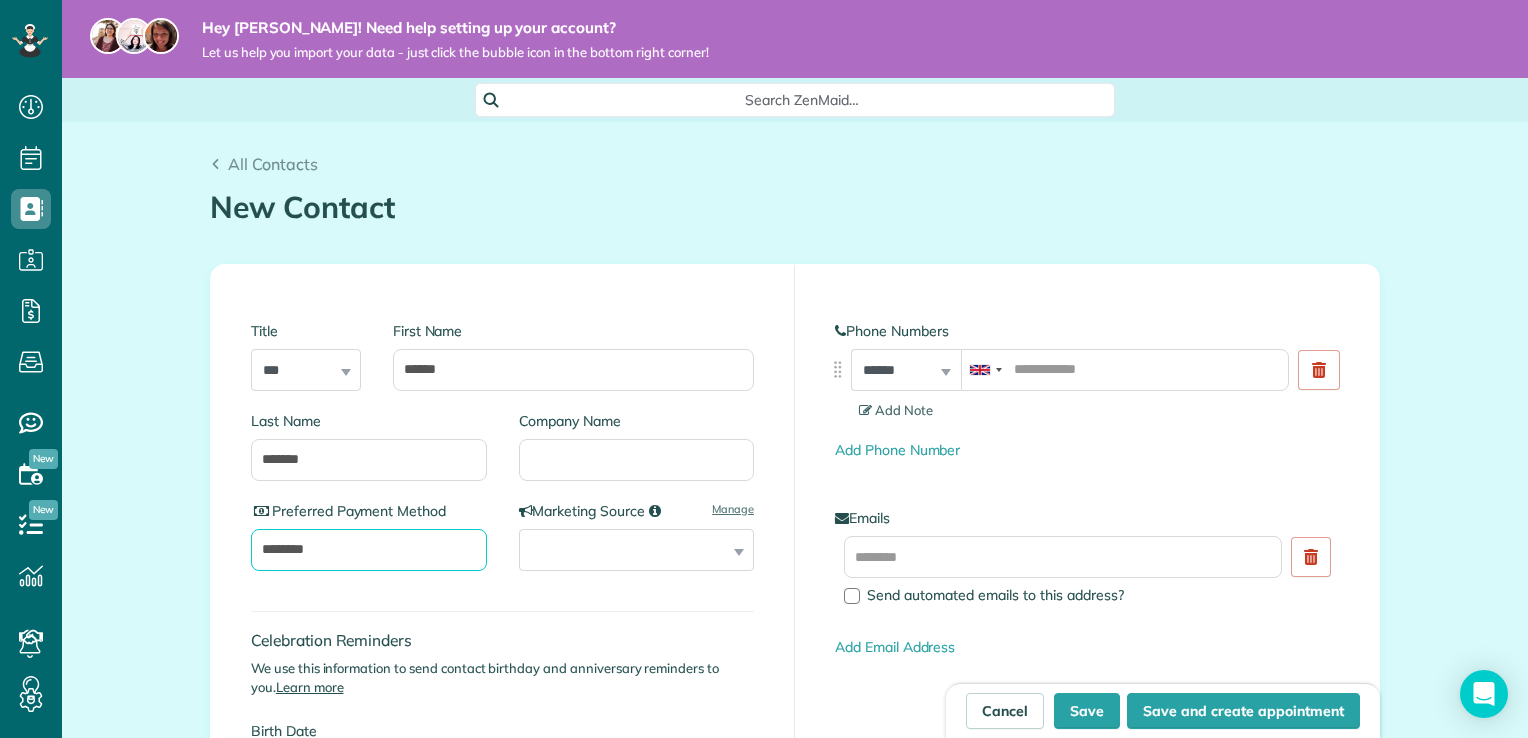 type on "********" 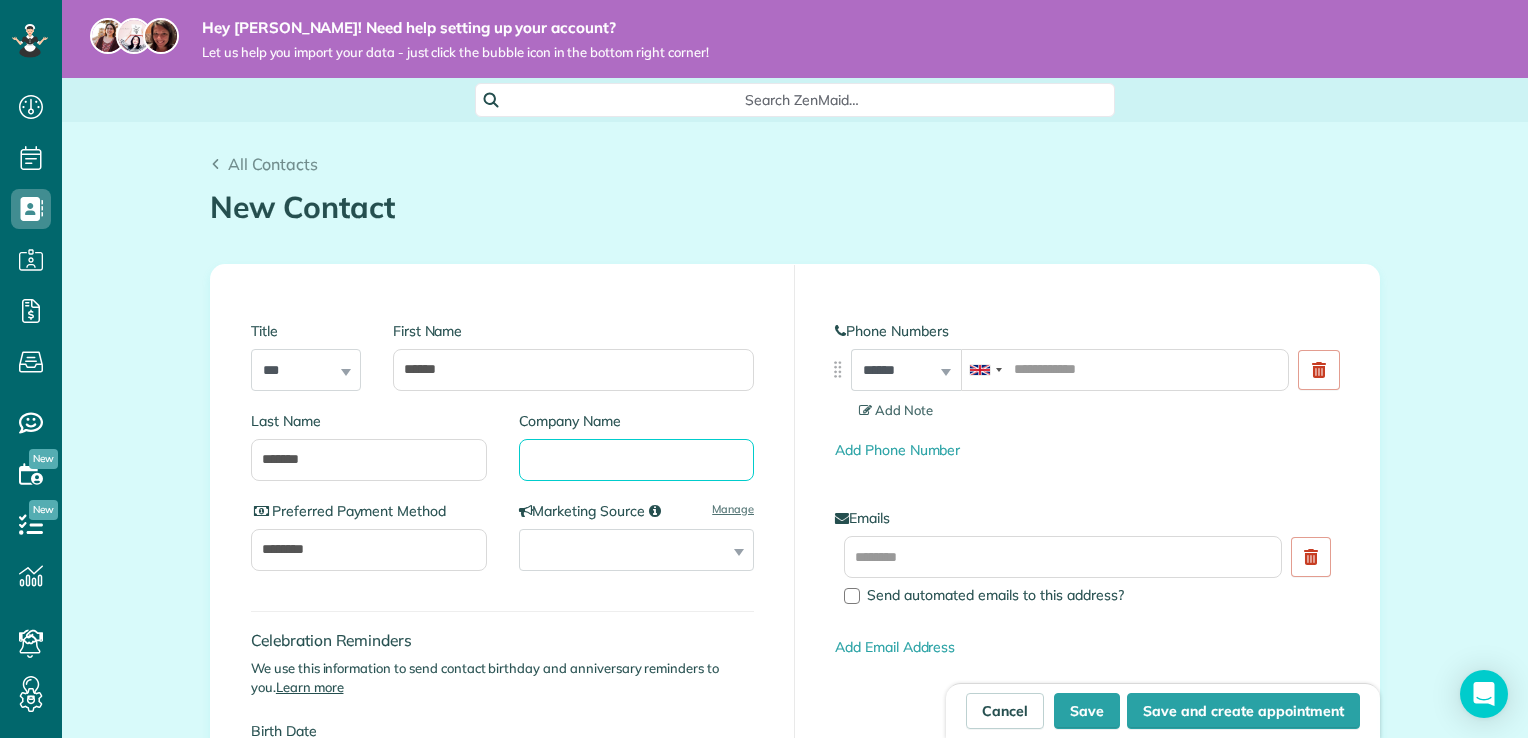 click on "Company Name" at bounding box center [637, 460] 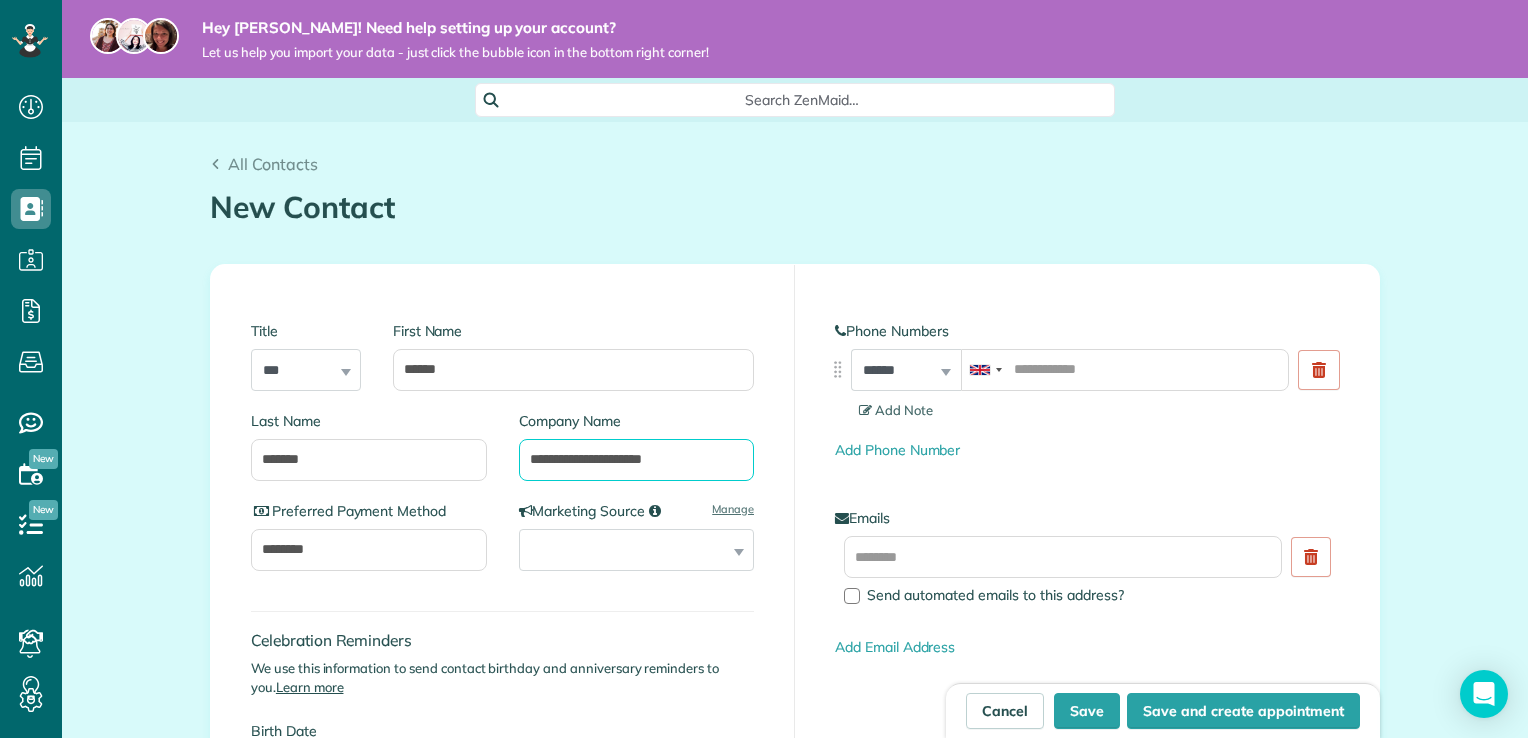 type on "**********" 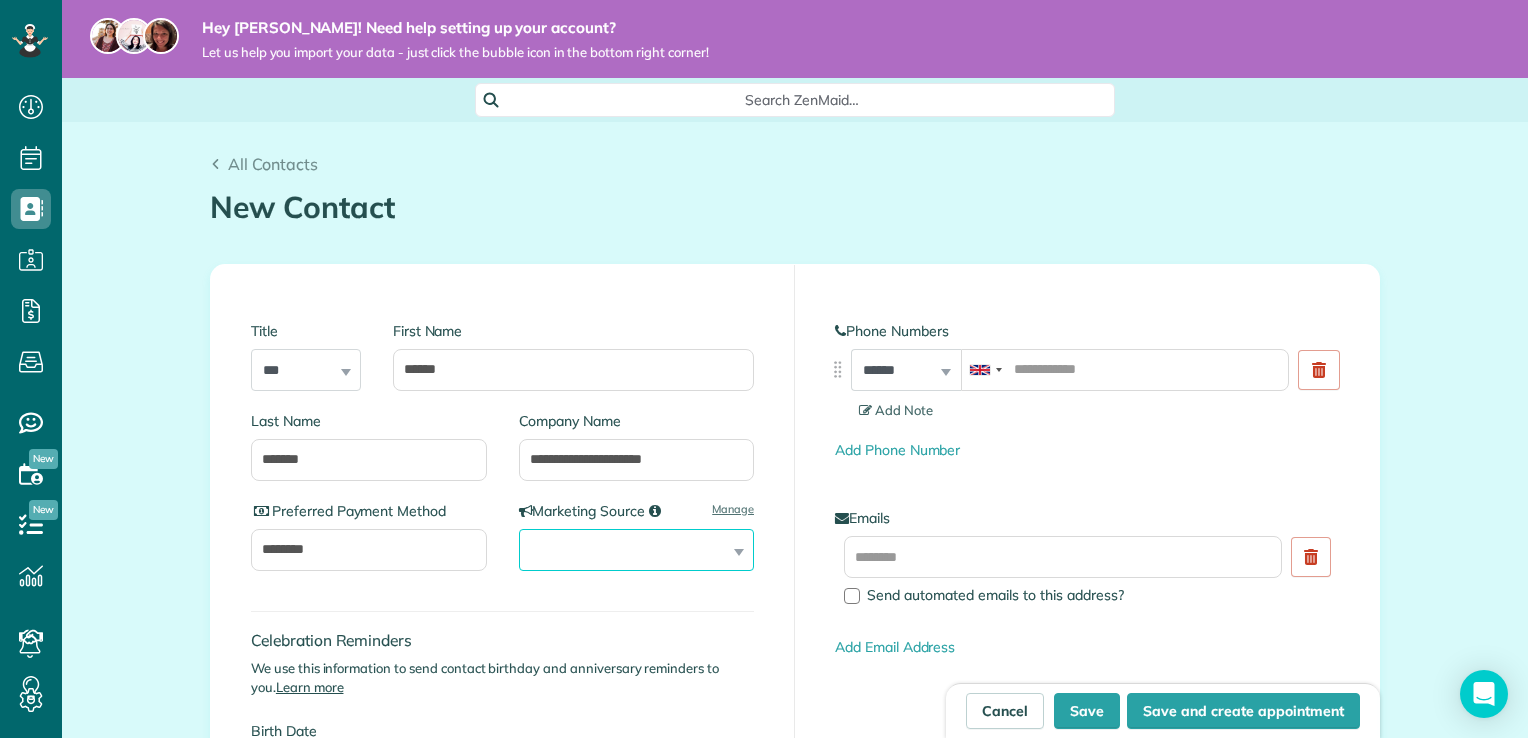 click on "**********" at bounding box center [637, 550] 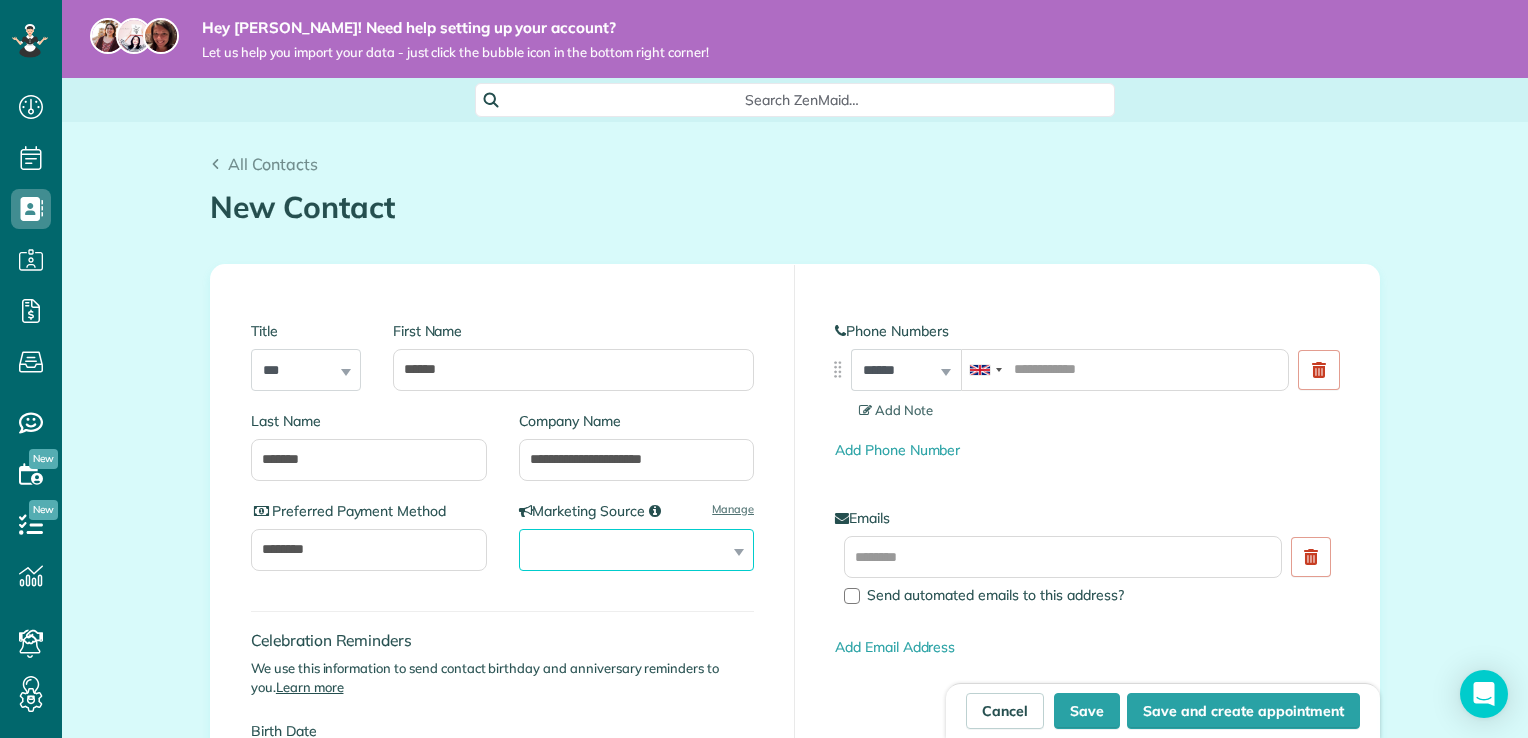 click on "**********" at bounding box center [637, 550] 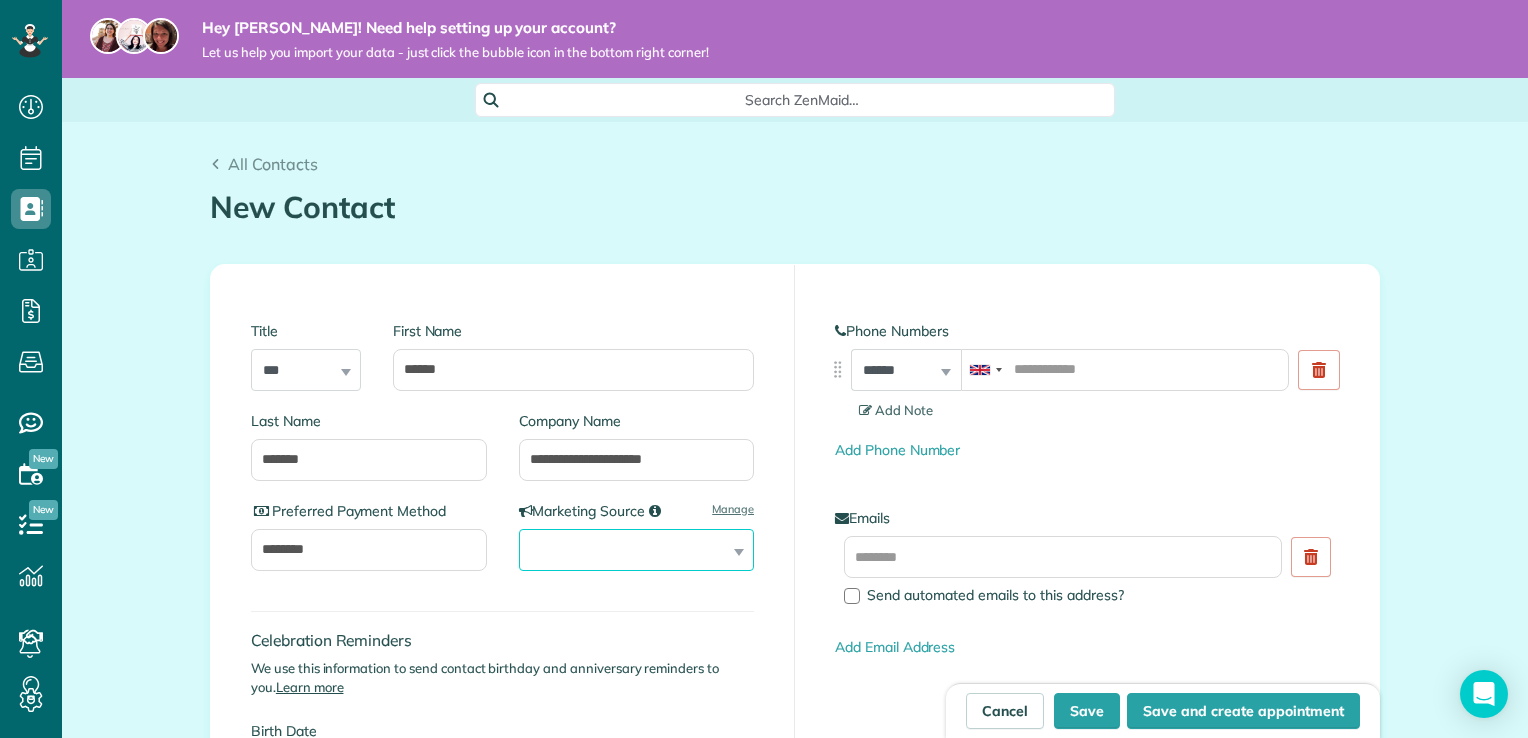 select on "**********" 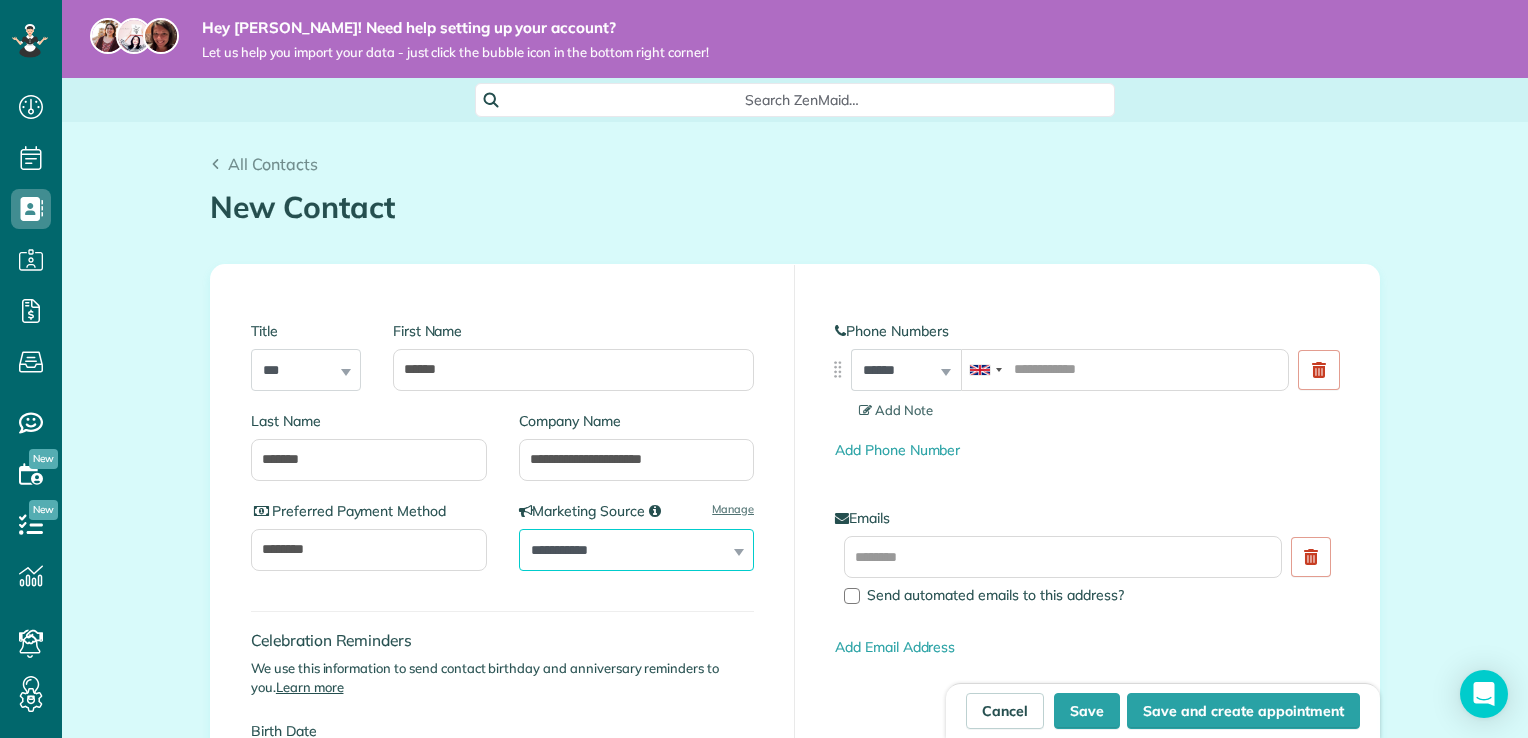 click on "**********" at bounding box center (637, 550) 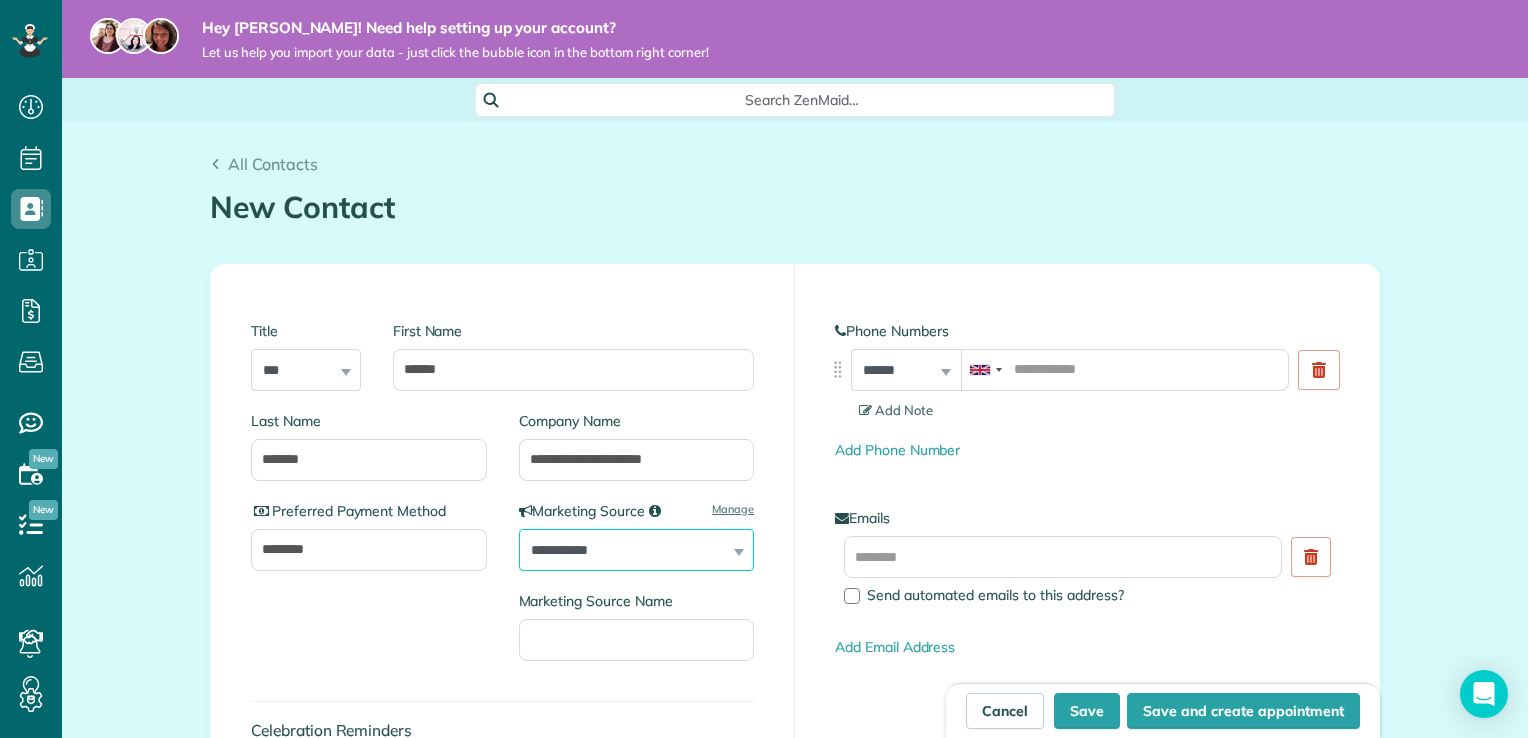 click on "**********" at bounding box center (637, 550) 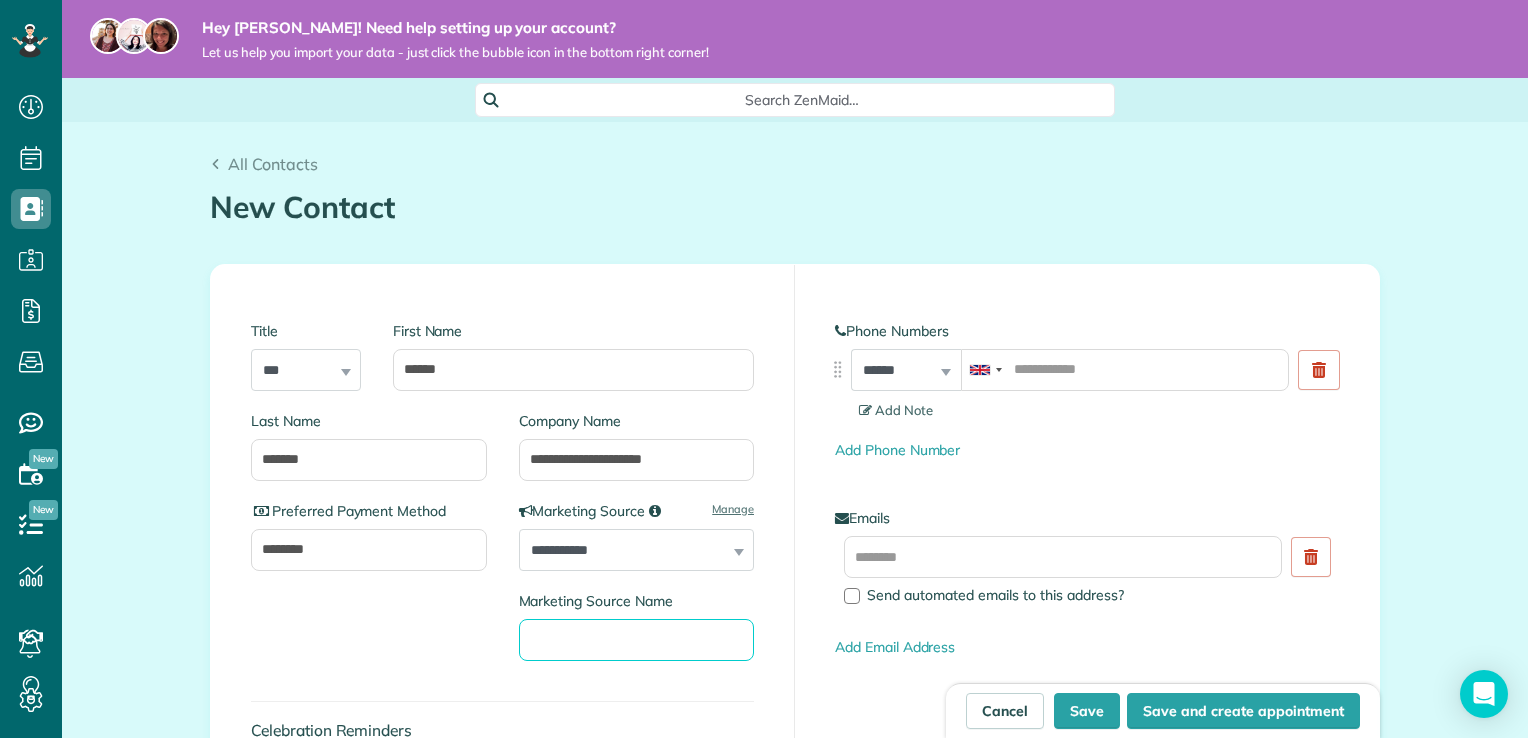 click on "Marketing Source Name" at bounding box center (637, 640) 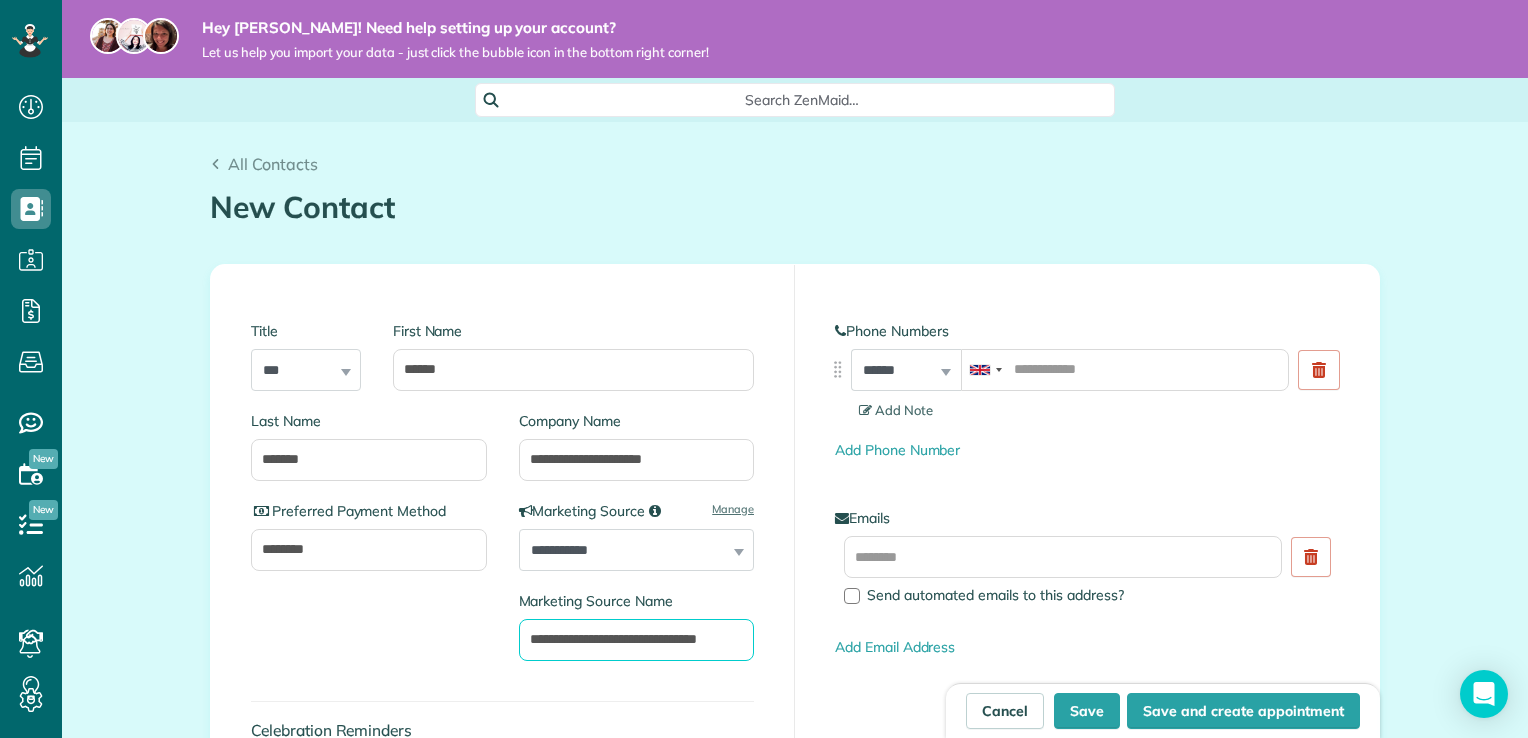 scroll, scrollTop: 0, scrollLeft: 12, axis: horizontal 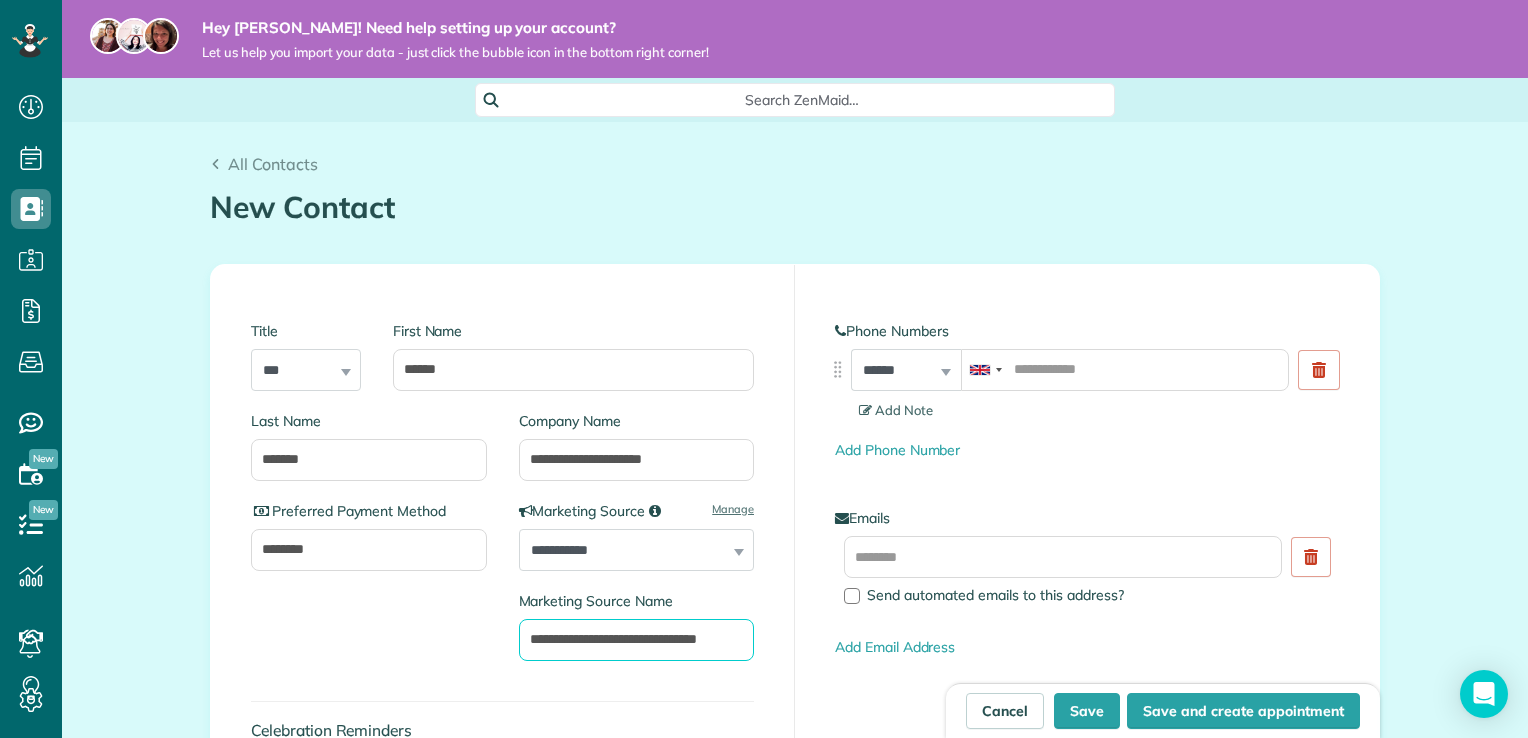 click on "**********" at bounding box center (637, 640) 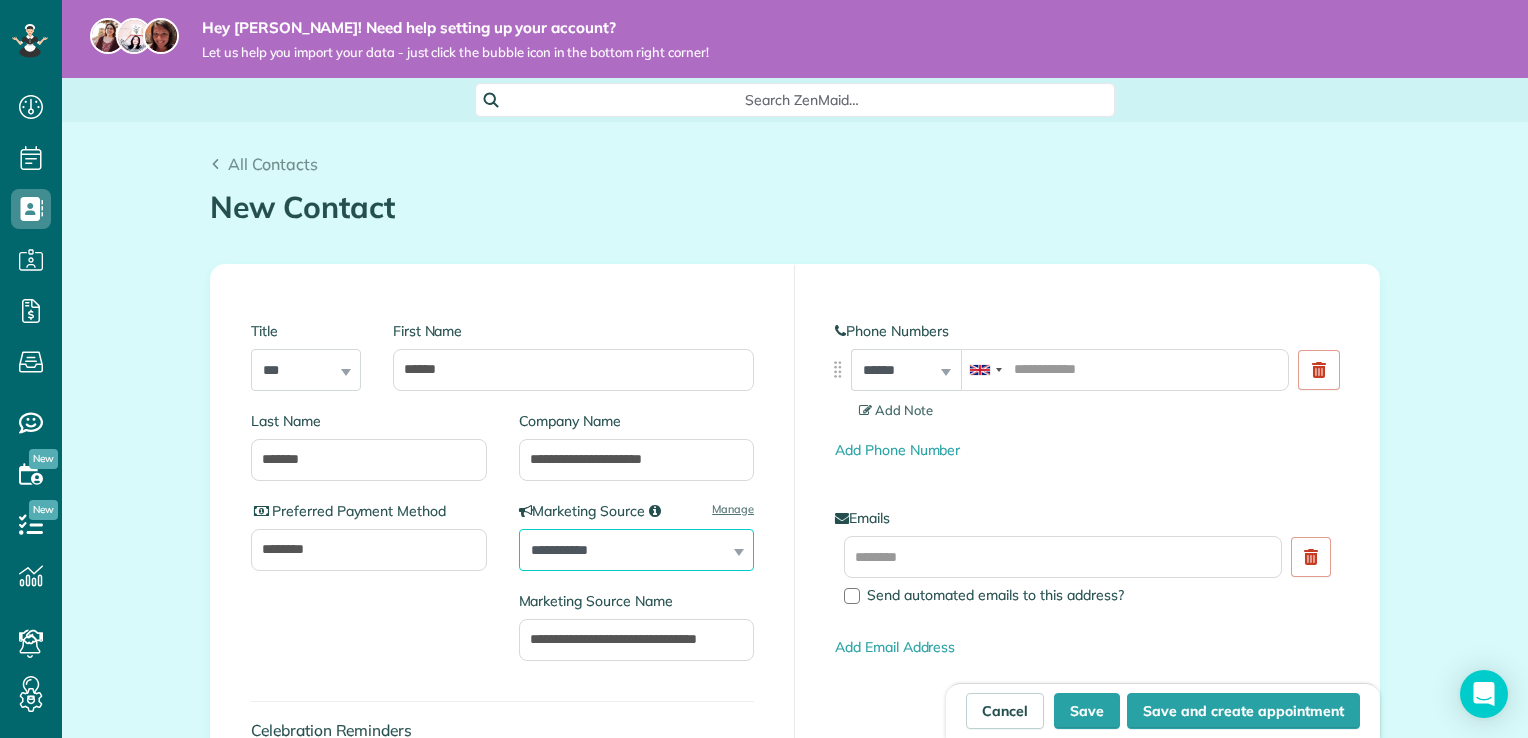 scroll, scrollTop: 0, scrollLeft: 0, axis: both 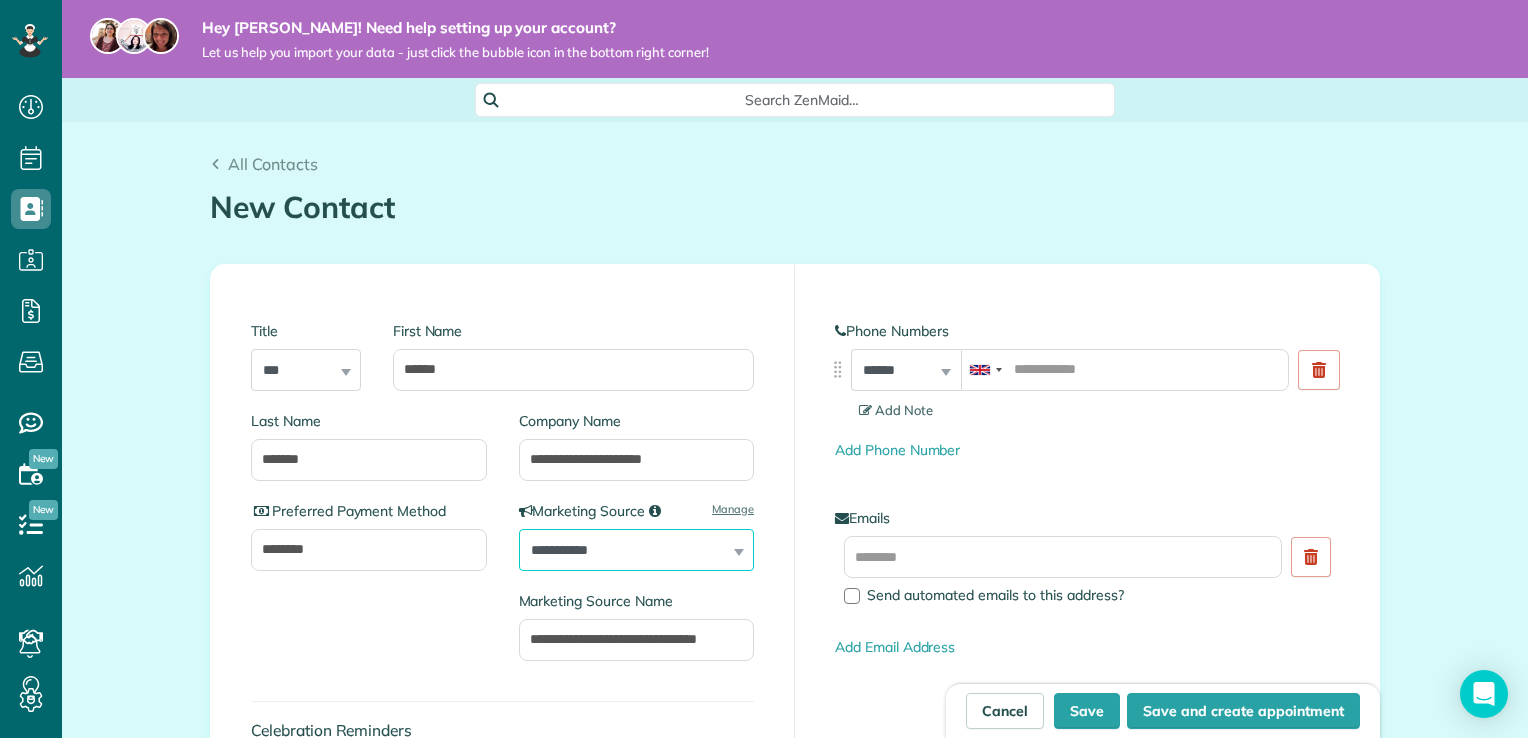 click on "**********" at bounding box center [637, 550] 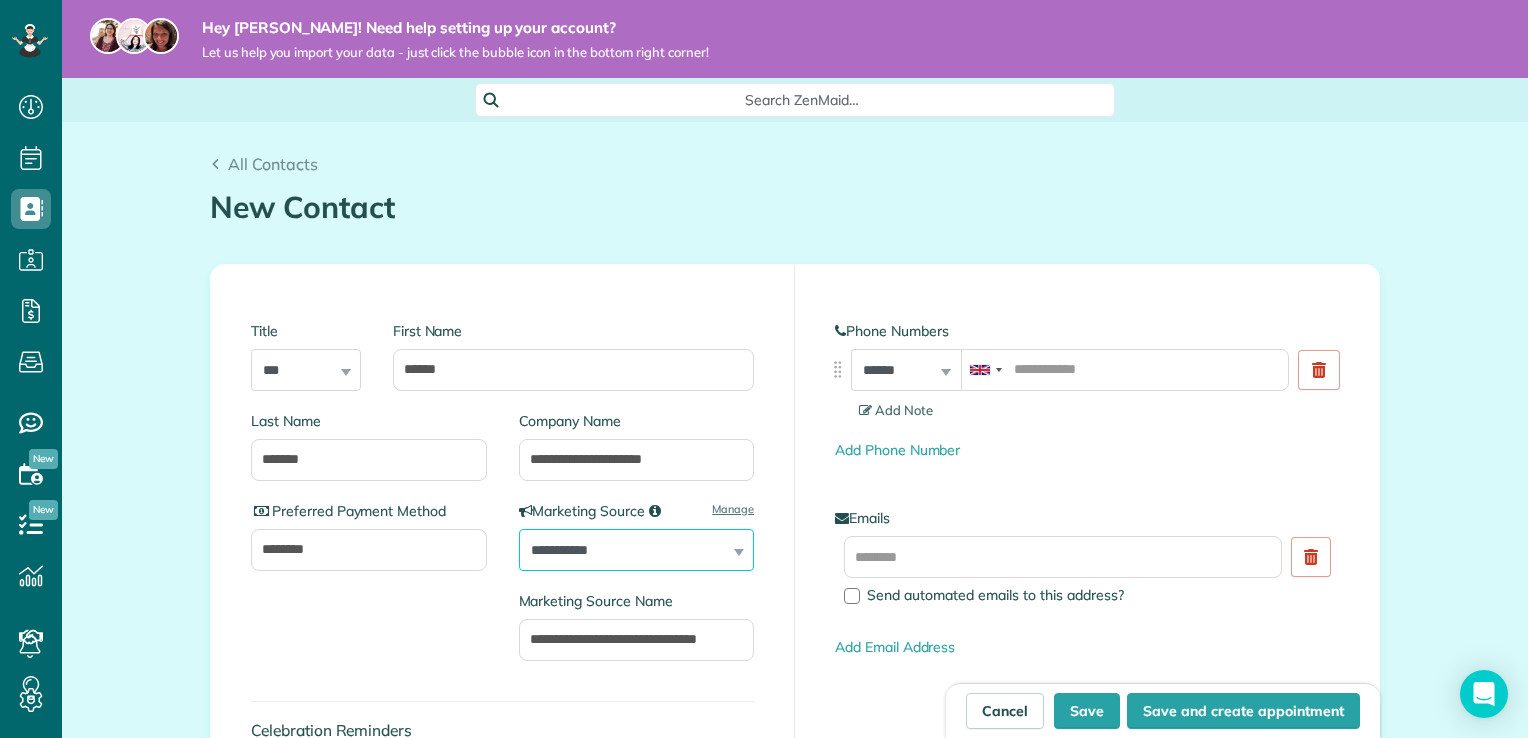 select 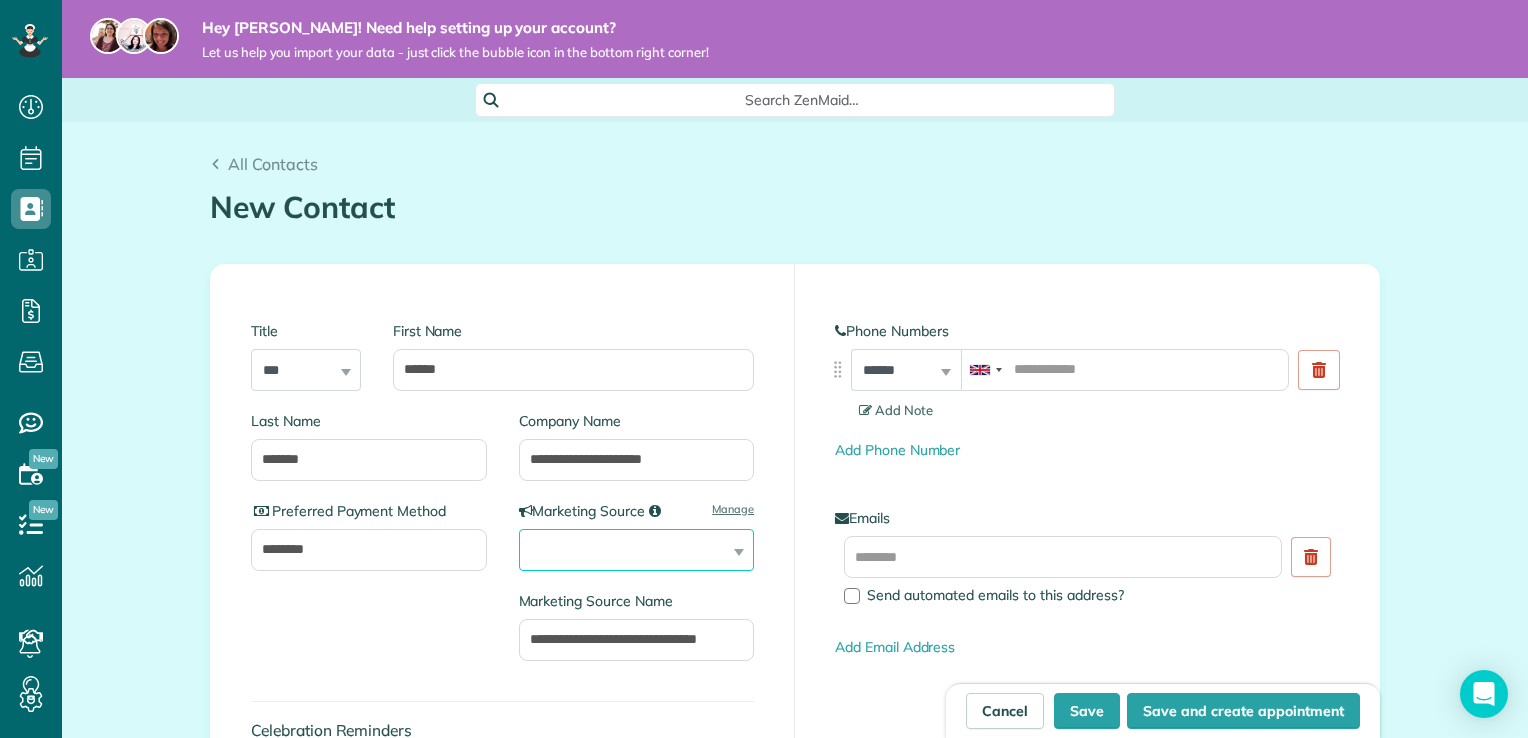 click on "**********" at bounding box center (637, 550) 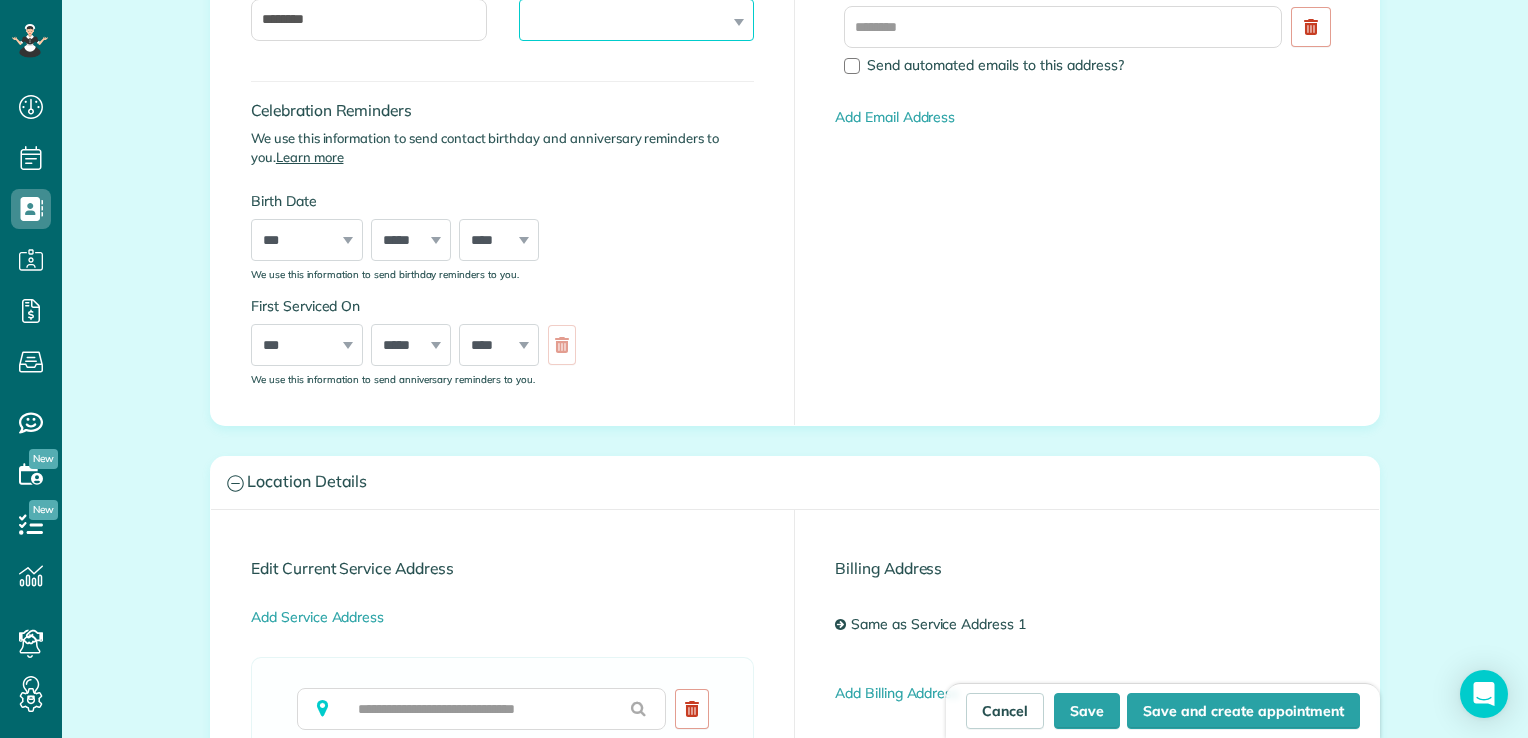 scroll, scrollTop: 532, scrollLeft: 0, axis: vertical 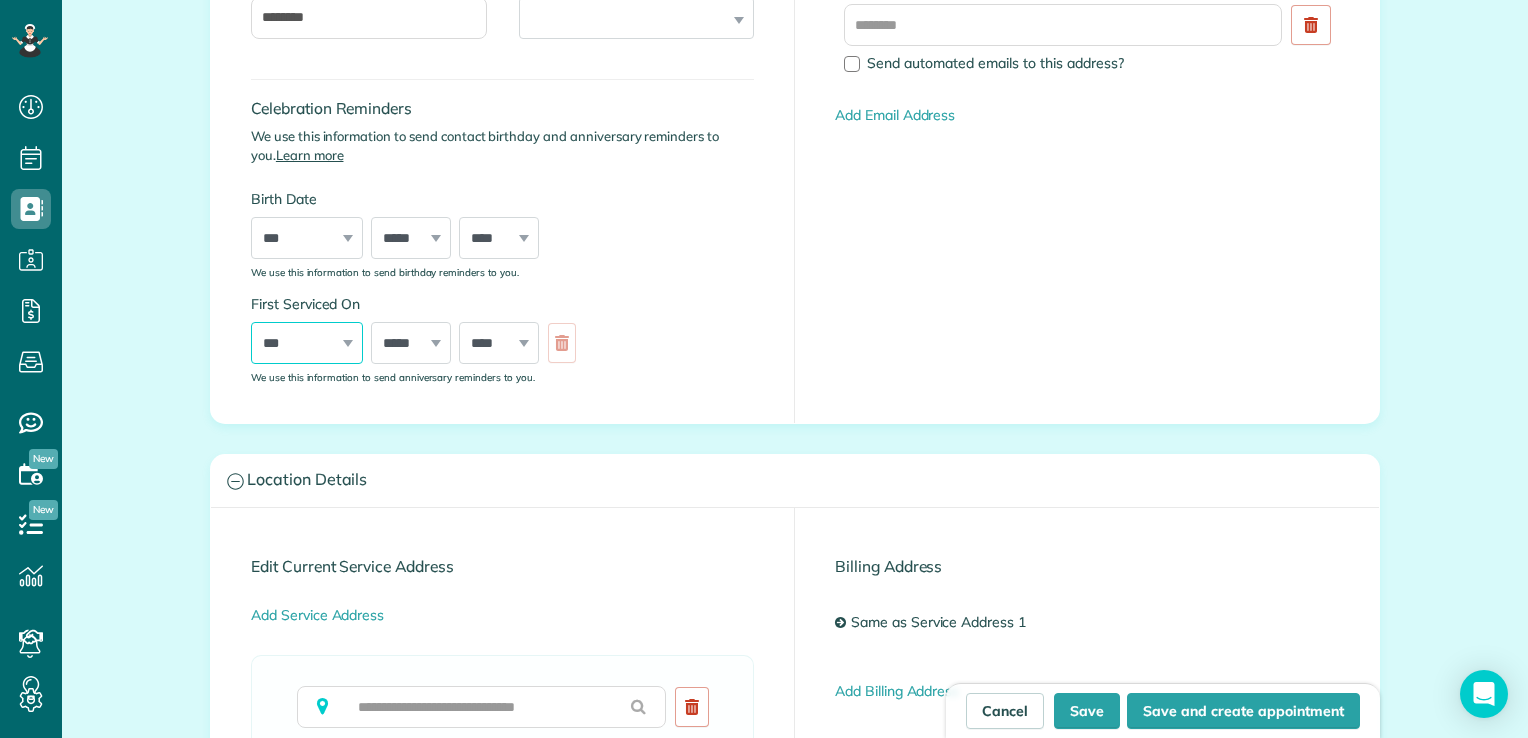 click on "***
*
*
*
*
*
*
*
*
*
**
**
**
**
**
**
**
**
**
**
**
**
**
**
**
**
**
**
**
**
**
**" at bounding box center [307, 343] 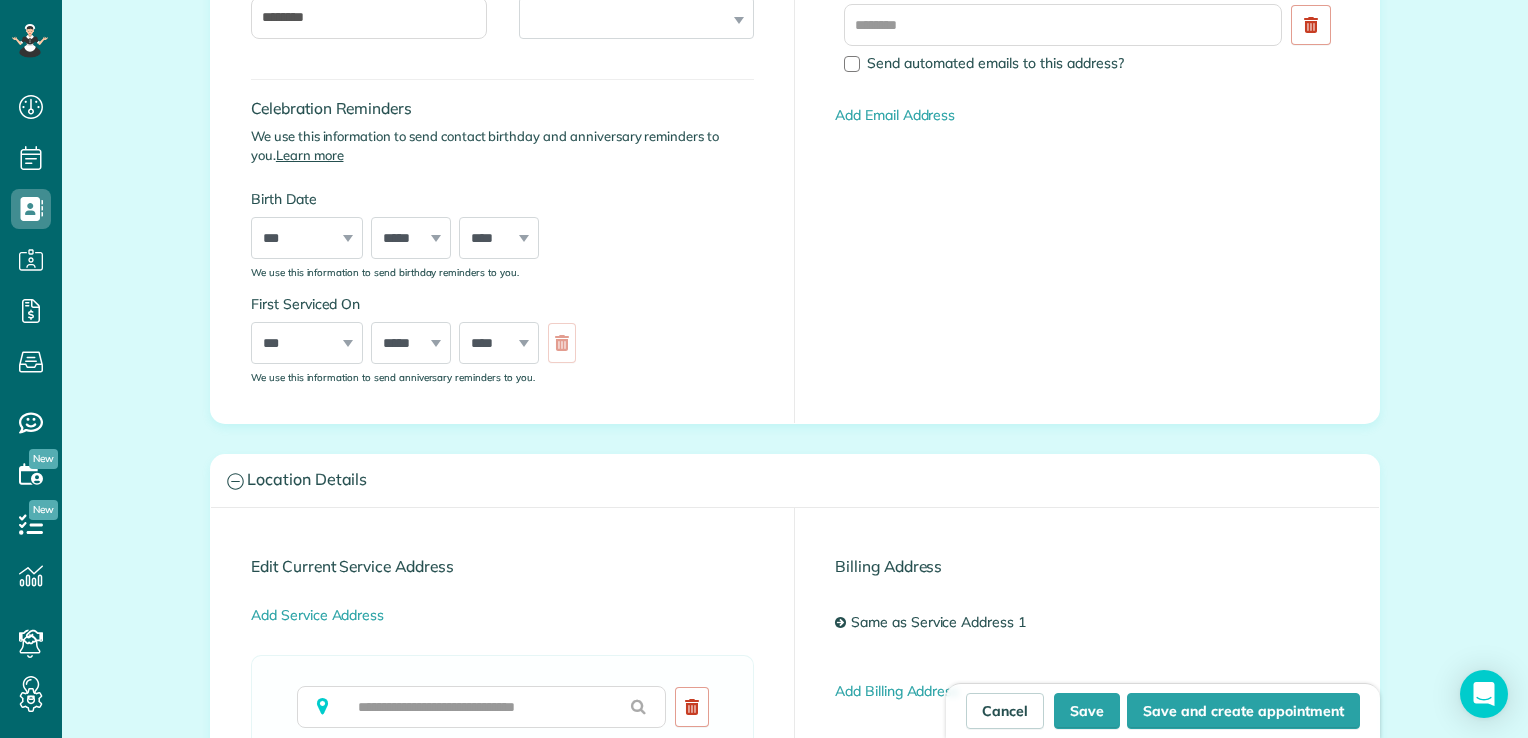 click on "**********" at bounding box center (795, 772) 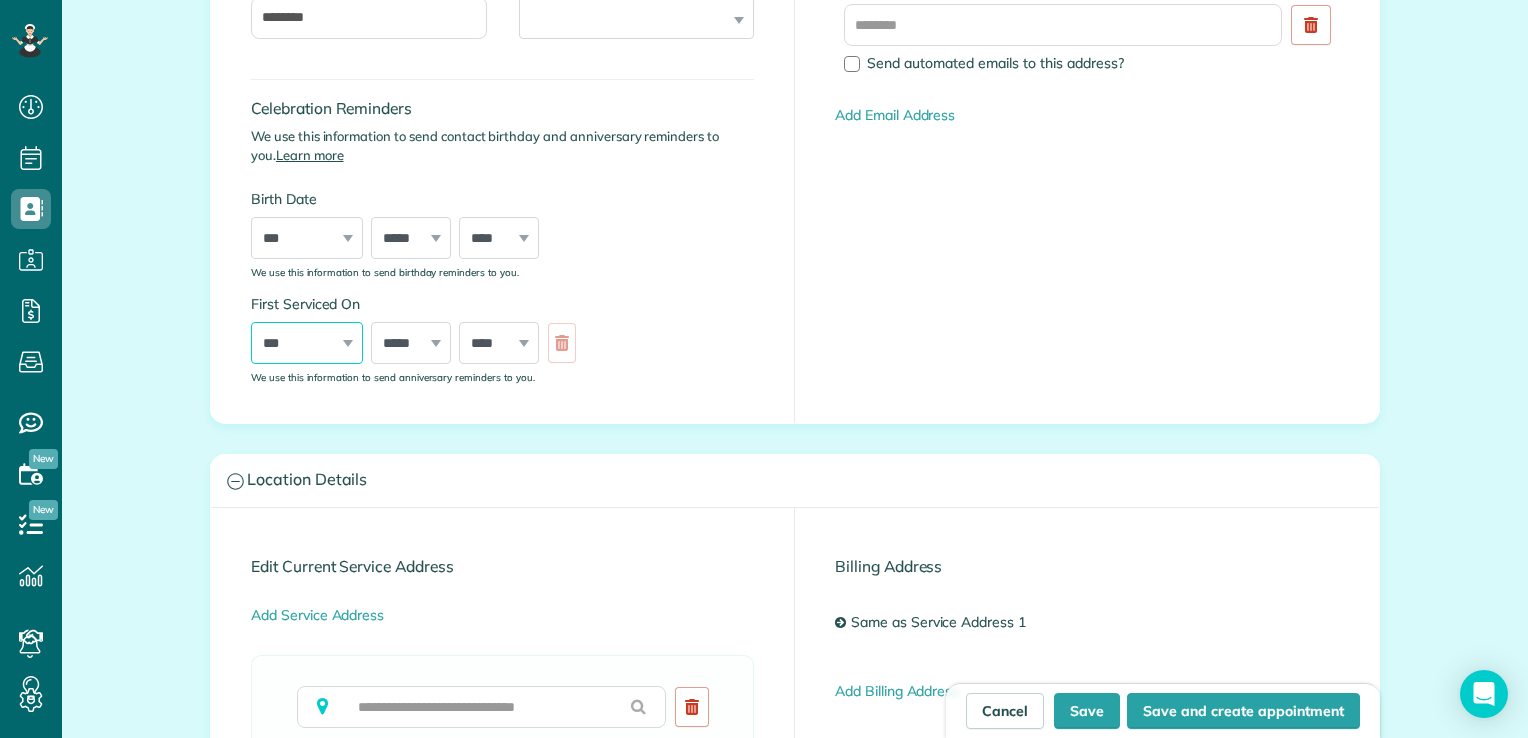 click on "***
*
*
*
*
*
*
*
*
*
**
**
**
**
**
**
**
**
**
**
**
**
**
**
**
**
**
**
**
**
**
**" at bounding box center [307, 343] 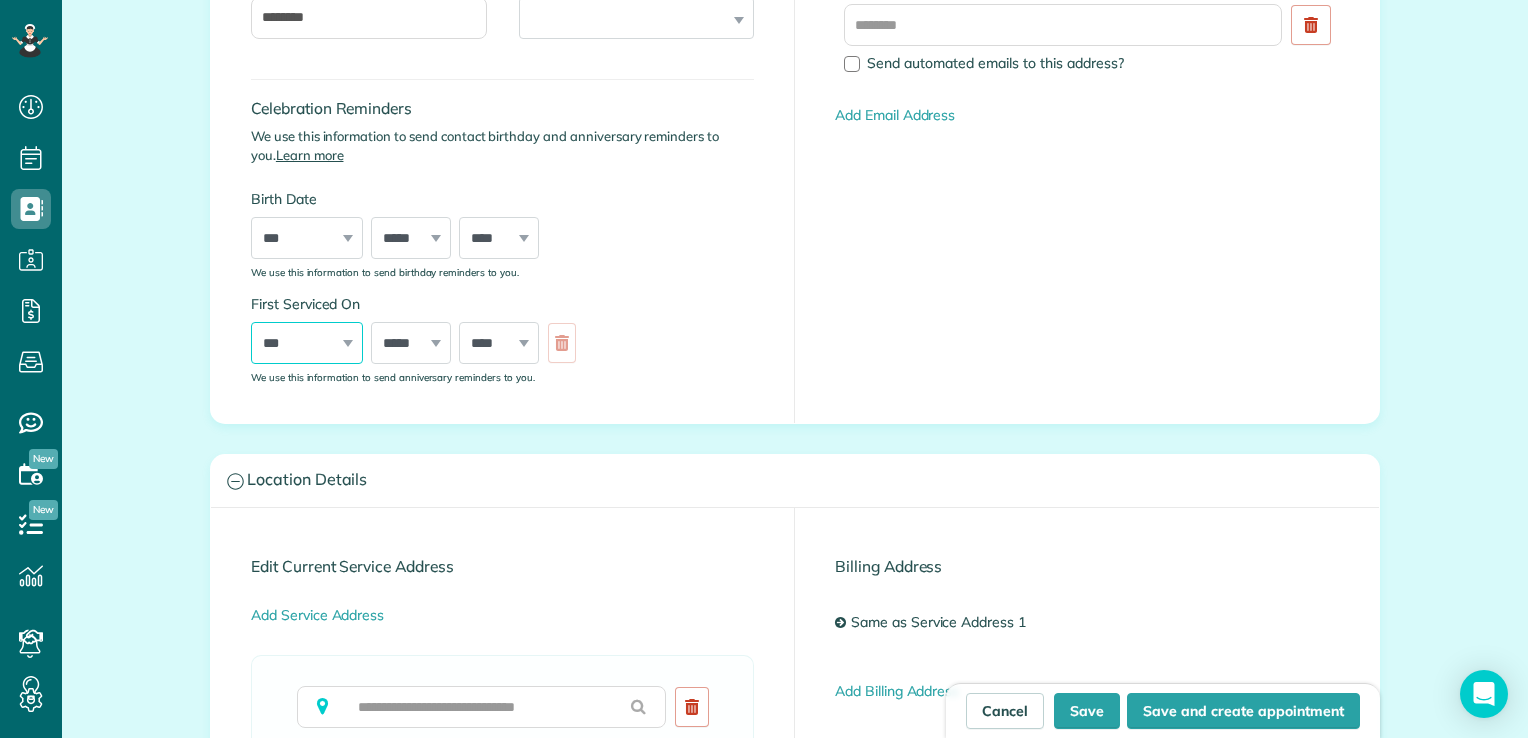 select on "**" 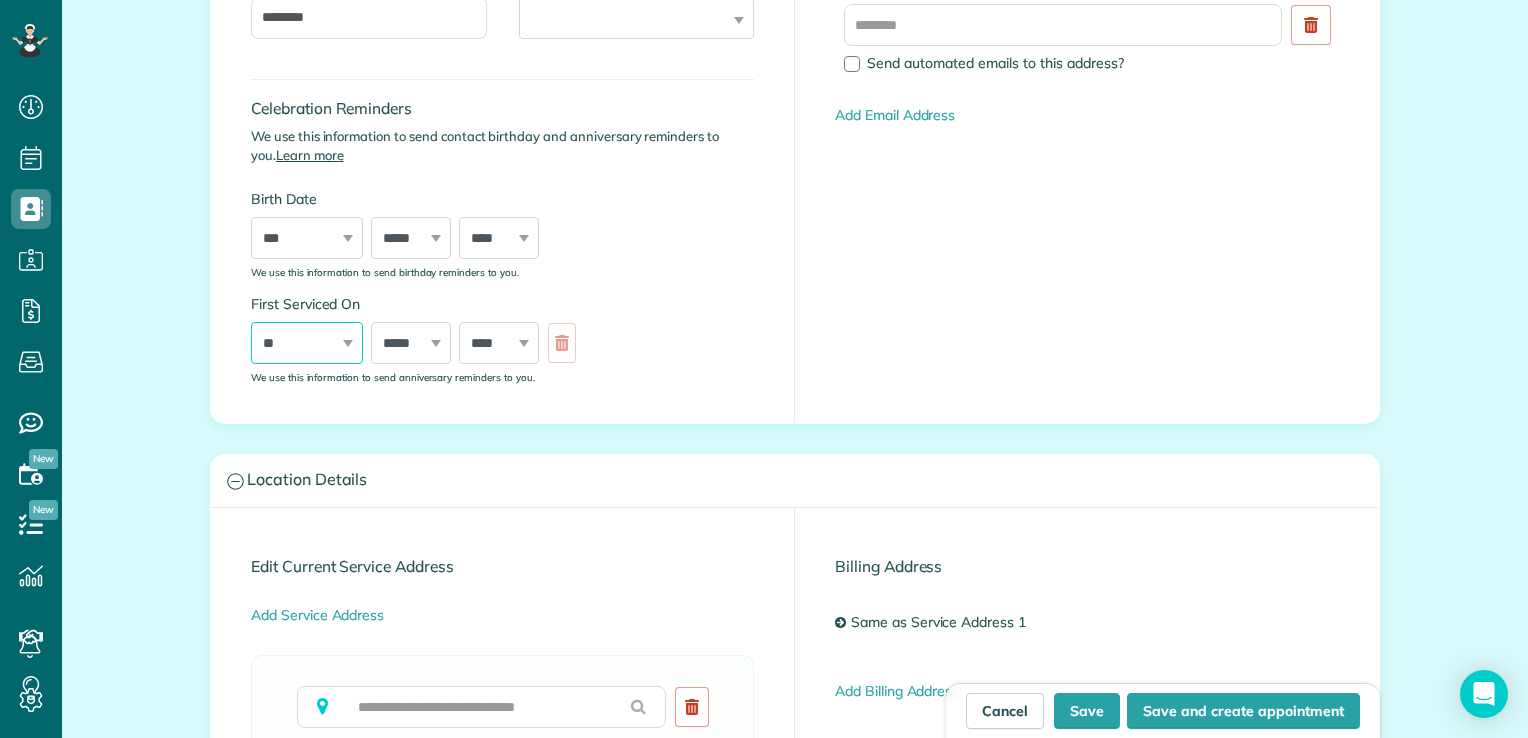click on "***
*
*
*
*
*
*
*
*
*
**
**
**
**
**
**
**
**
**
**
**
**
**
**
**
**
**
**
**
**
**
**" at bounding box center (307, 343) 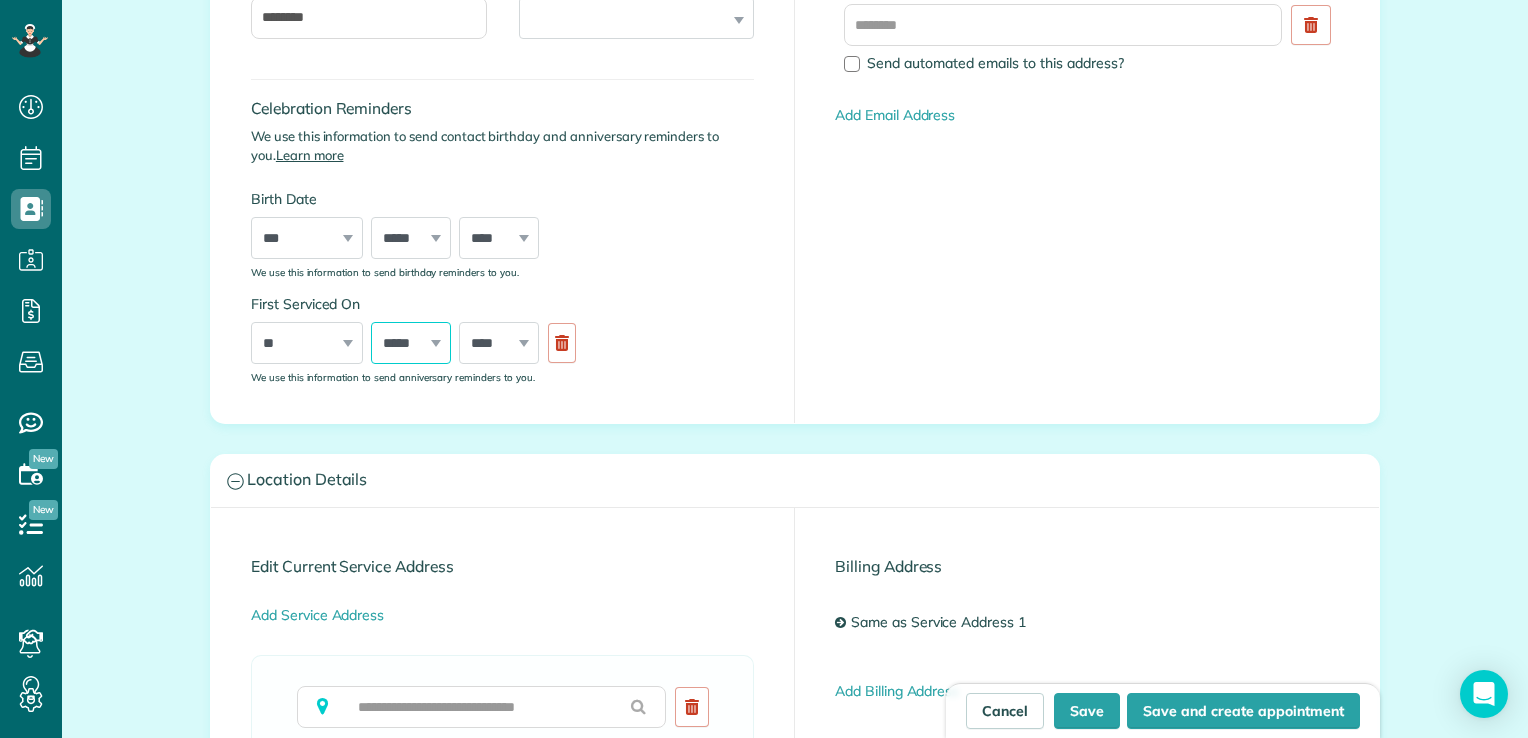 click on "*****
*******
********
*****
*****
***
****
****
******
*********
*******
********
********" at bounding box center [411, 343] 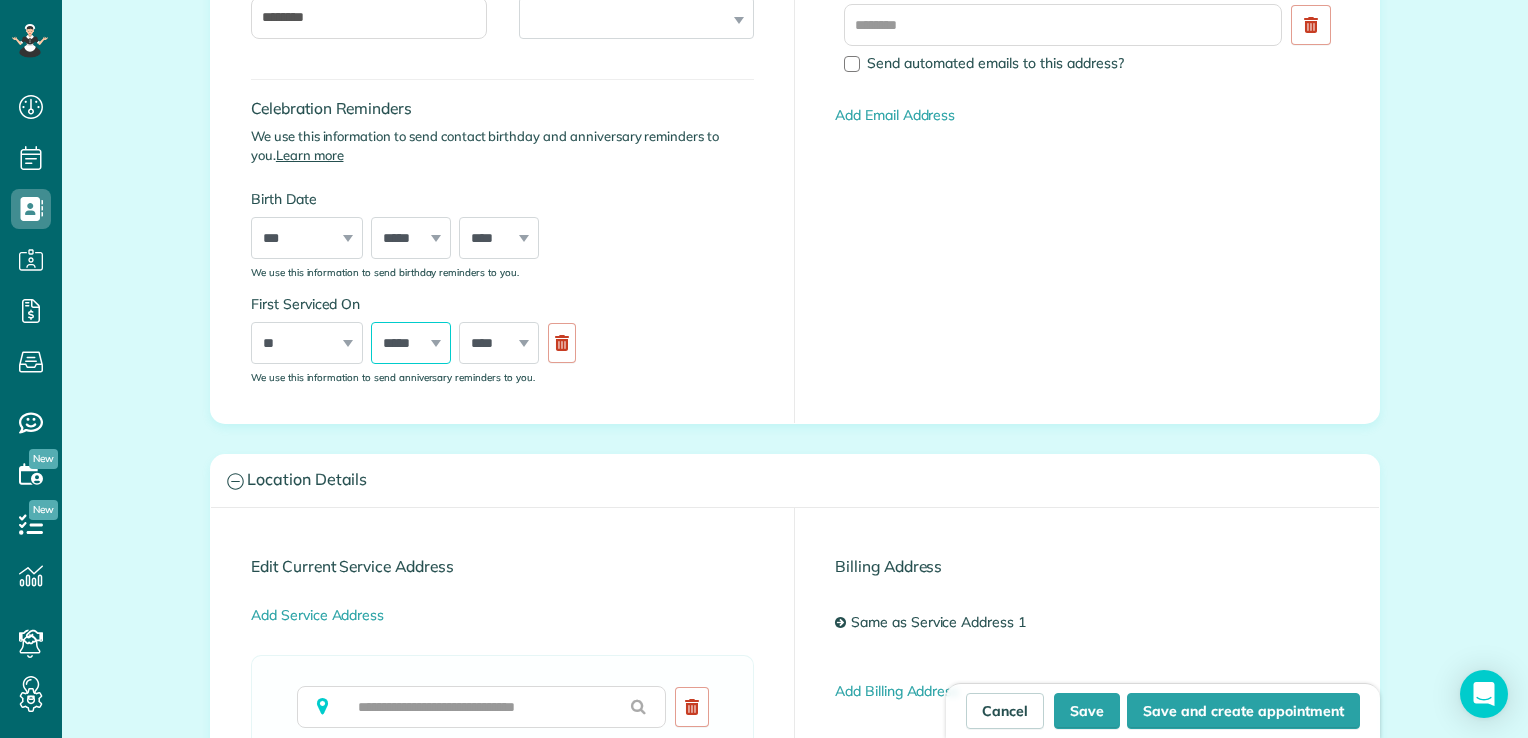 select on "*" 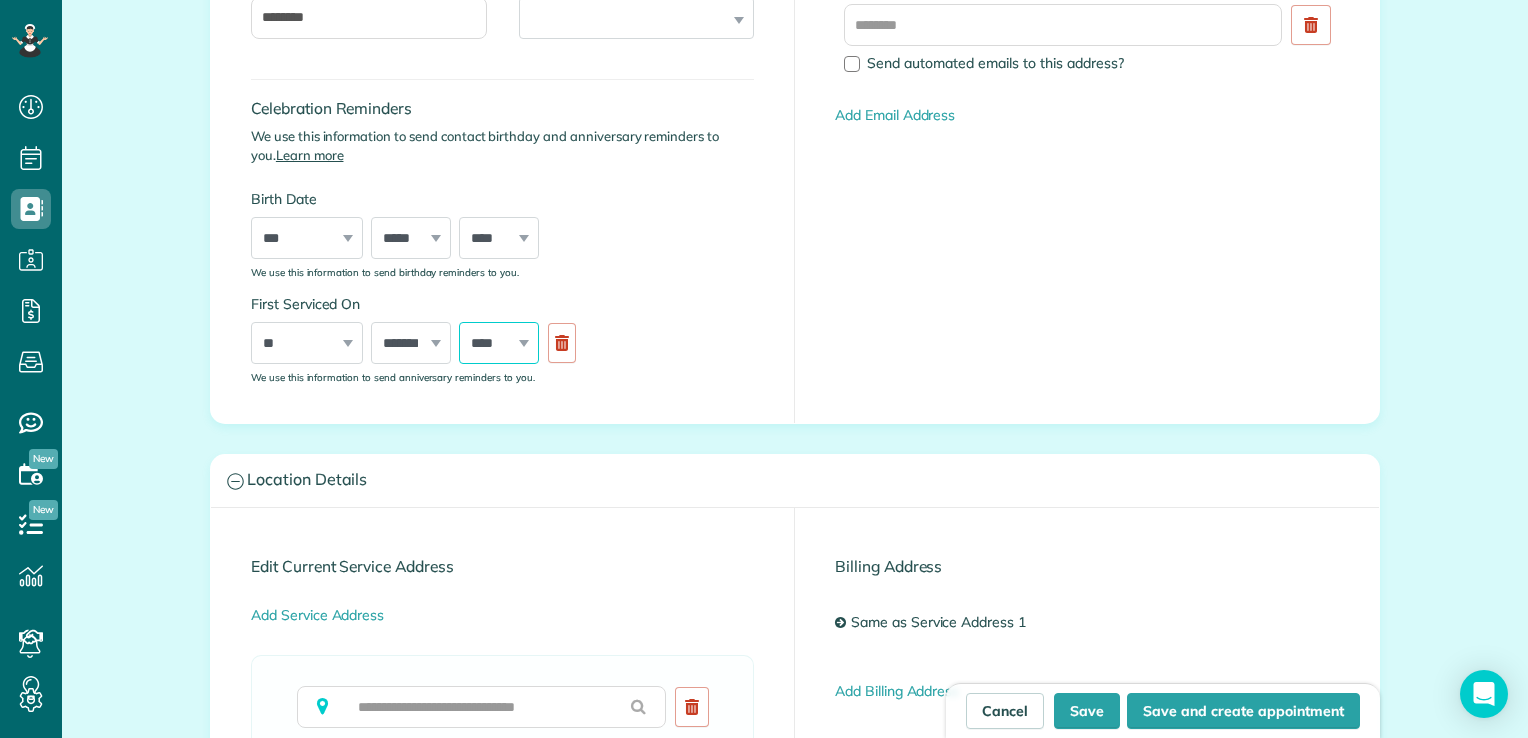 click on "****
****
****
****
****
****
****
****
****
****
****
****
****
****
****
****
****
****
****
****
****
****
****
****
****
****
****
****
****
****
****
****
****
****
****
****
****
****
****
****
****
****
****
****
****
****
****
****
****
****
****
****" at bounding box center (499, 343) 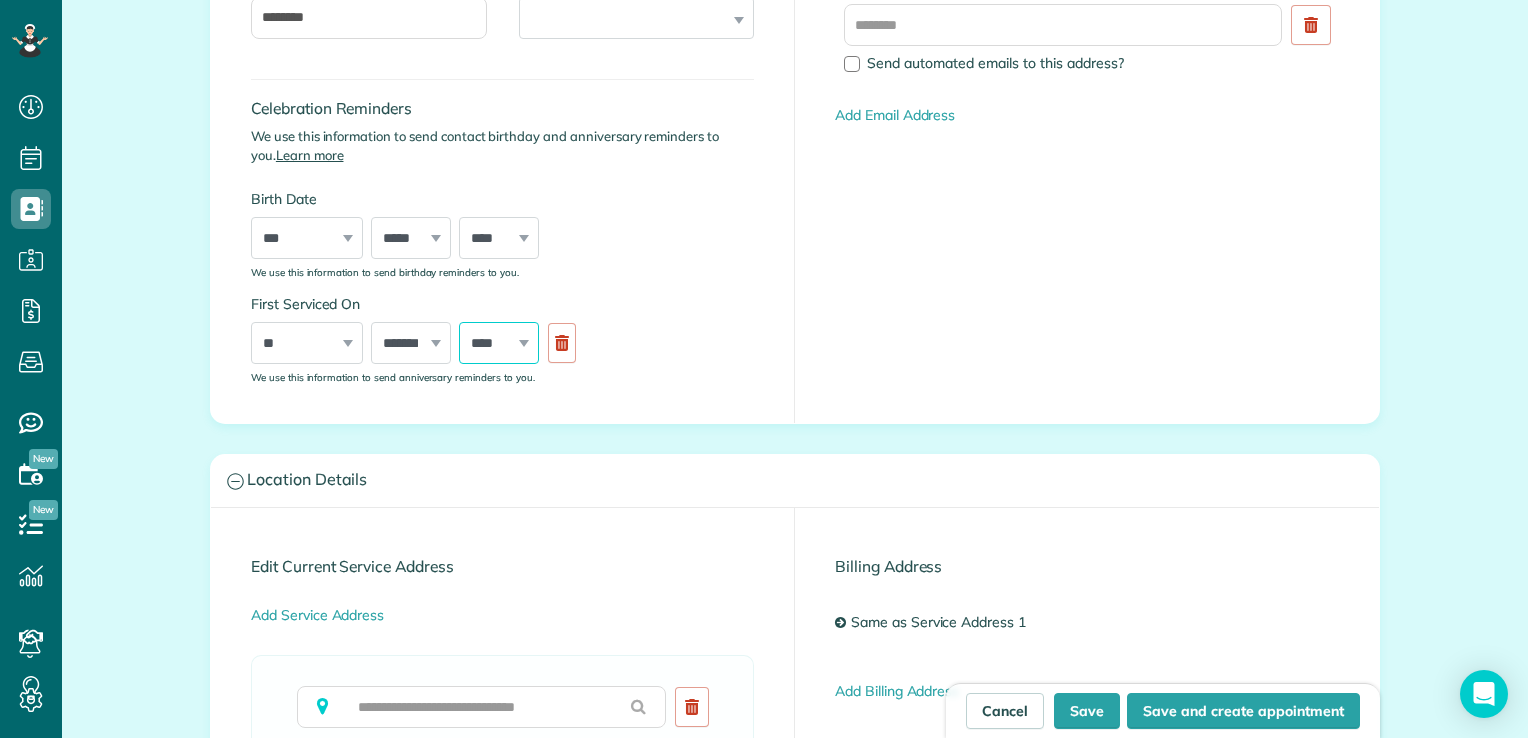 select on "****" 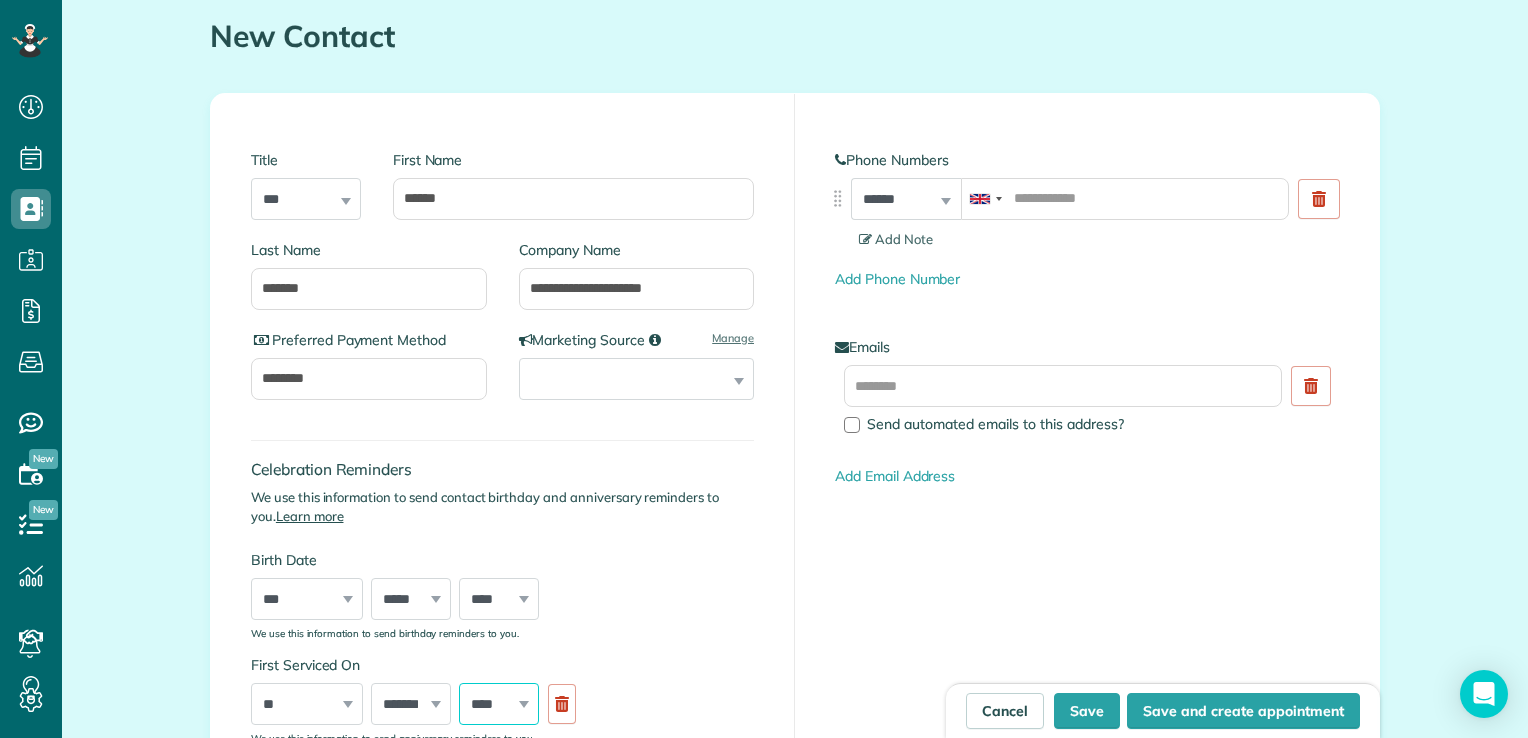 scroll, scrollTop: 170, scrollLeft: 0, axis: vertical 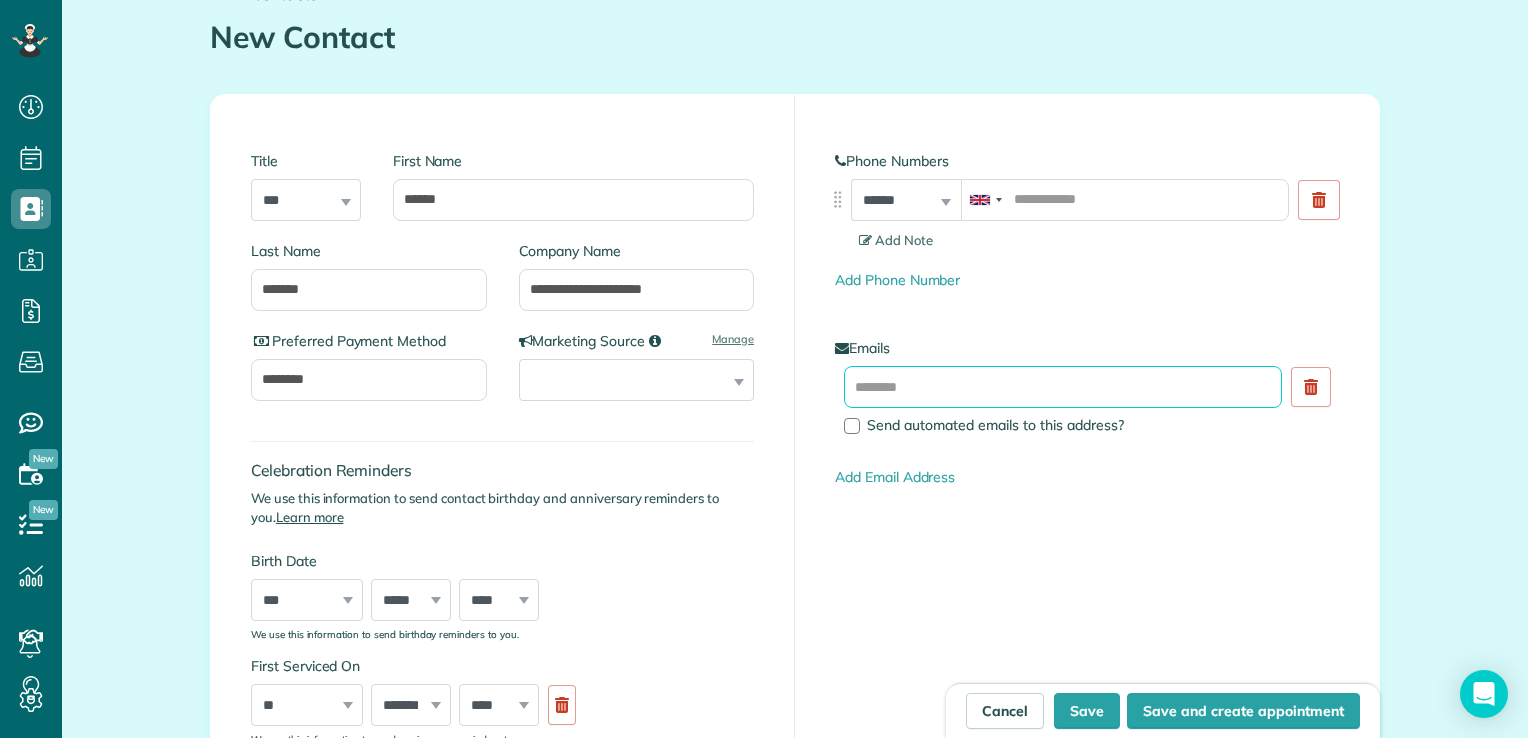 click at bounding box center (1063, 387) 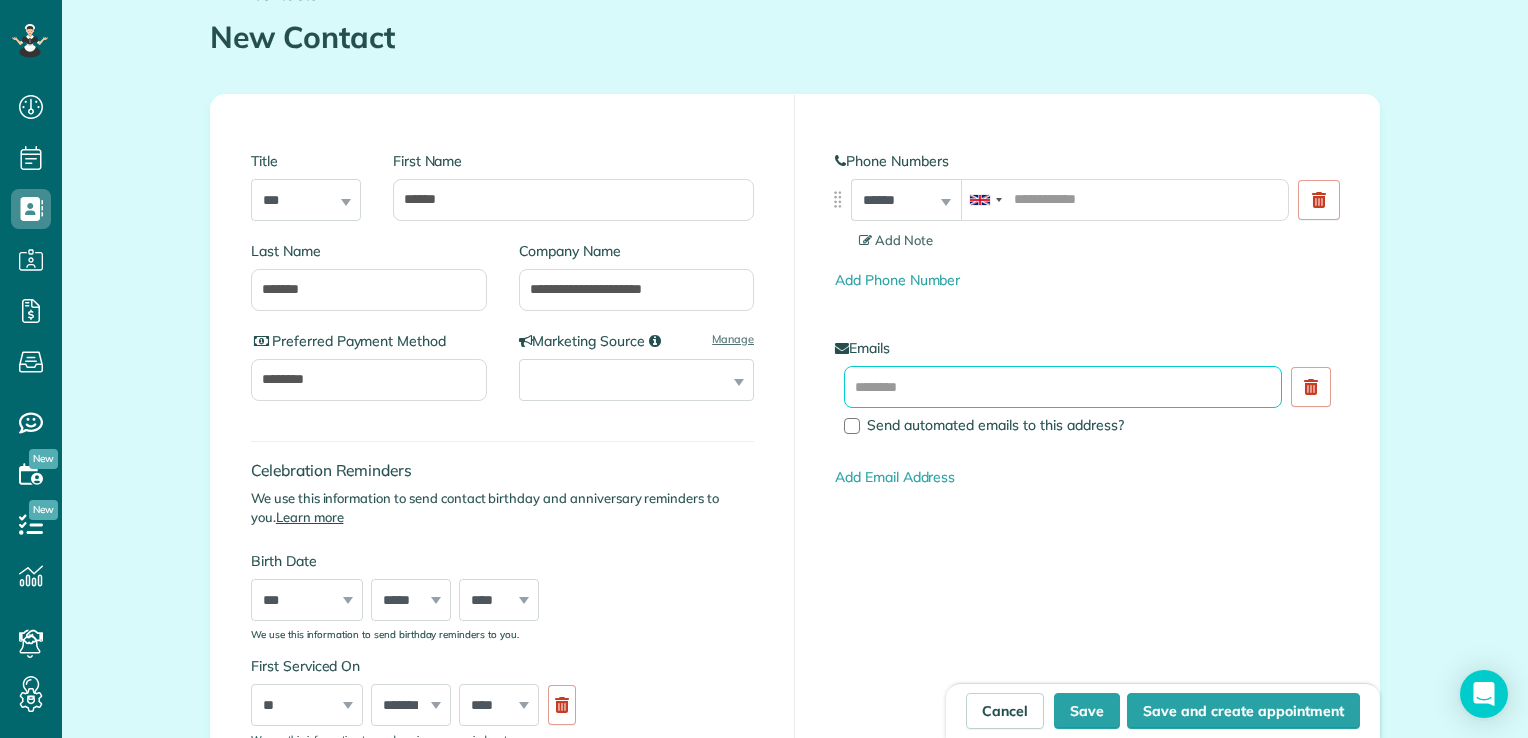 paste on "**********" 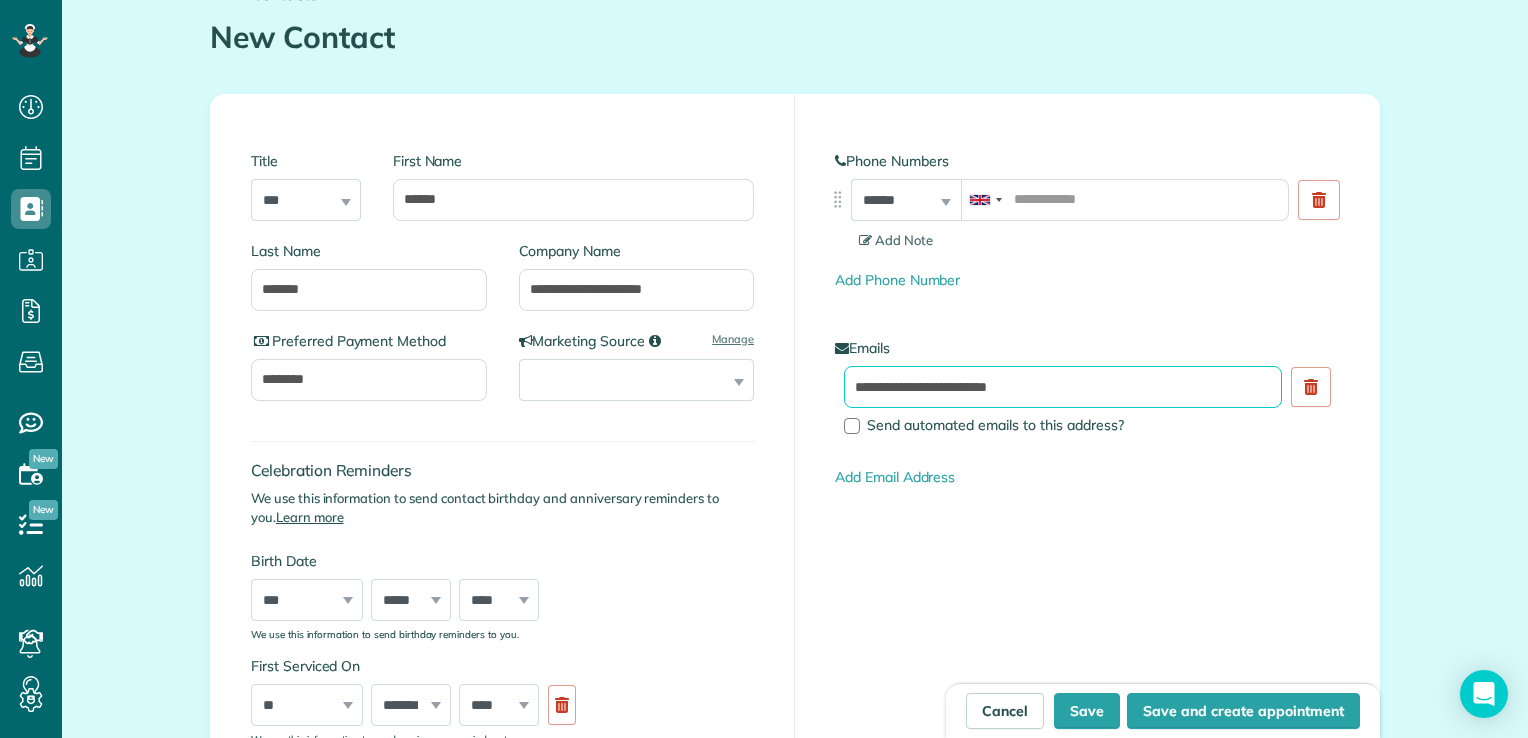 type on "**********" 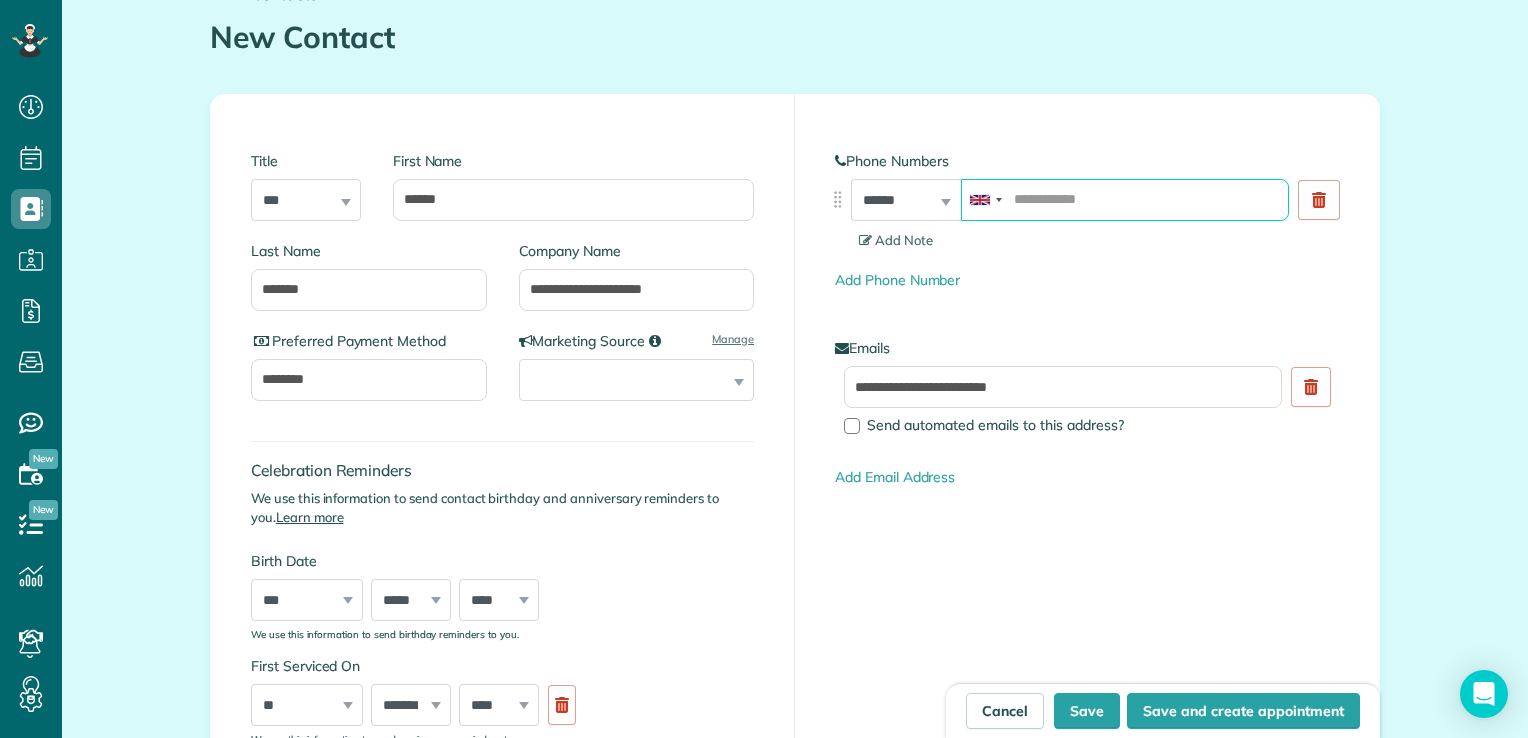 click at bounding box center [1125, 200] 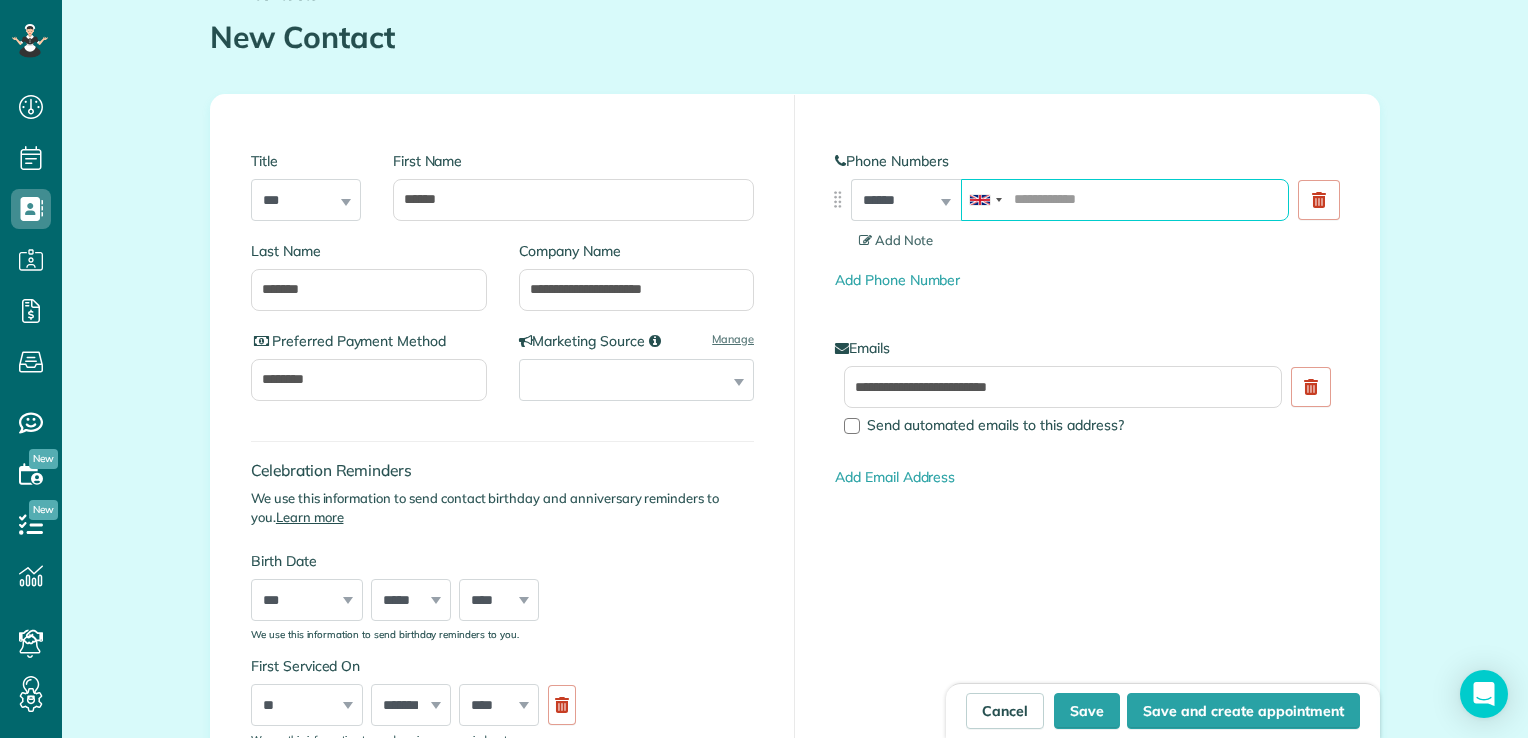 click at bounding box center [1125, 200] 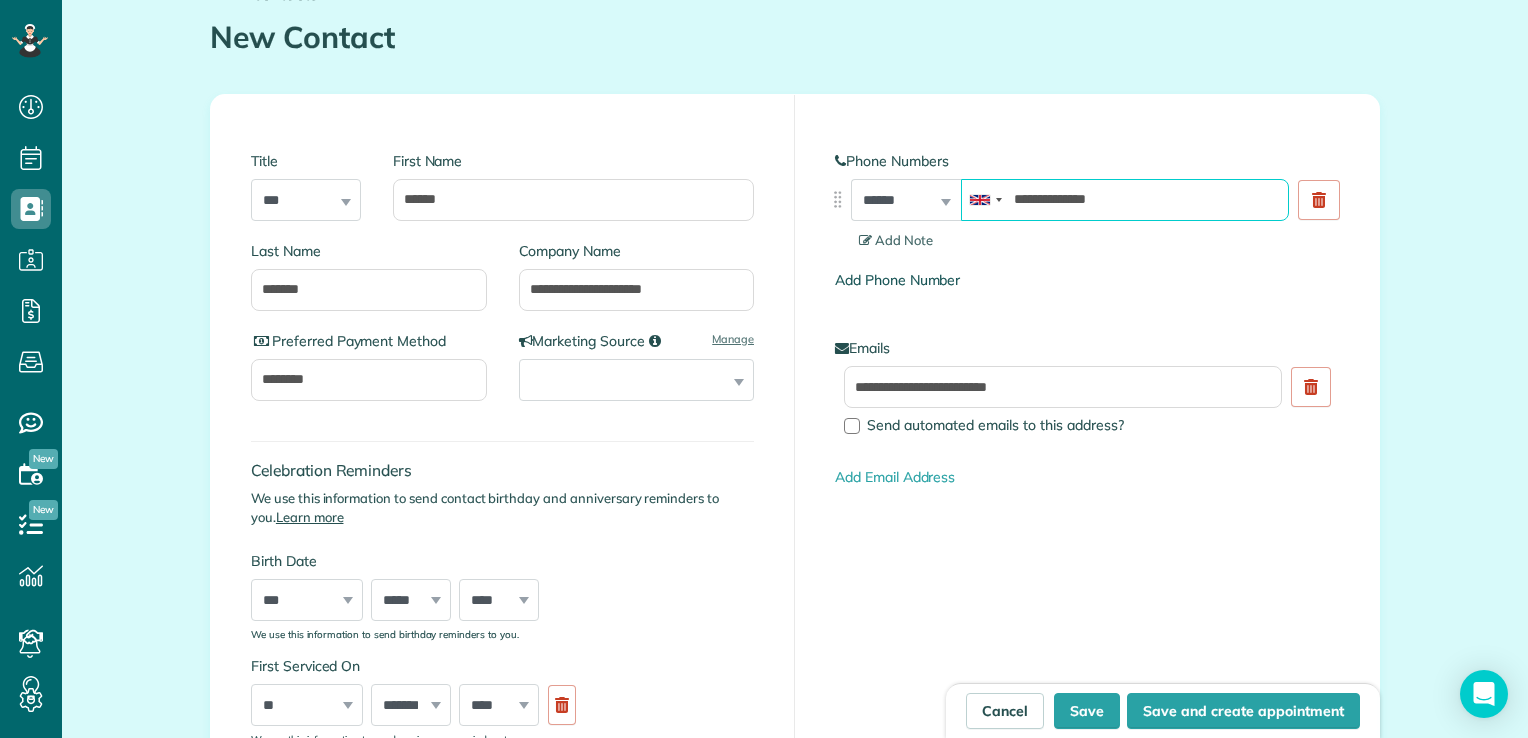 type on "**********" 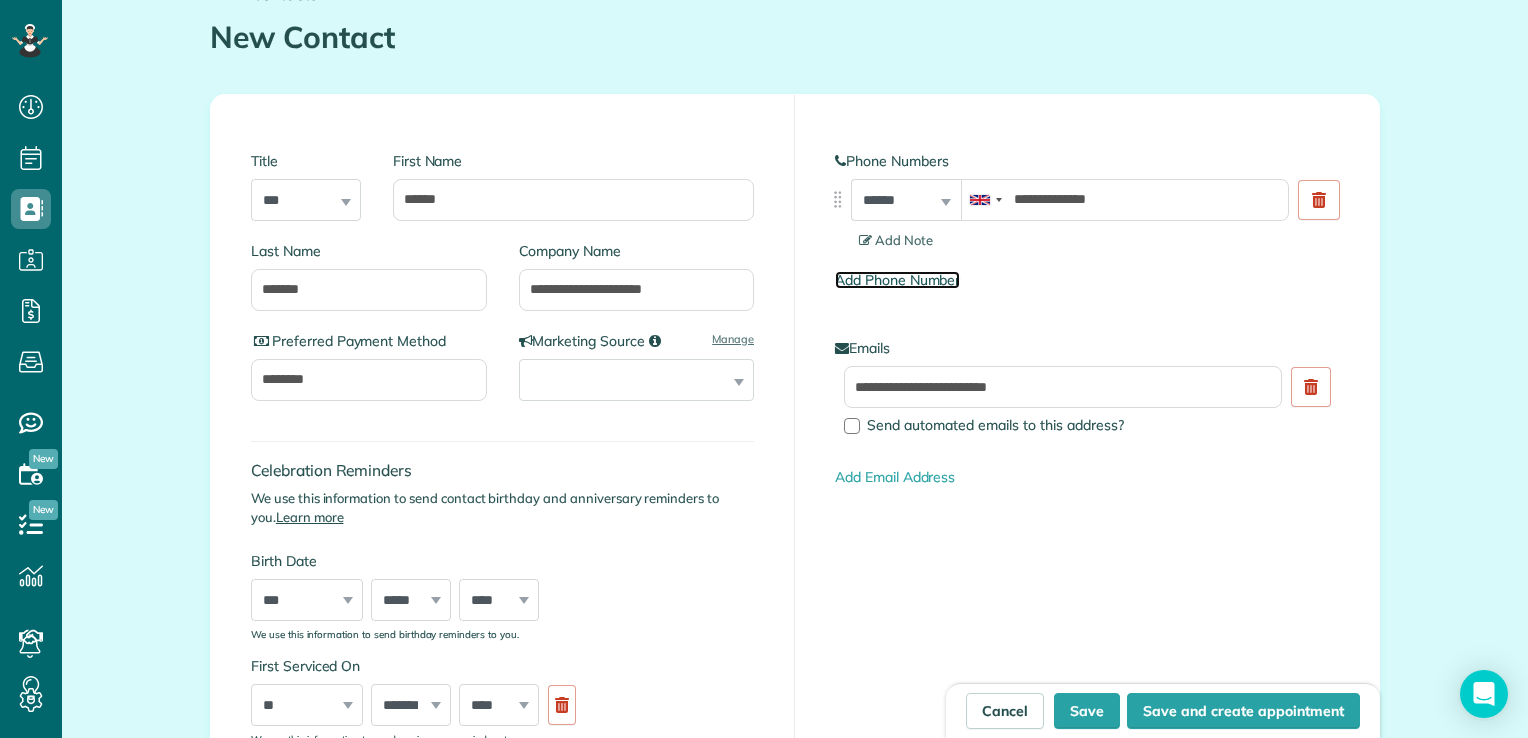 click on "Add Phone Number" at bounding box center [897, 280] 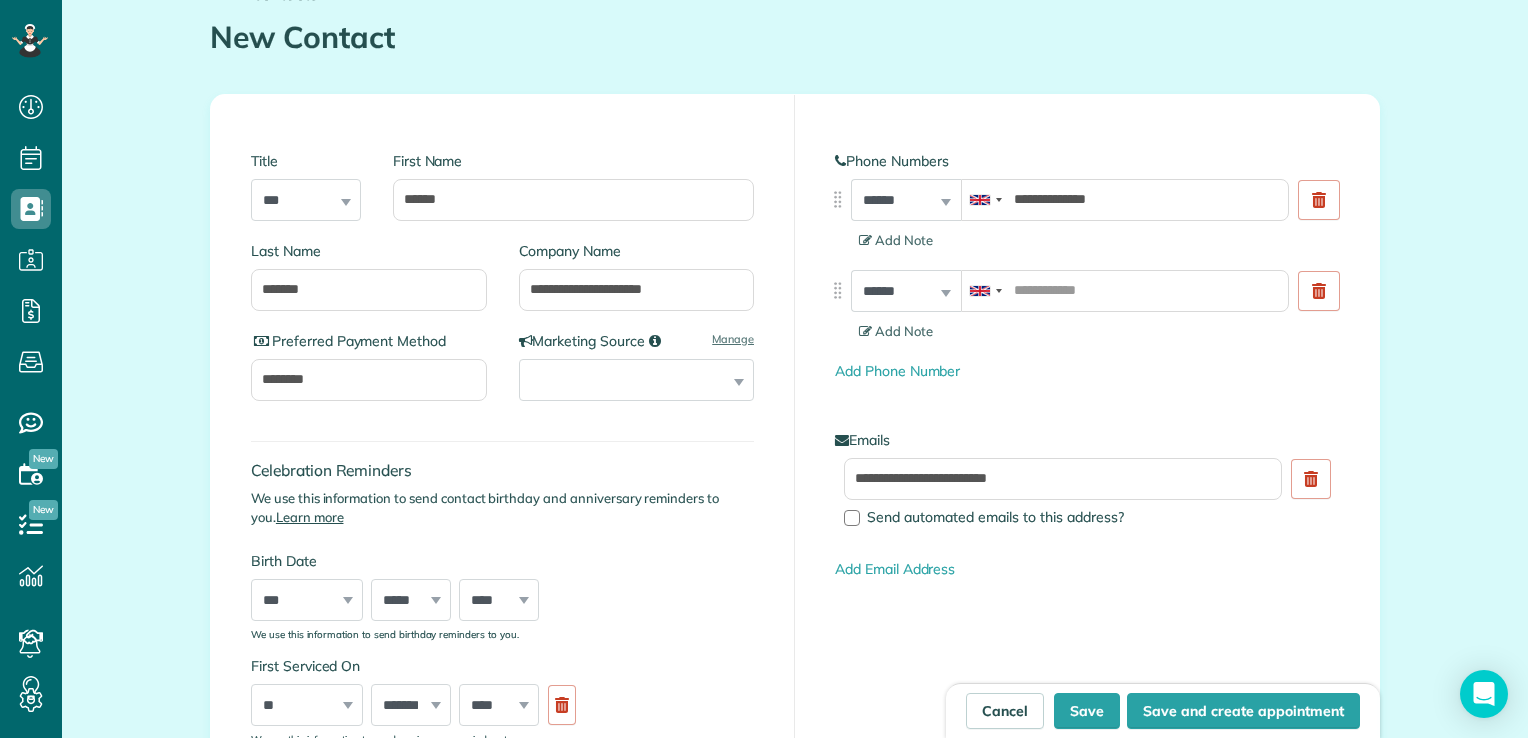 click on "**********" at bounding box center [906, 291] 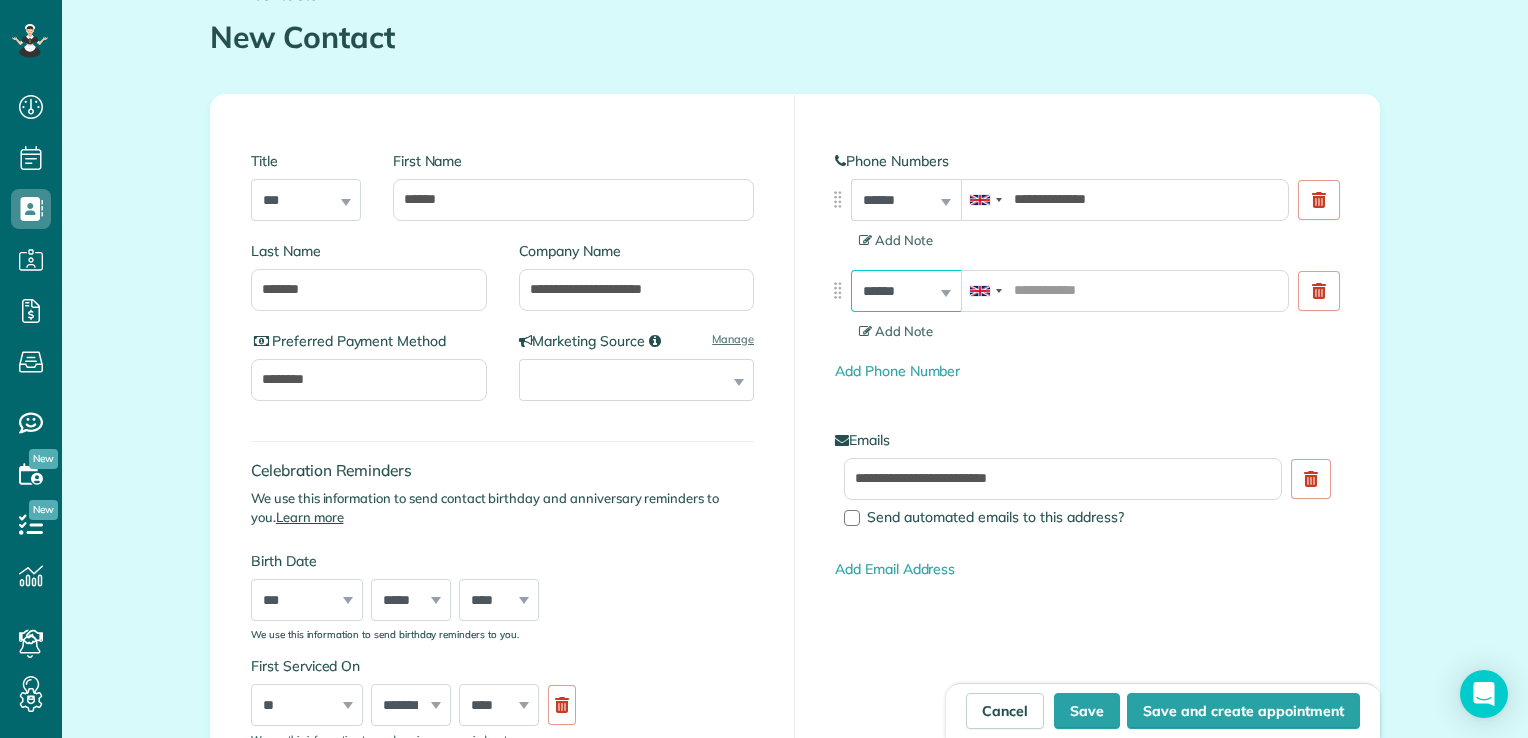 click on "**********" at bounding box center [906, 291] 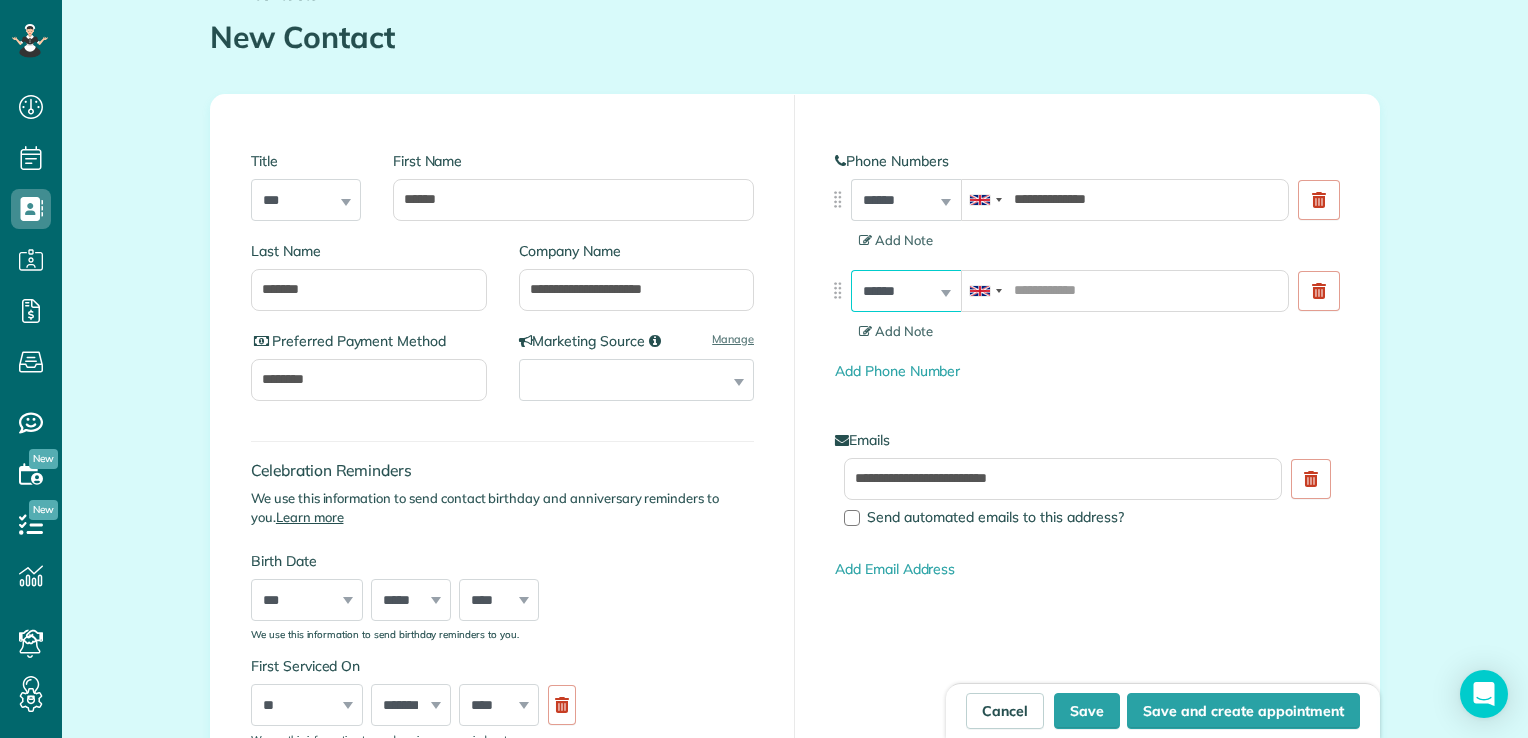 select on "****" 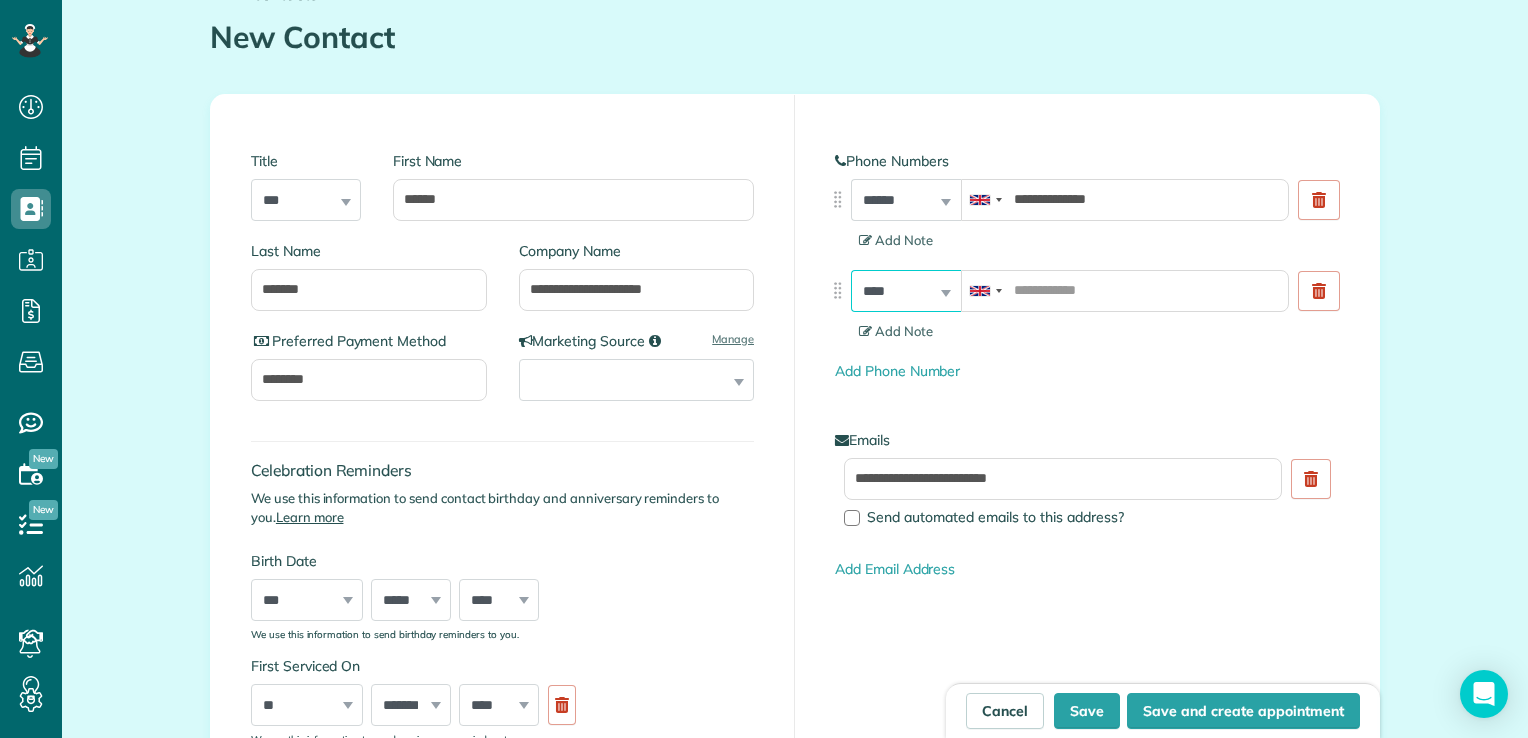 click on "**********" at bounding box center (906, 291) 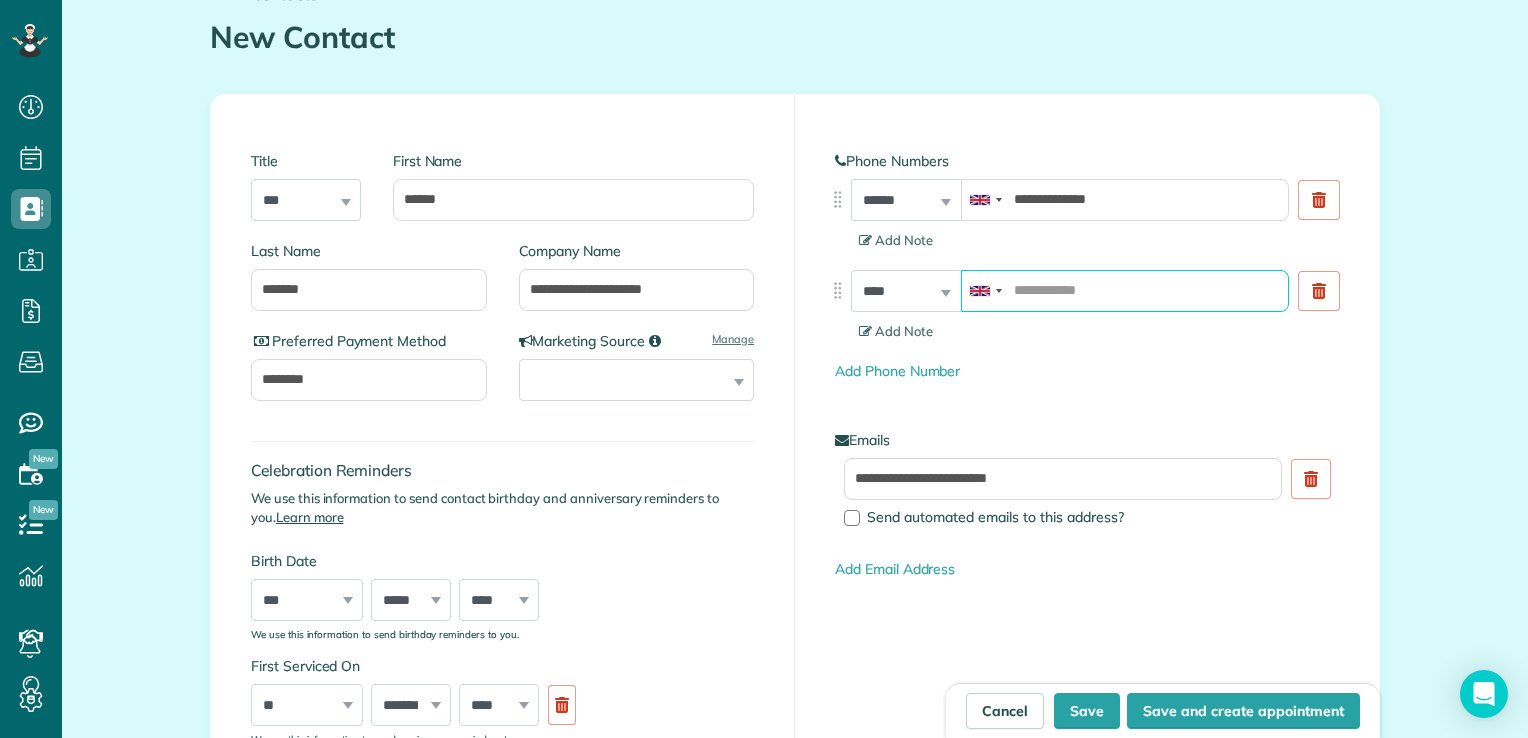 click at bounding box center [1125, 291] 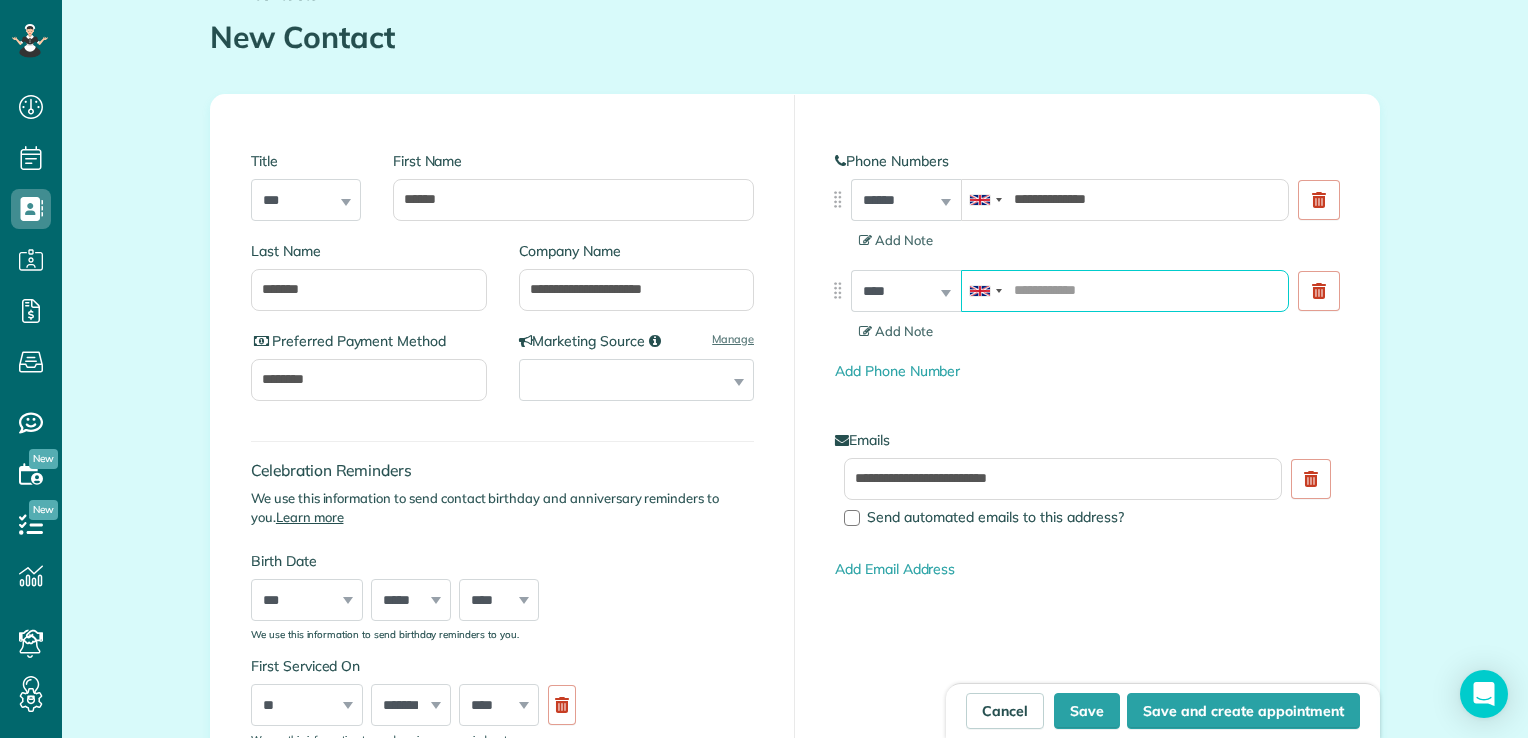 paste on "**********" 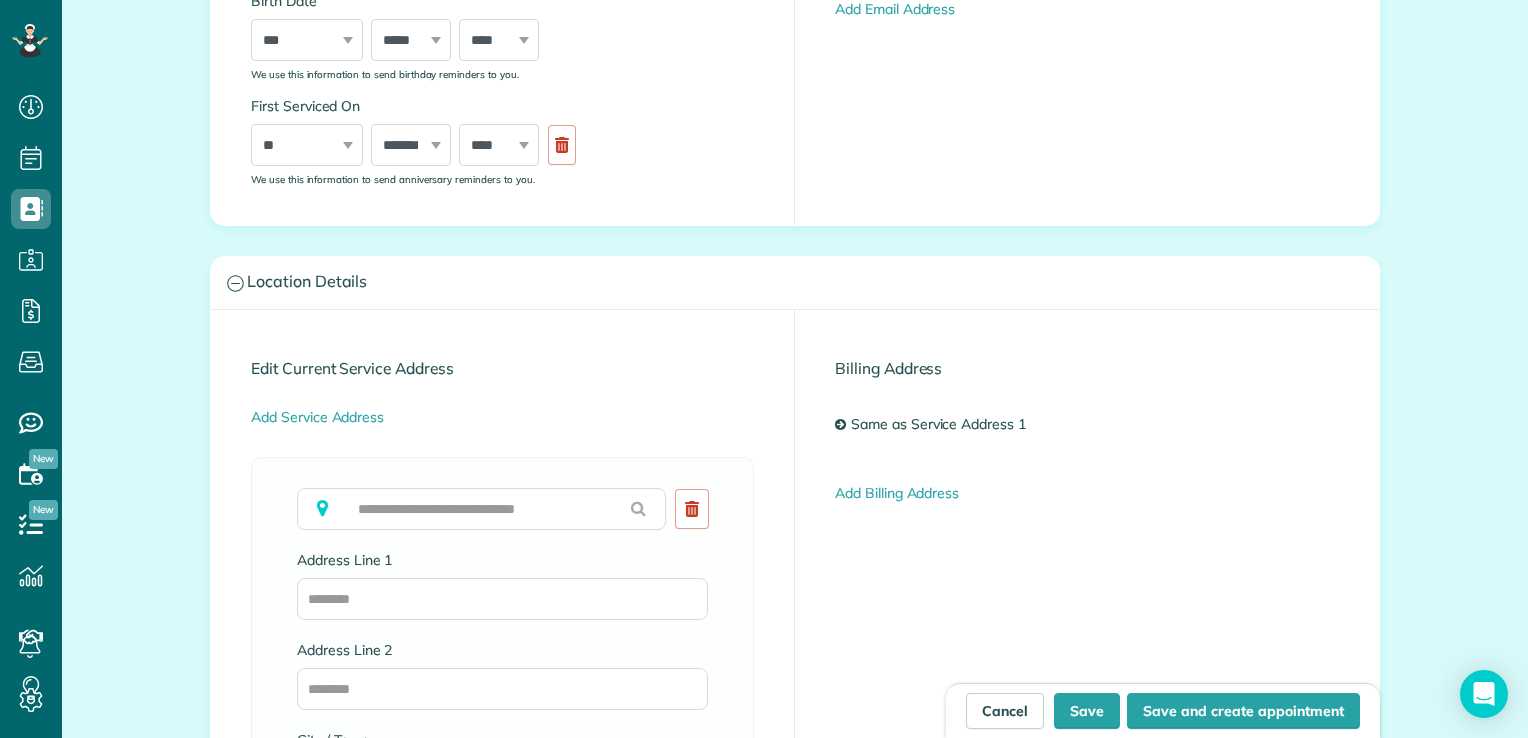 scroll, scrollTop: 731, scrollLeft: 0, axis: vertical 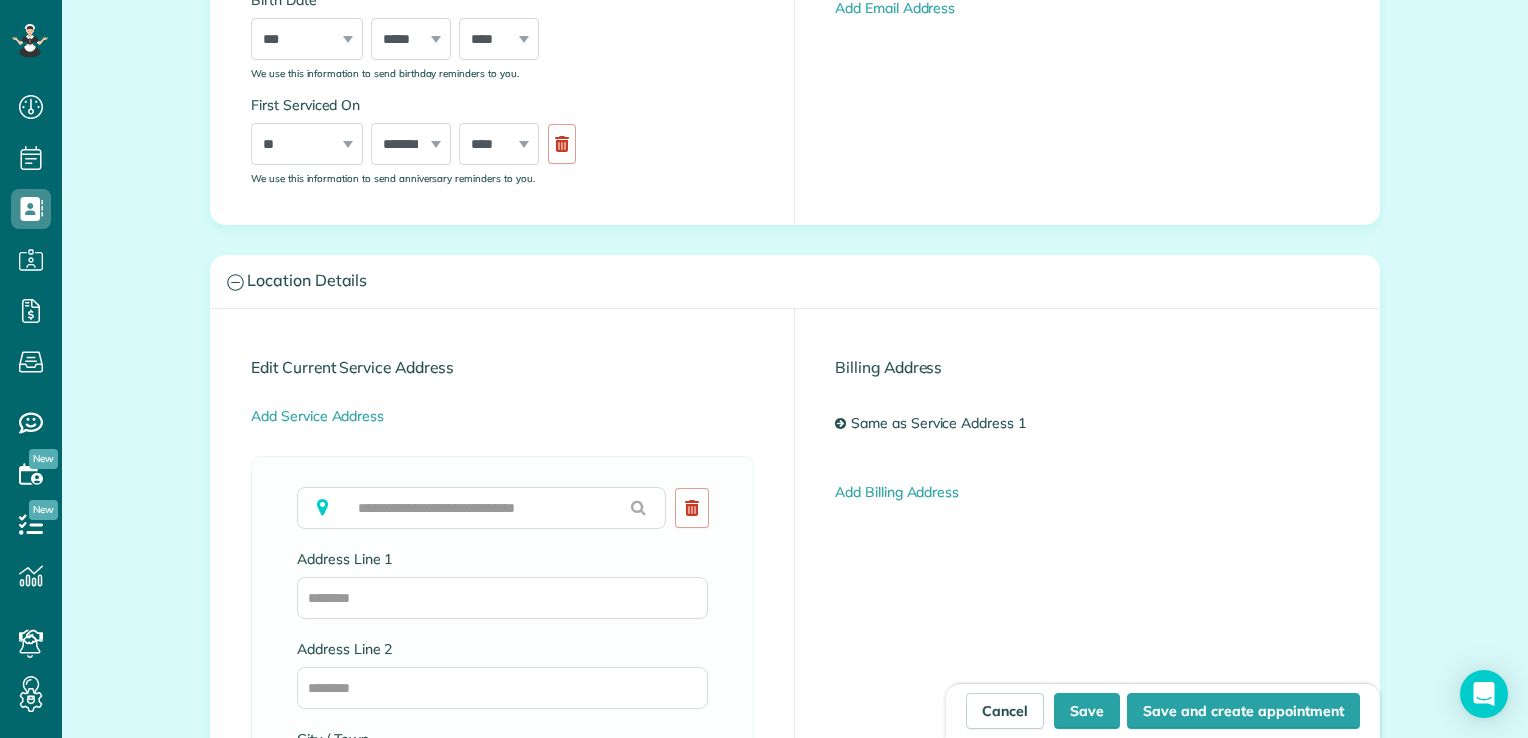 type on "**********" 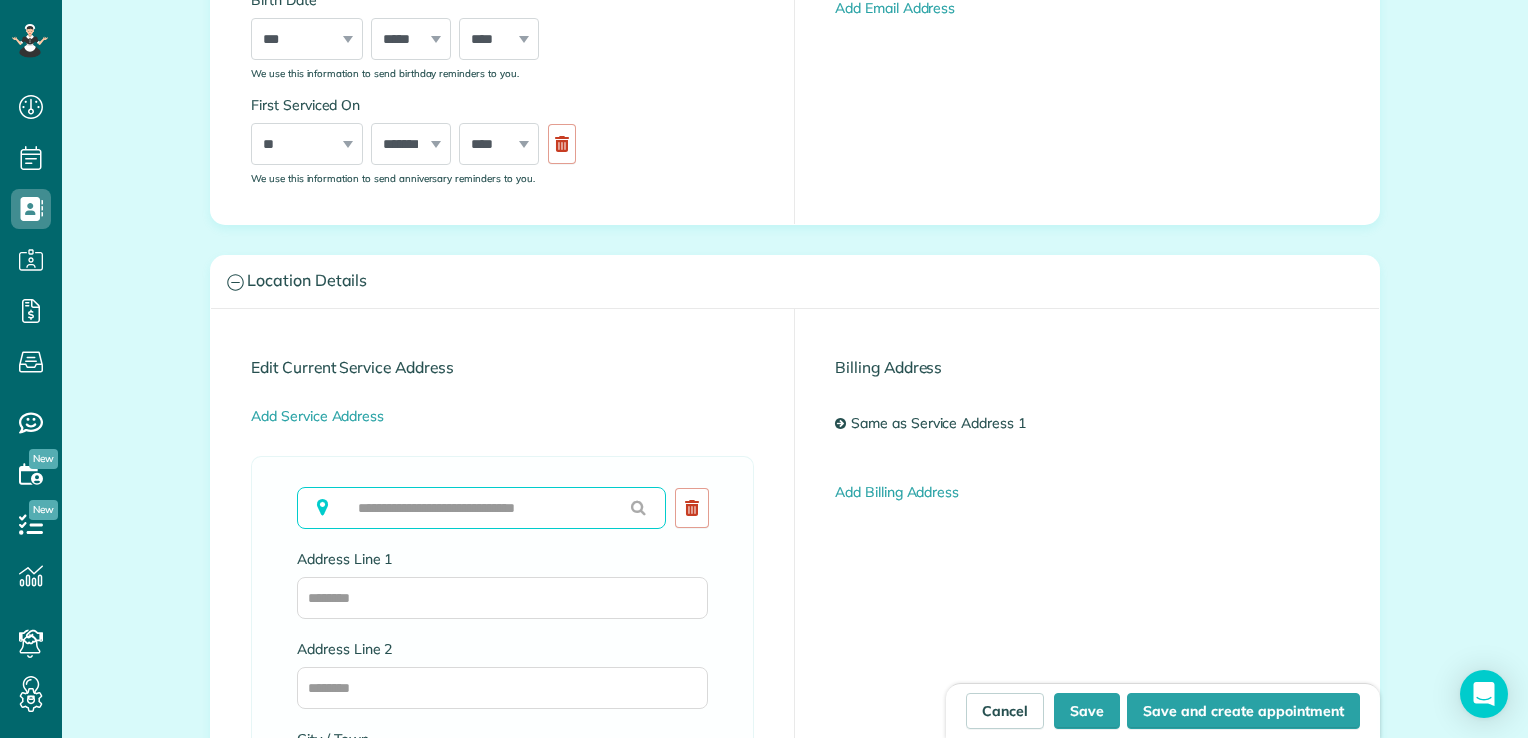 click at bounding box center (481, 508) 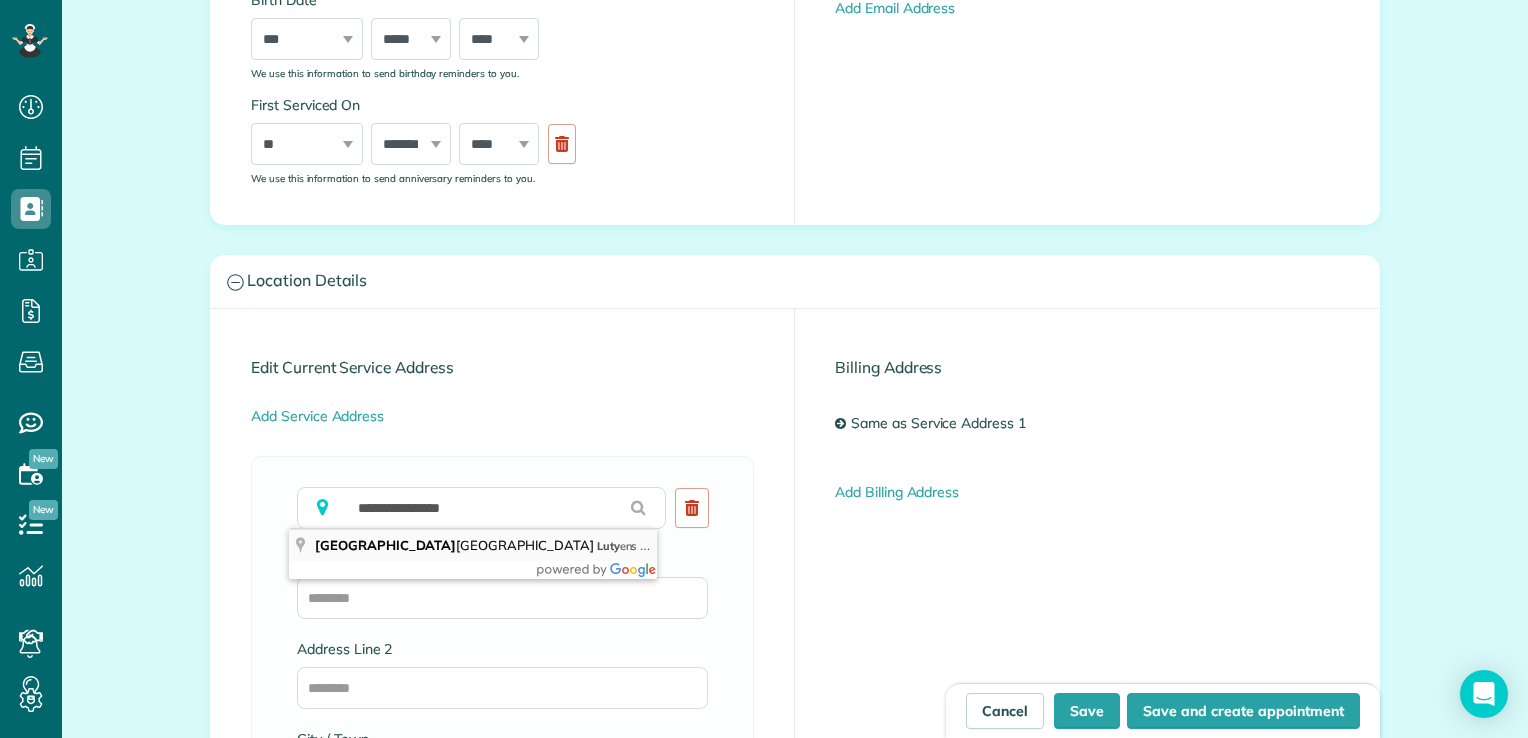 type on "**********" 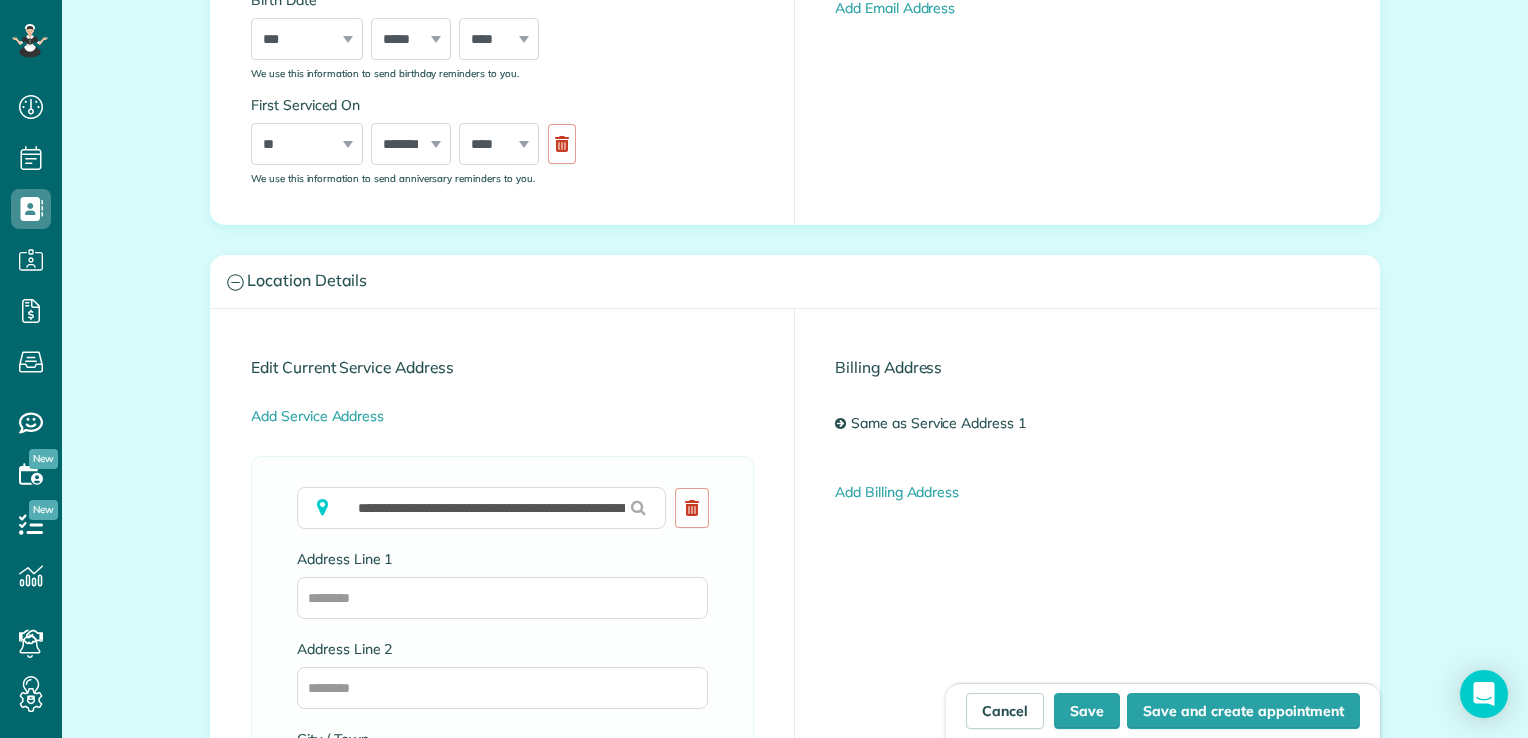 type on "**********" 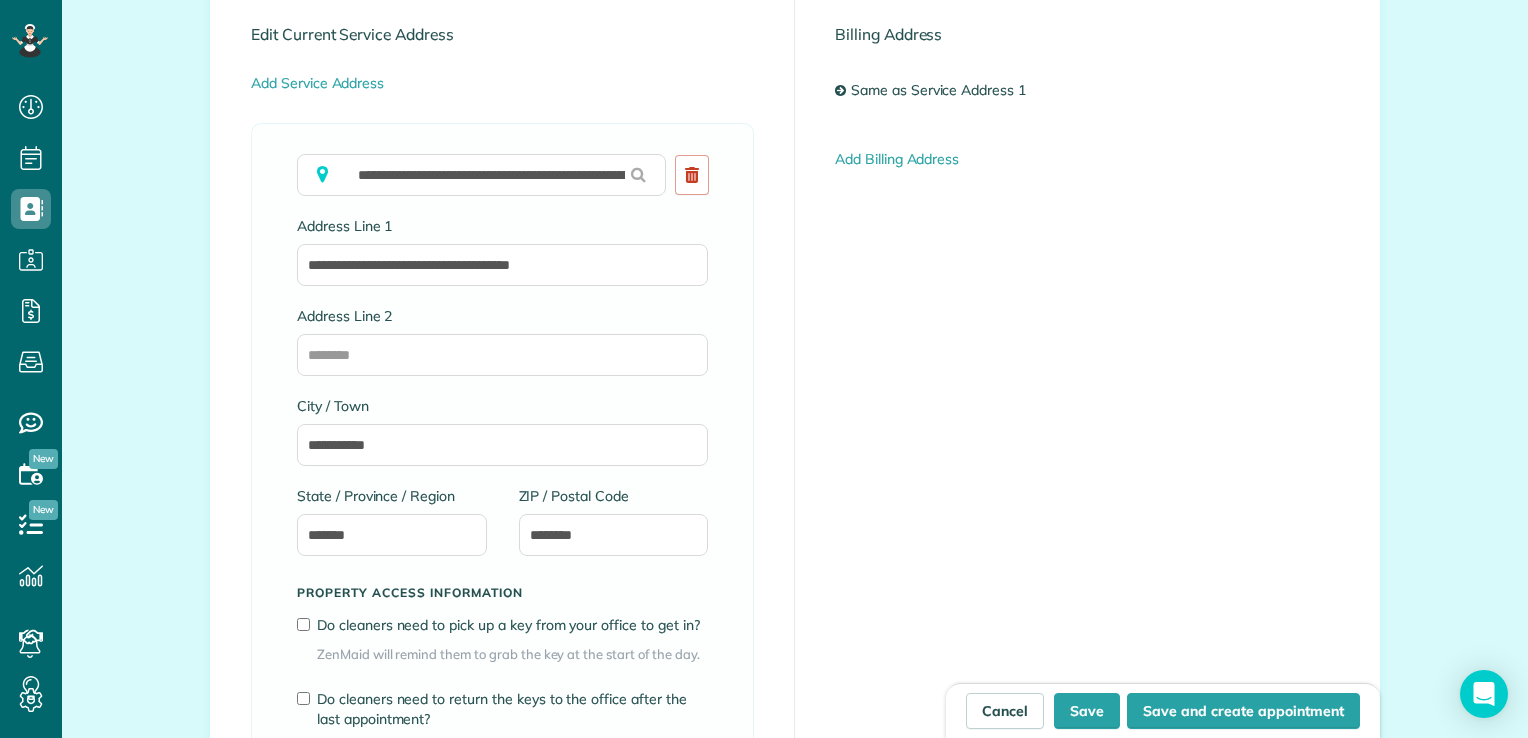 scroll, scrollTop: 1084, scrollLeft: 0, axis: vertical 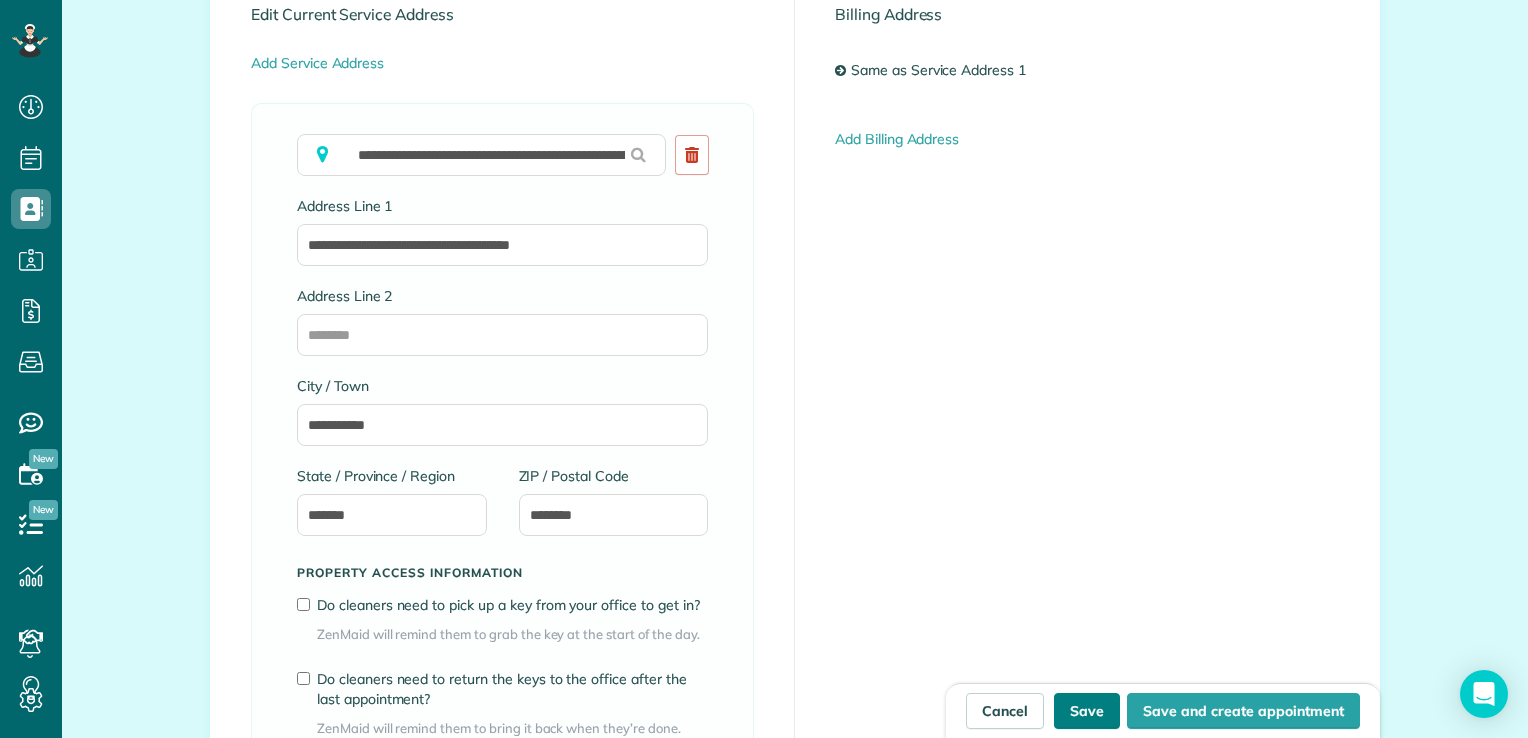 click on "Save" at bounding box center [1087, 711] 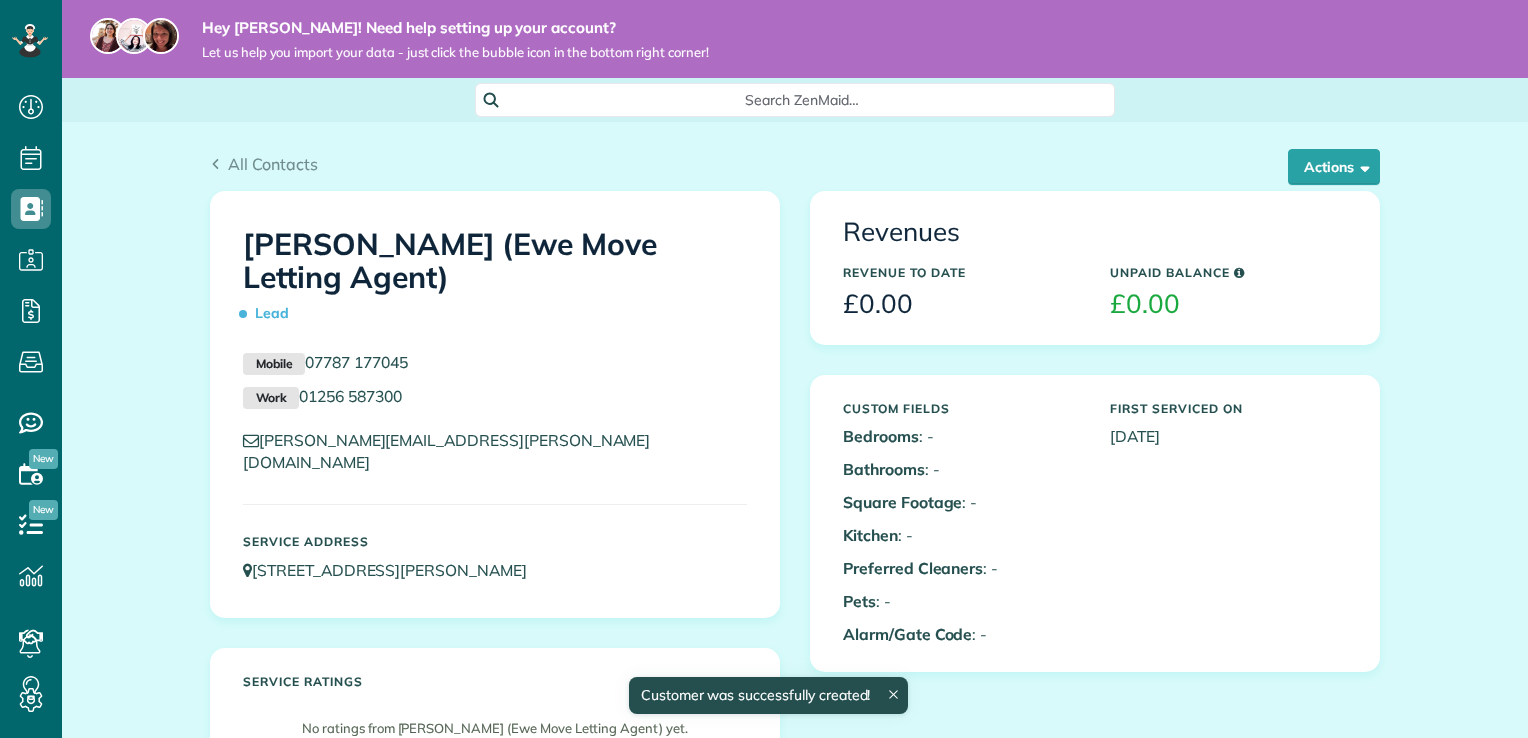 scroll, scrollTop: 0, scrollLeft: 0, axis: both 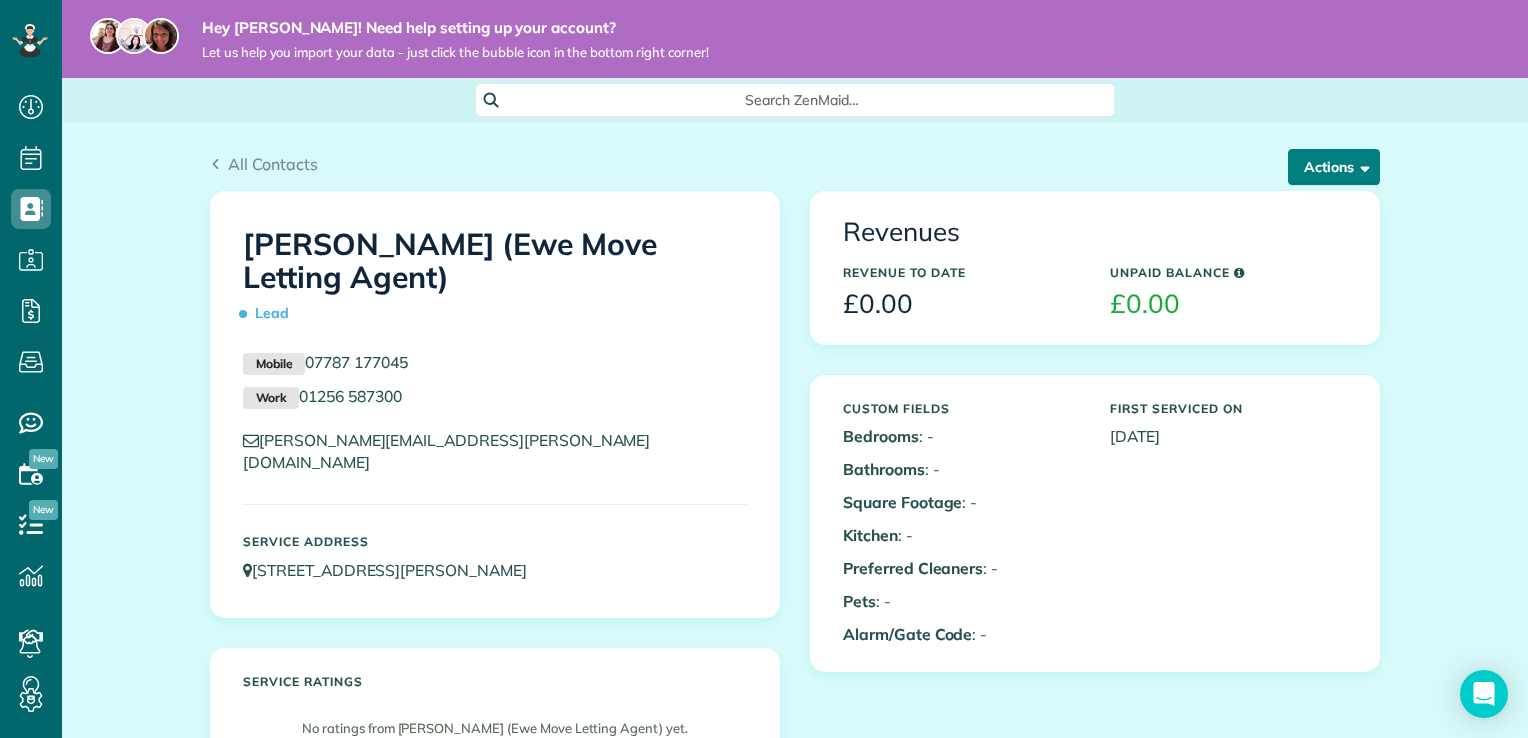 click on "Actions" at bounding box center [1334, 167] 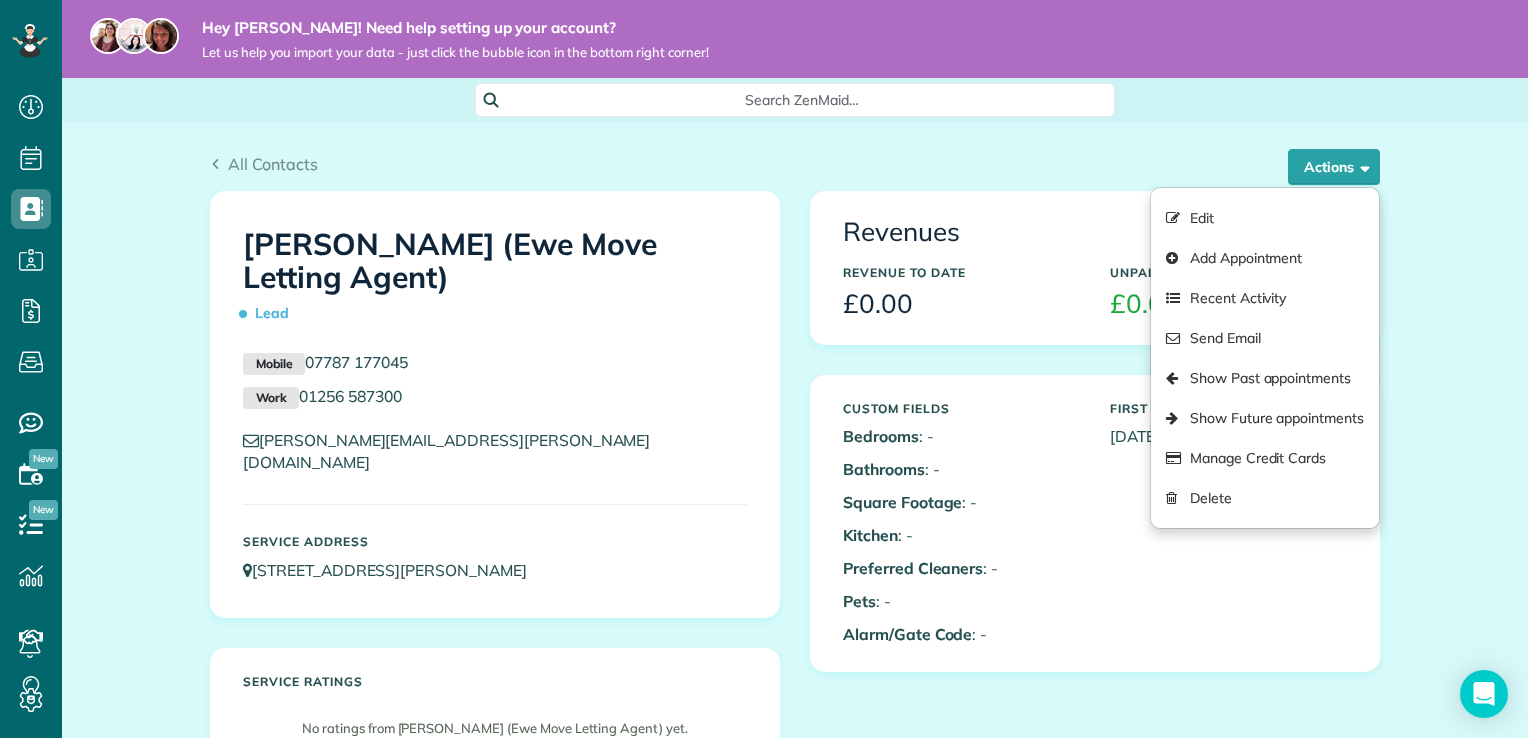 click on "Revenues
Revenue to Date
£0.00
Unpaid Balance
£0.00
Custom Fields
Bedrooms :
-
Bathrooms :
-
Square Footage :
-
Kitchen :
-
Pets" at bounding box center (1095, 447) 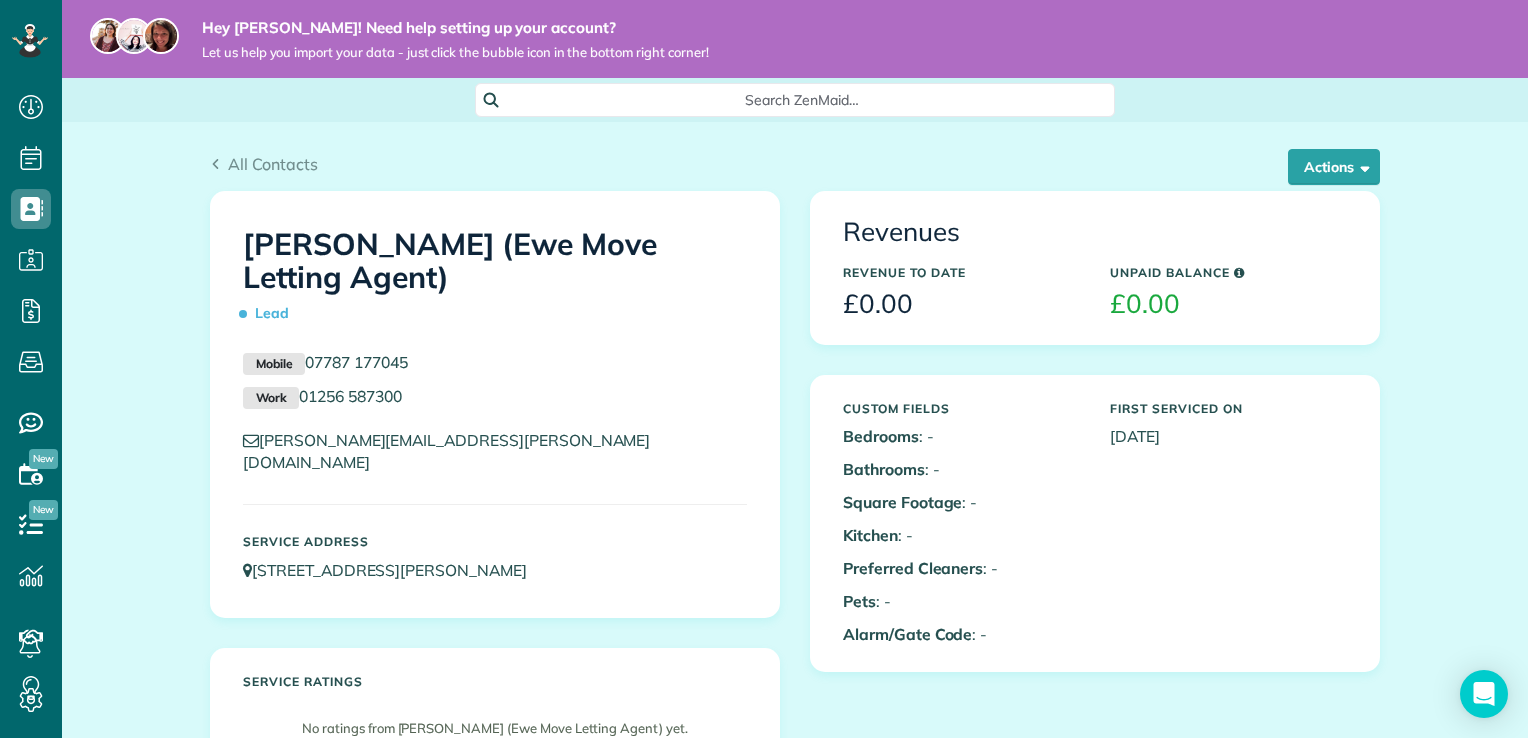 click on "Custom Fields
Bedrooms :
-
Bathrooms :
-
Square Footage :
-
Kitchen :
-
Preferred Cleaners :
-
Pets :
-
Alarm/Gate Code :
-
First Serviced On
17-06-2025" at bounding box center (1095, 523) 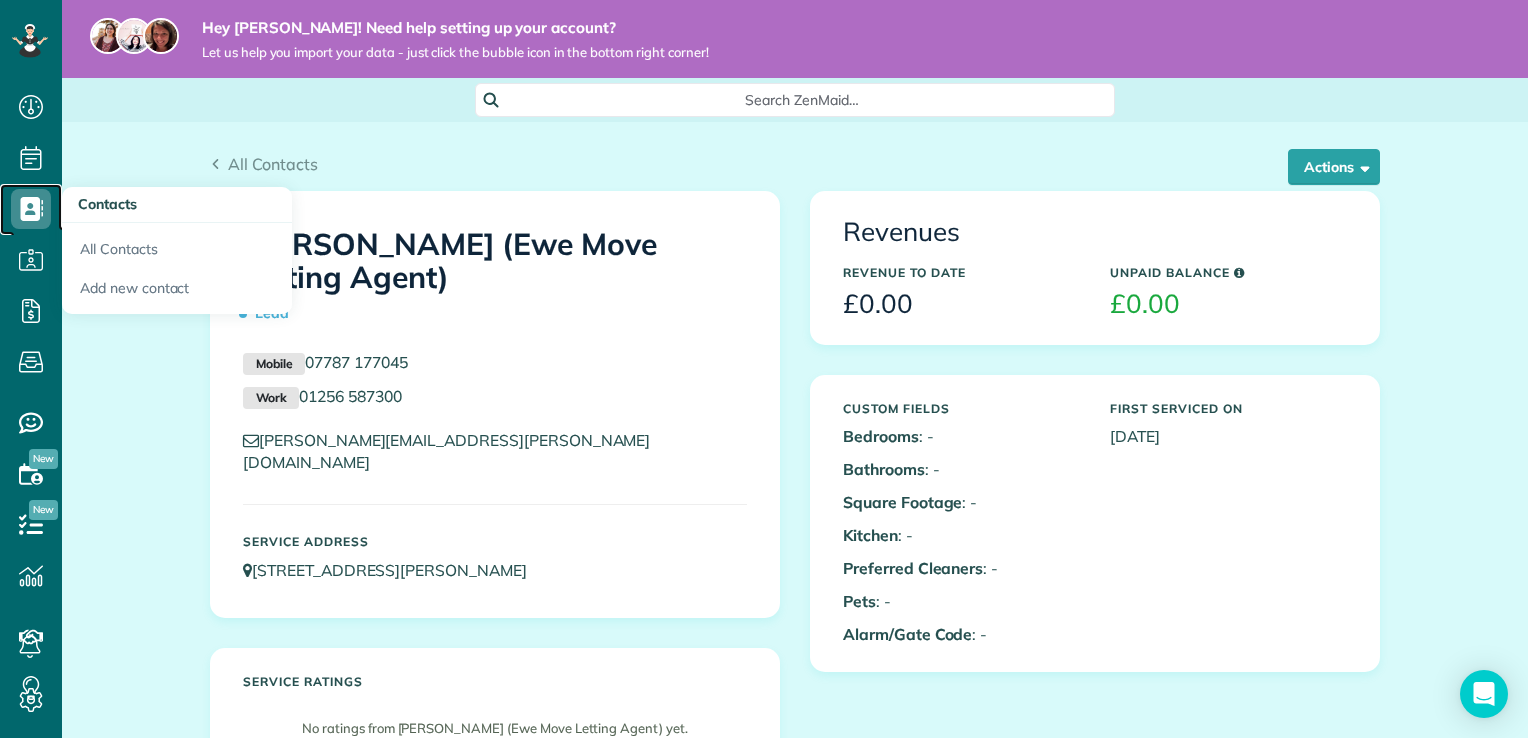 click 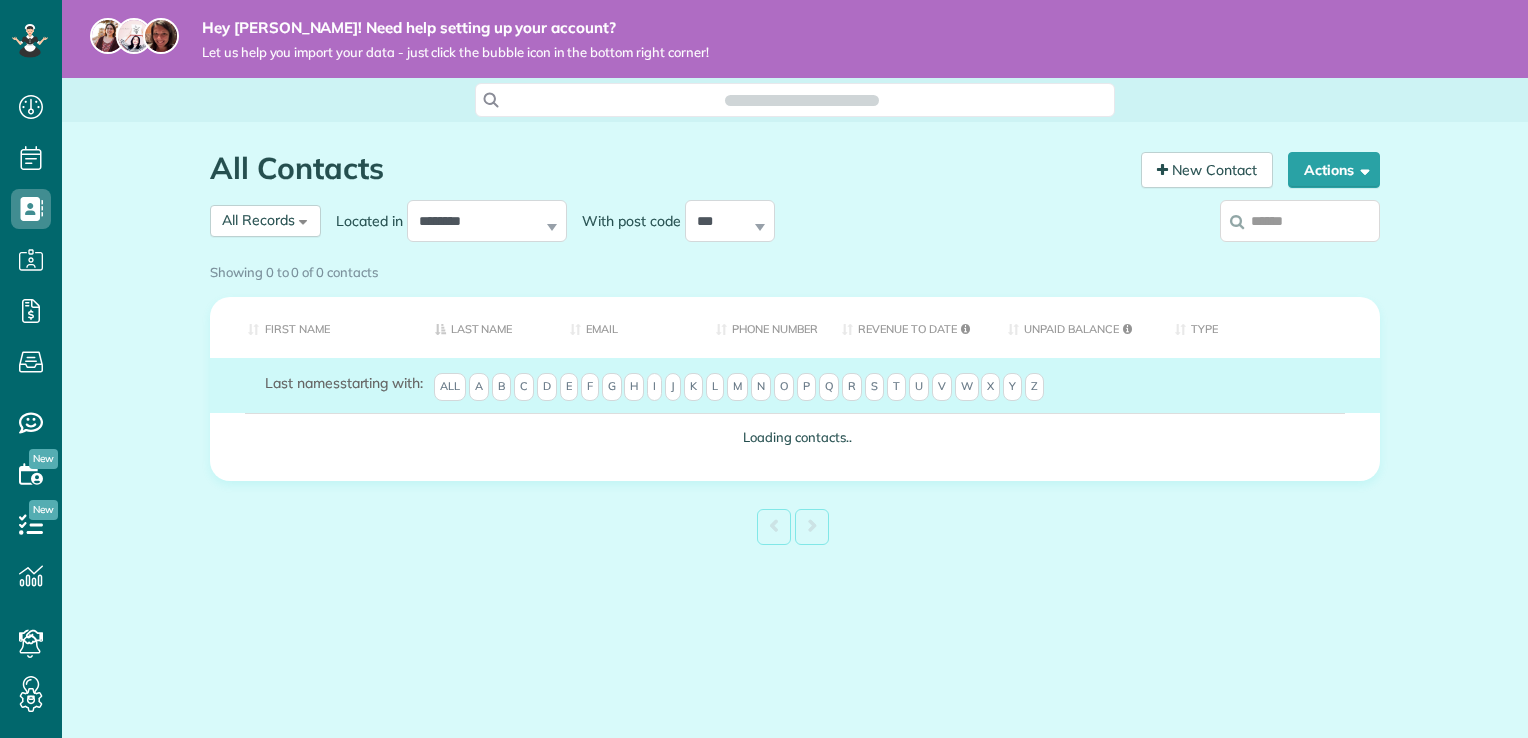 scroll, scrollTop: 0, scrollLeft: 0, axis: both 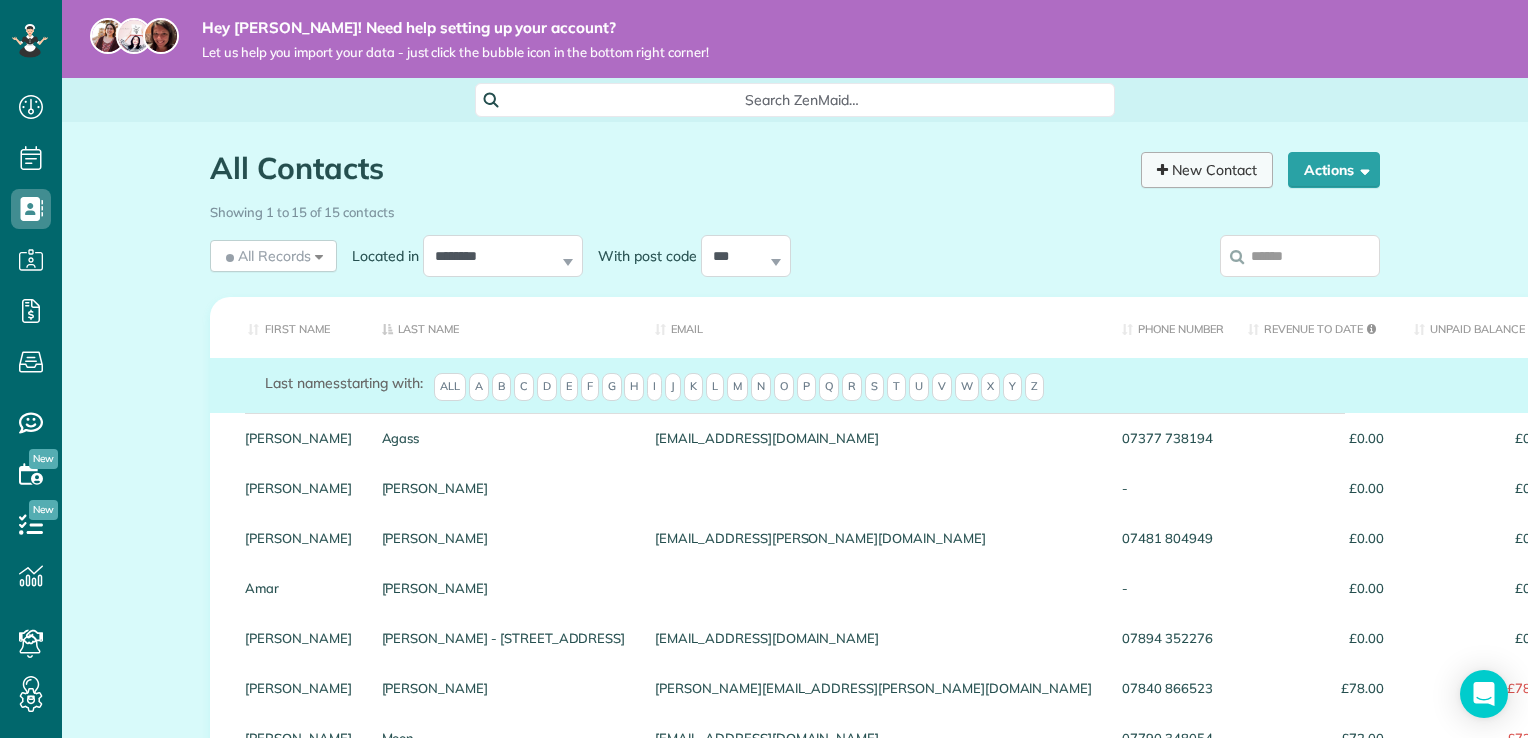 click on "New Contact" at bounding box center (1207, 170) 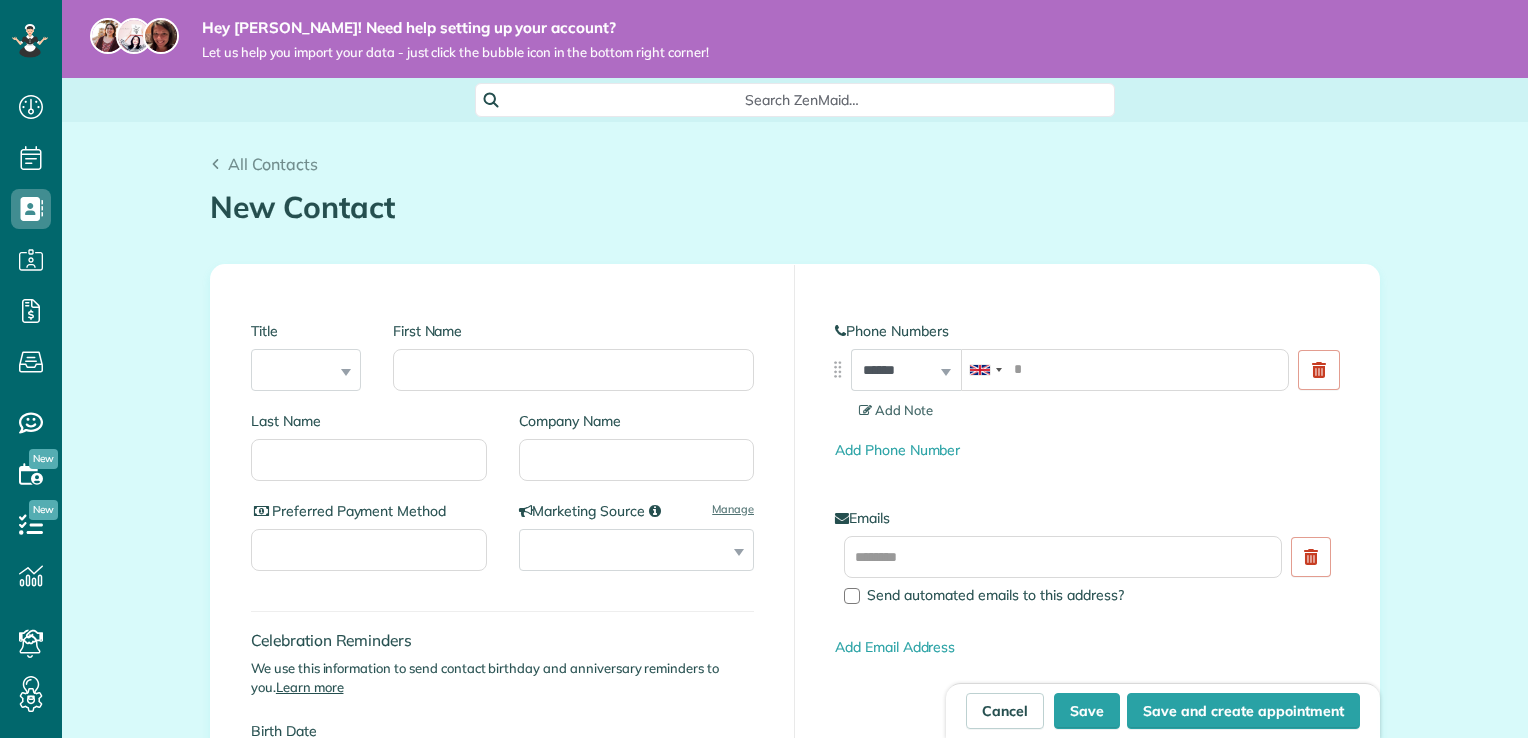 scroll, scrollTop: 0, scrollLeft: 0, axis: both 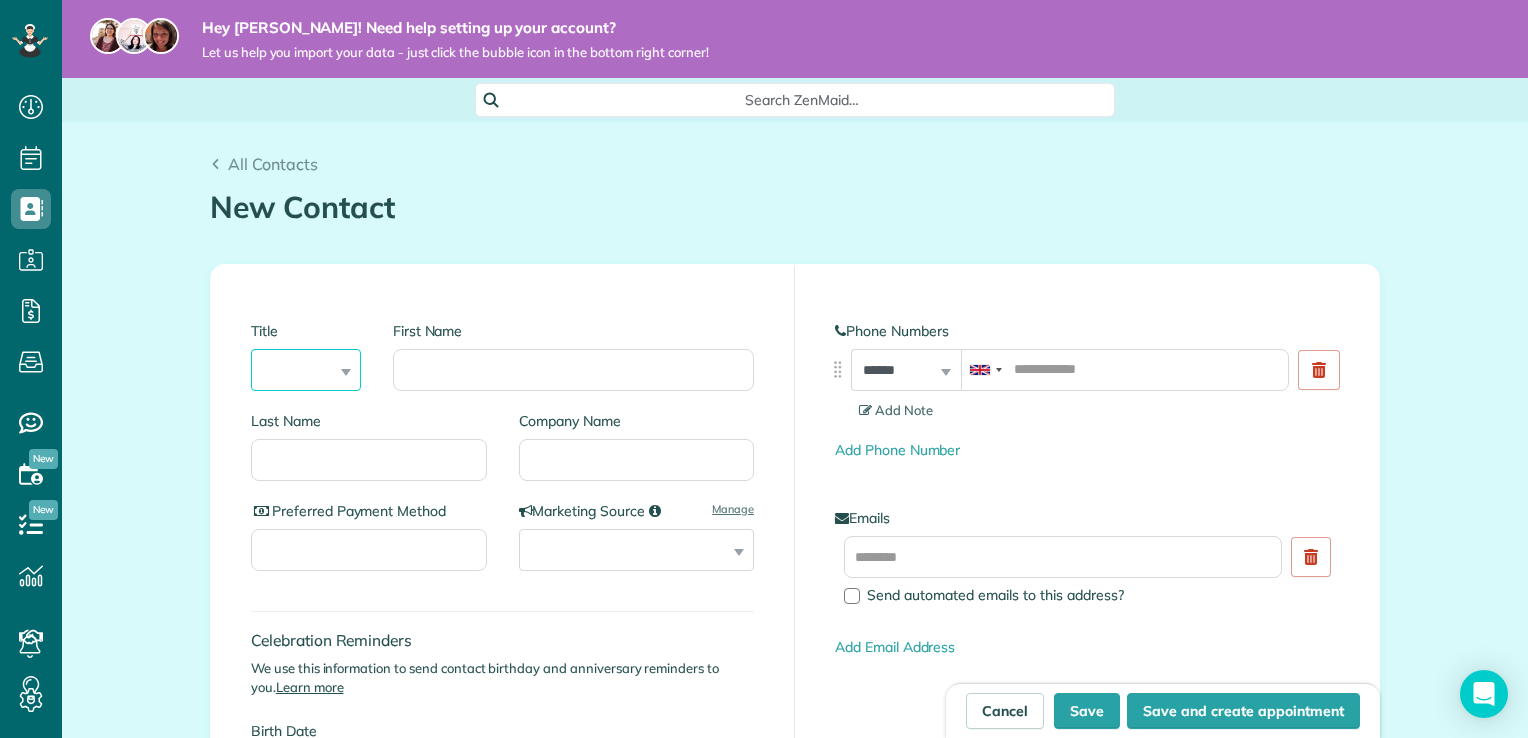click on "***
****
***
***" at bounding box center [306, 370] 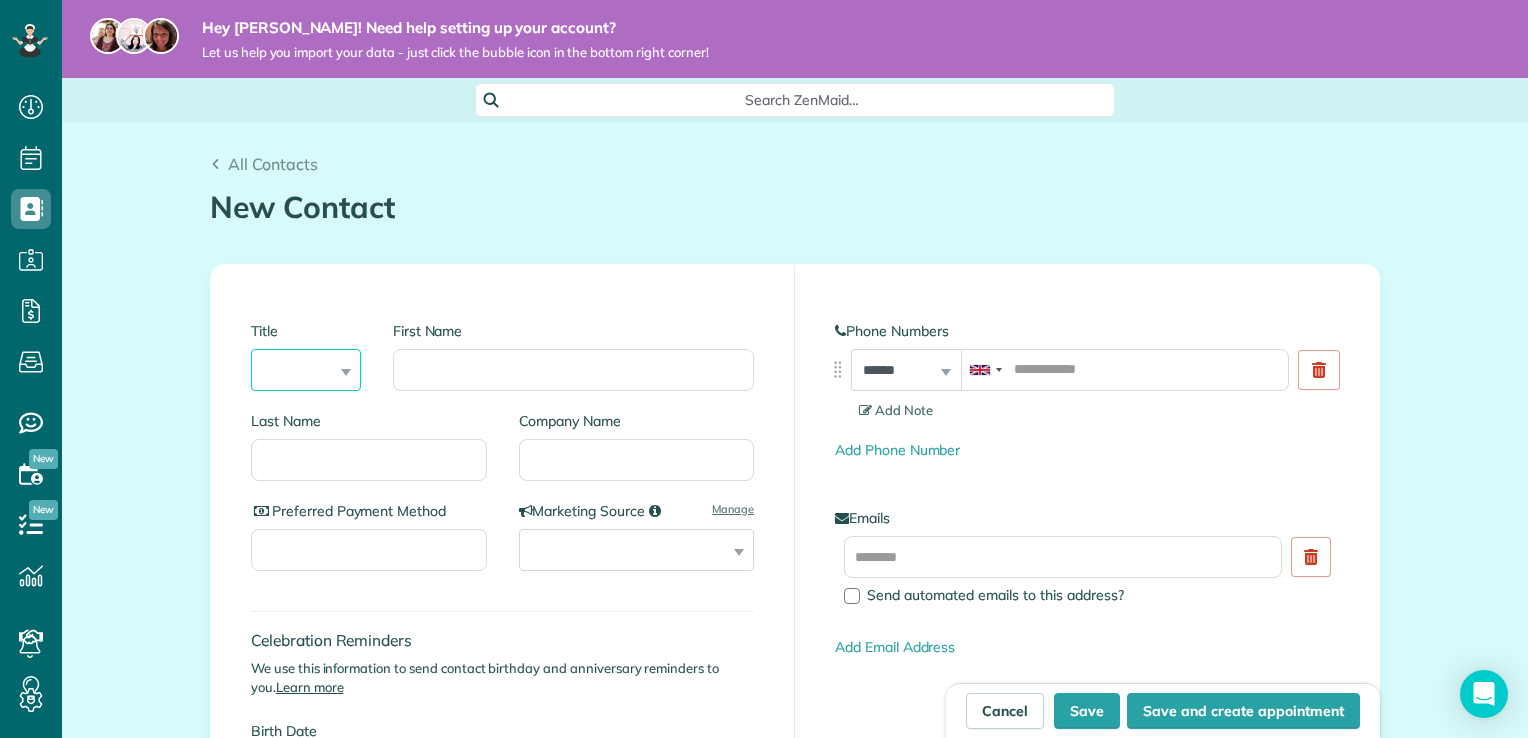 select on "****" 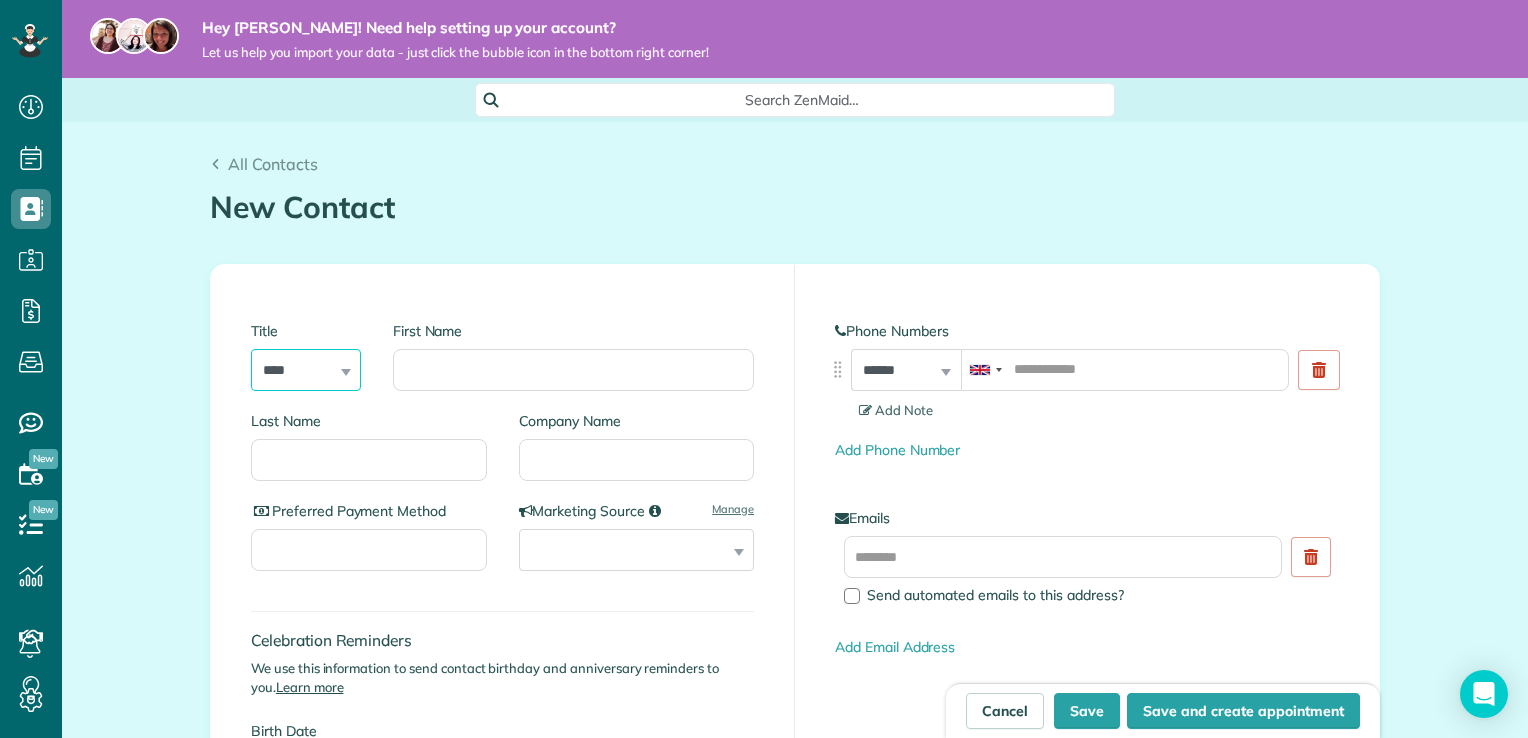 click on "***
****
***
***" at bounding box center [306, 370] 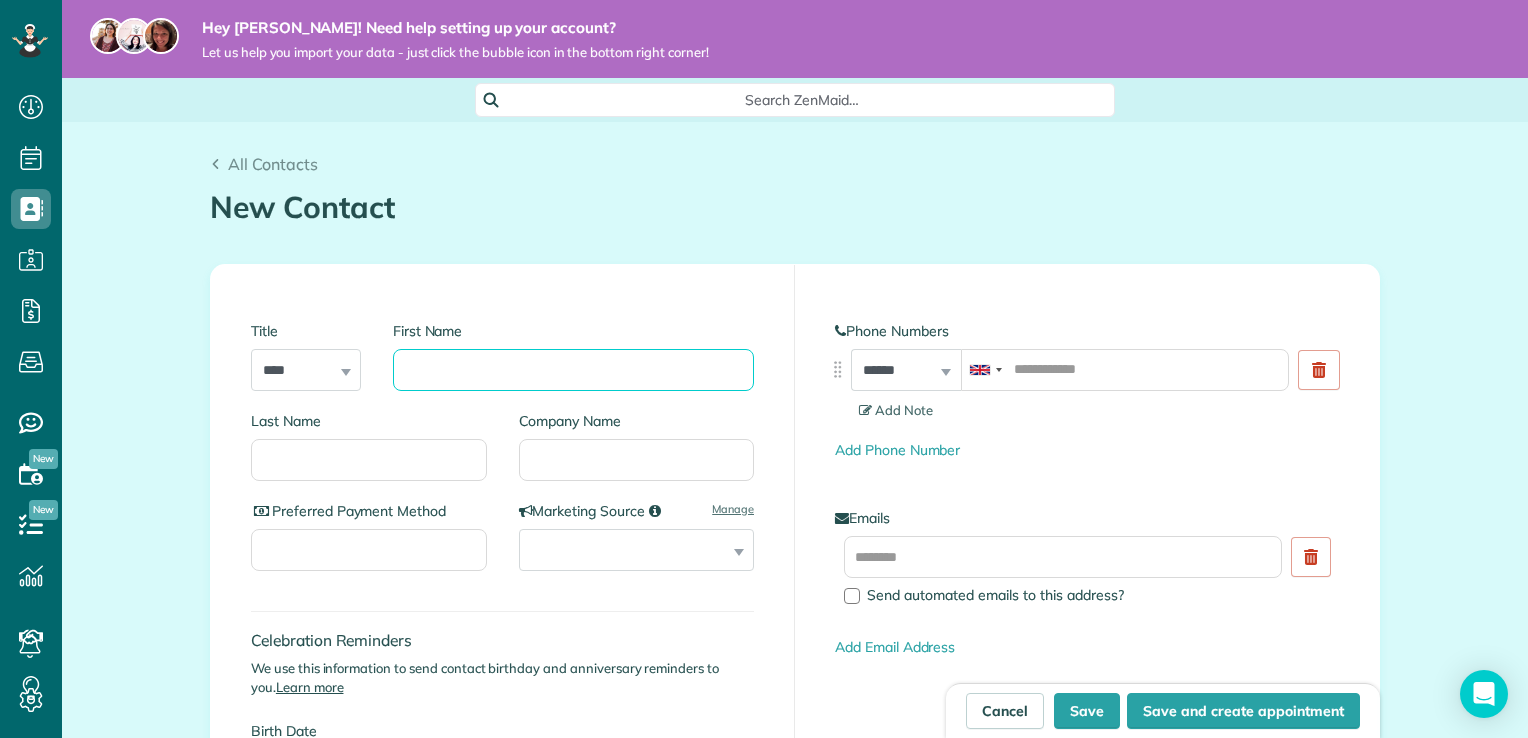 click on "First Name" at bounding box center [573, 370] 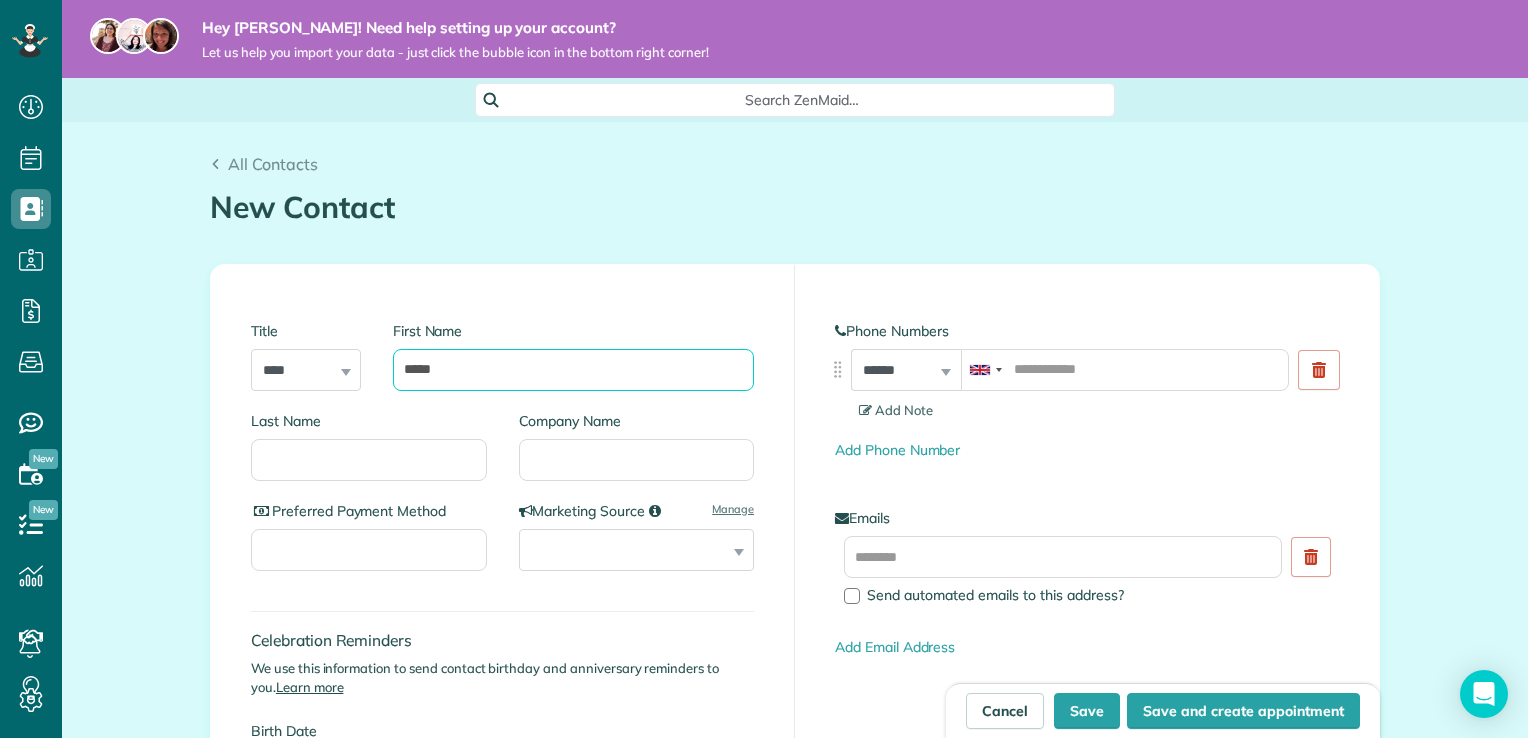 type on "*****" 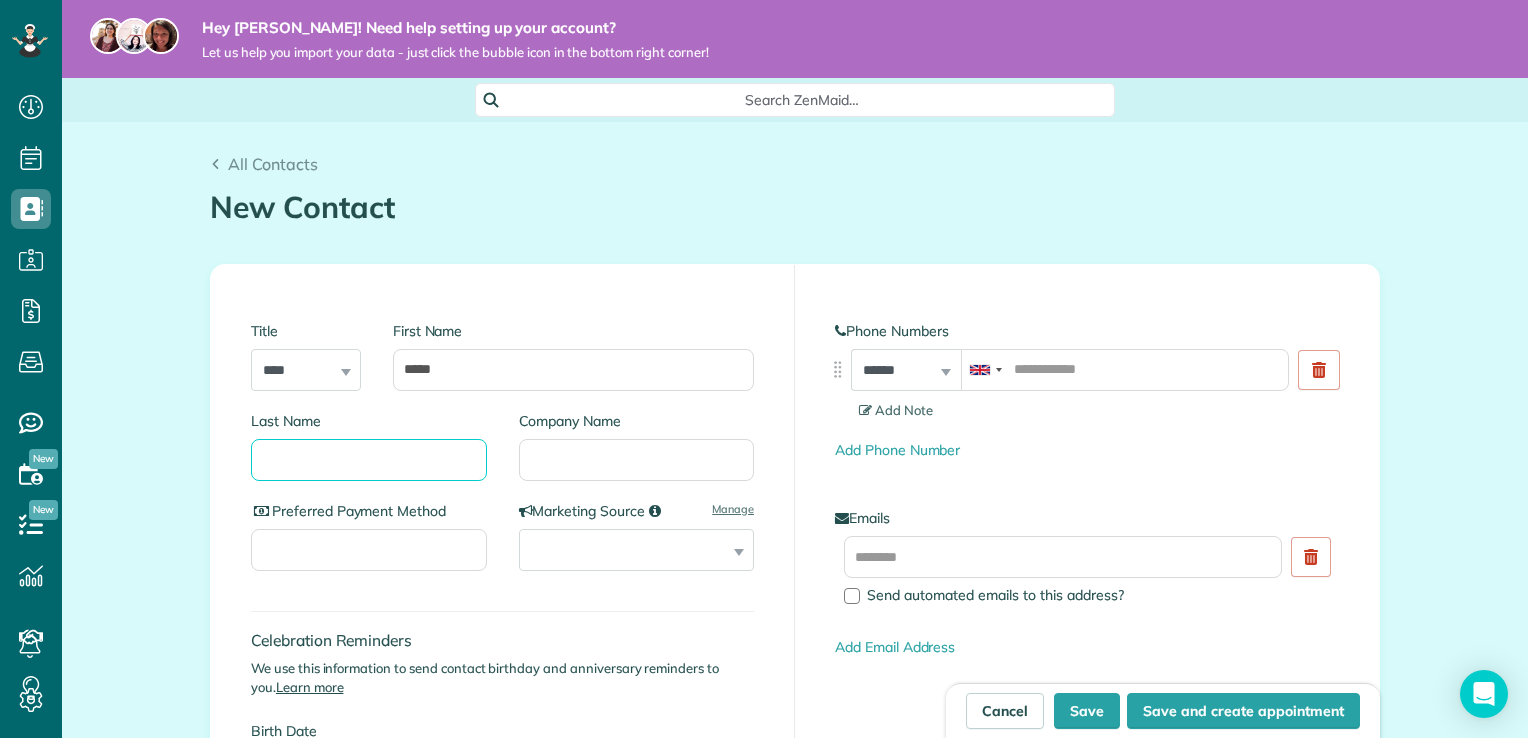 click on "Last Name" at bounding box center [369, 460] 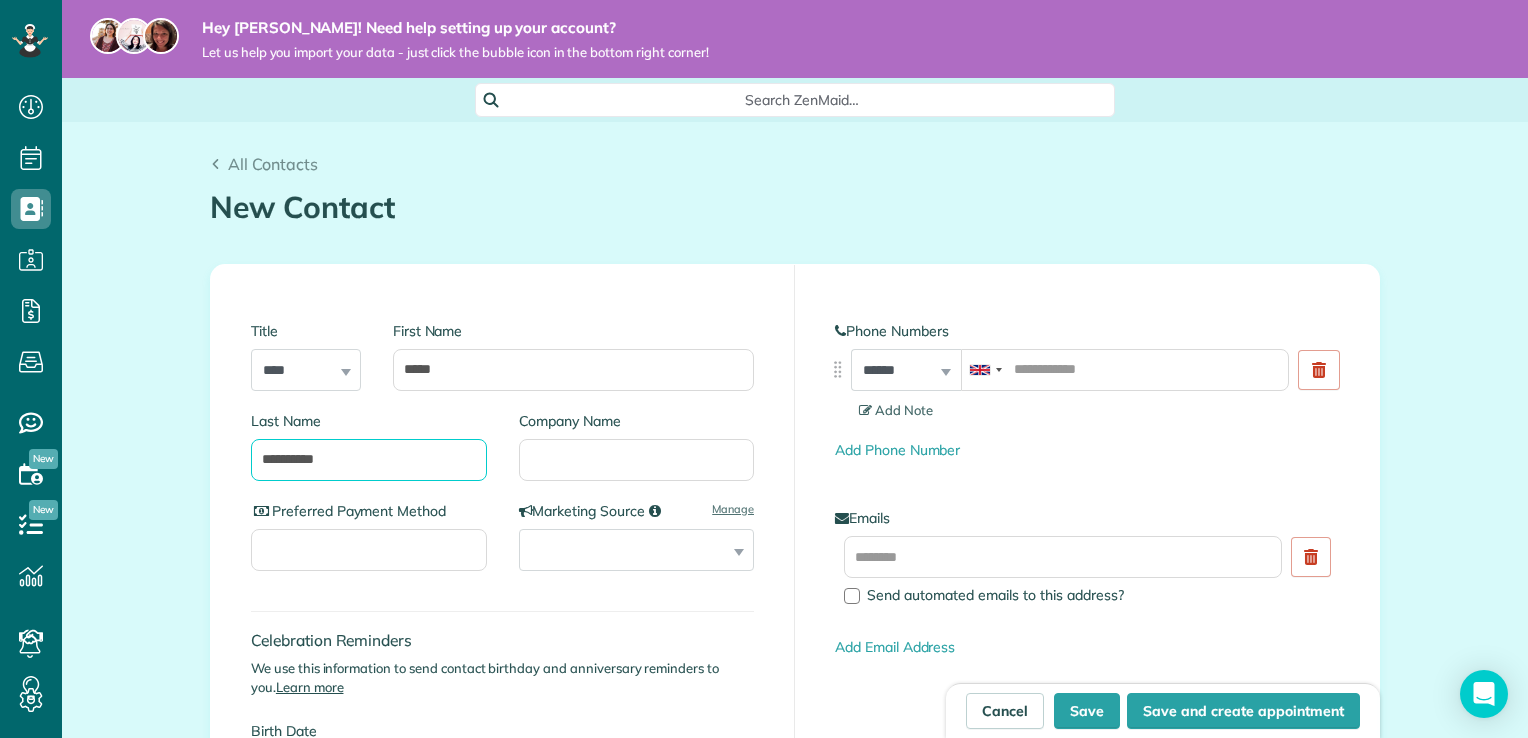 type on "**********" 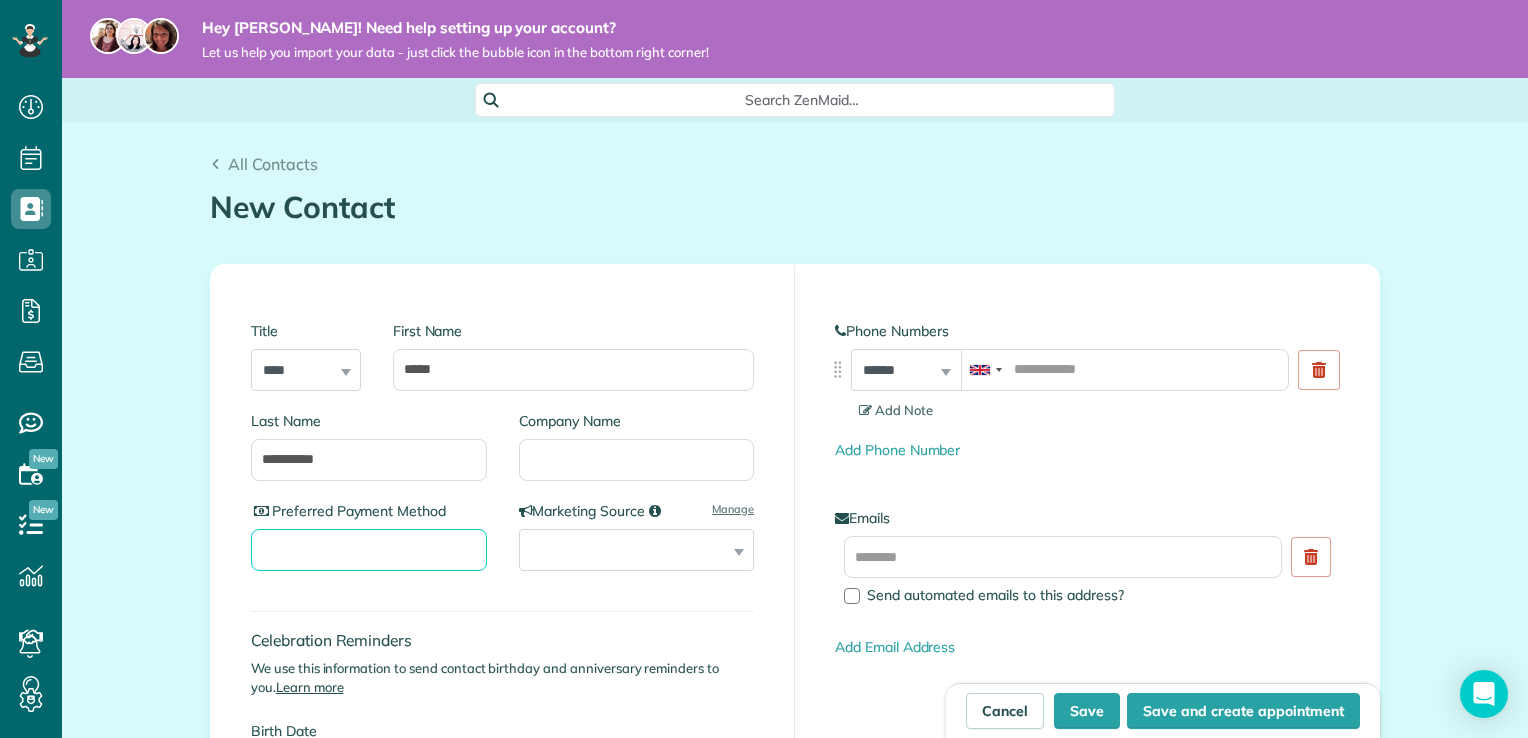 click on "Preferred Payment Method" at bounding box center [369, 550] 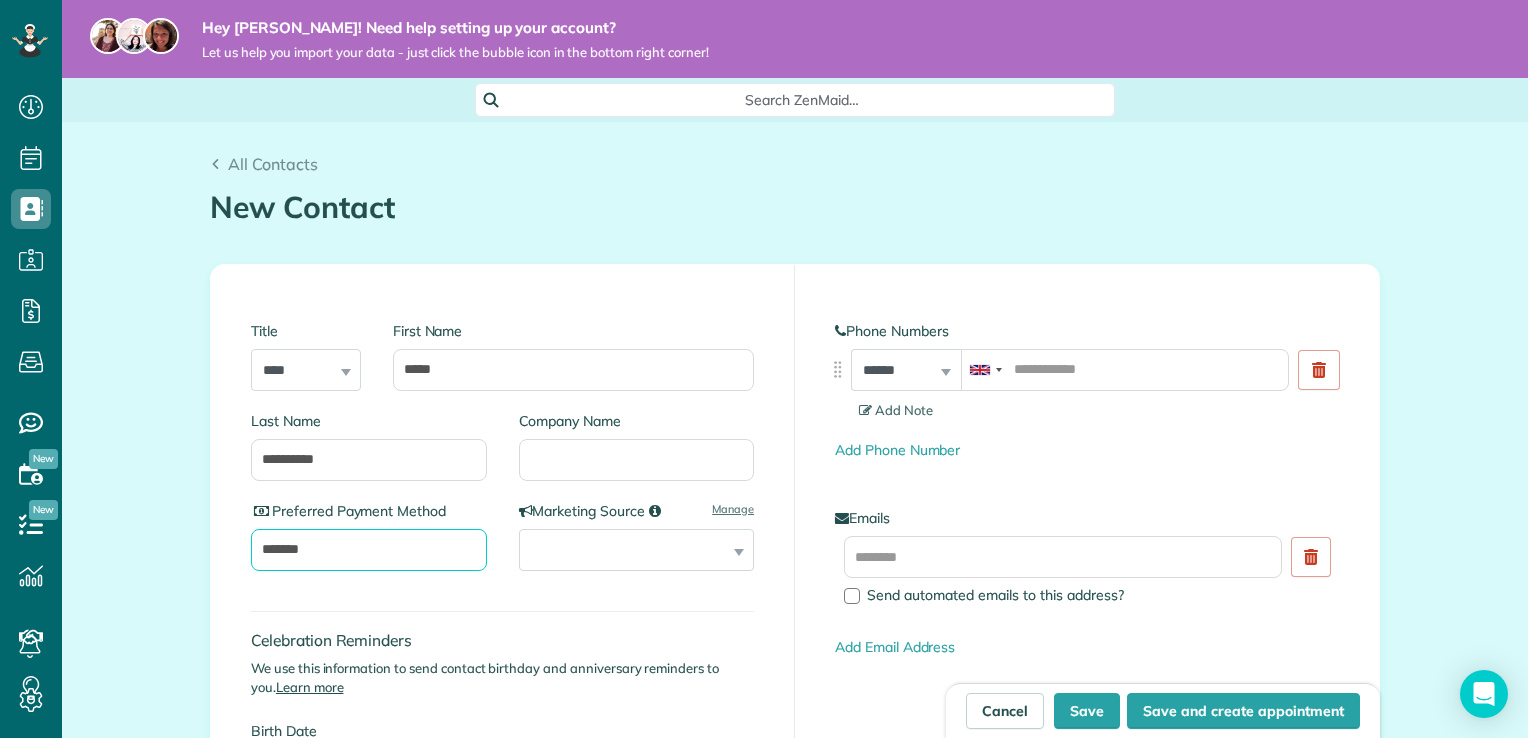 type on "*******" 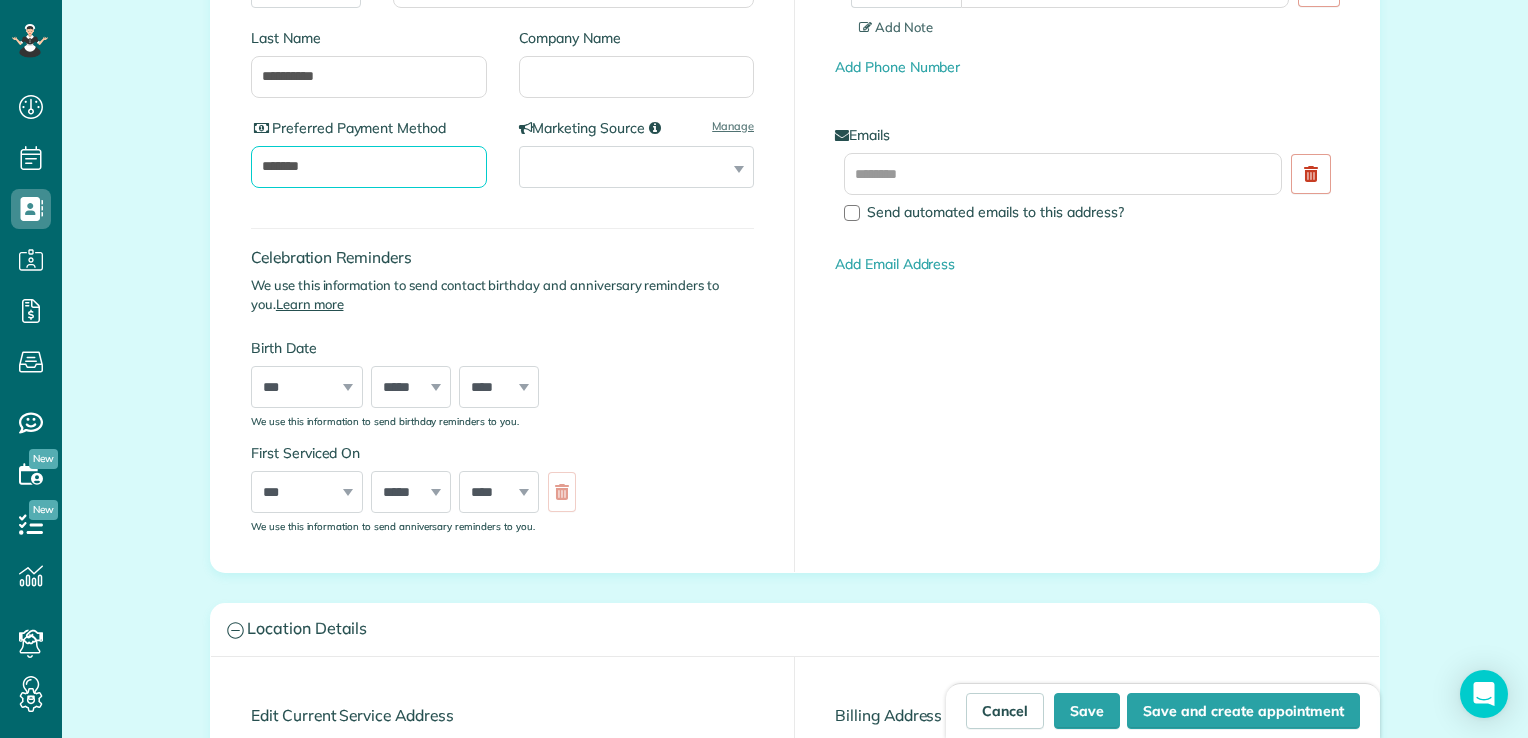 scroll, scrollTop: 403, scrollLeft: 0, axis: vertical 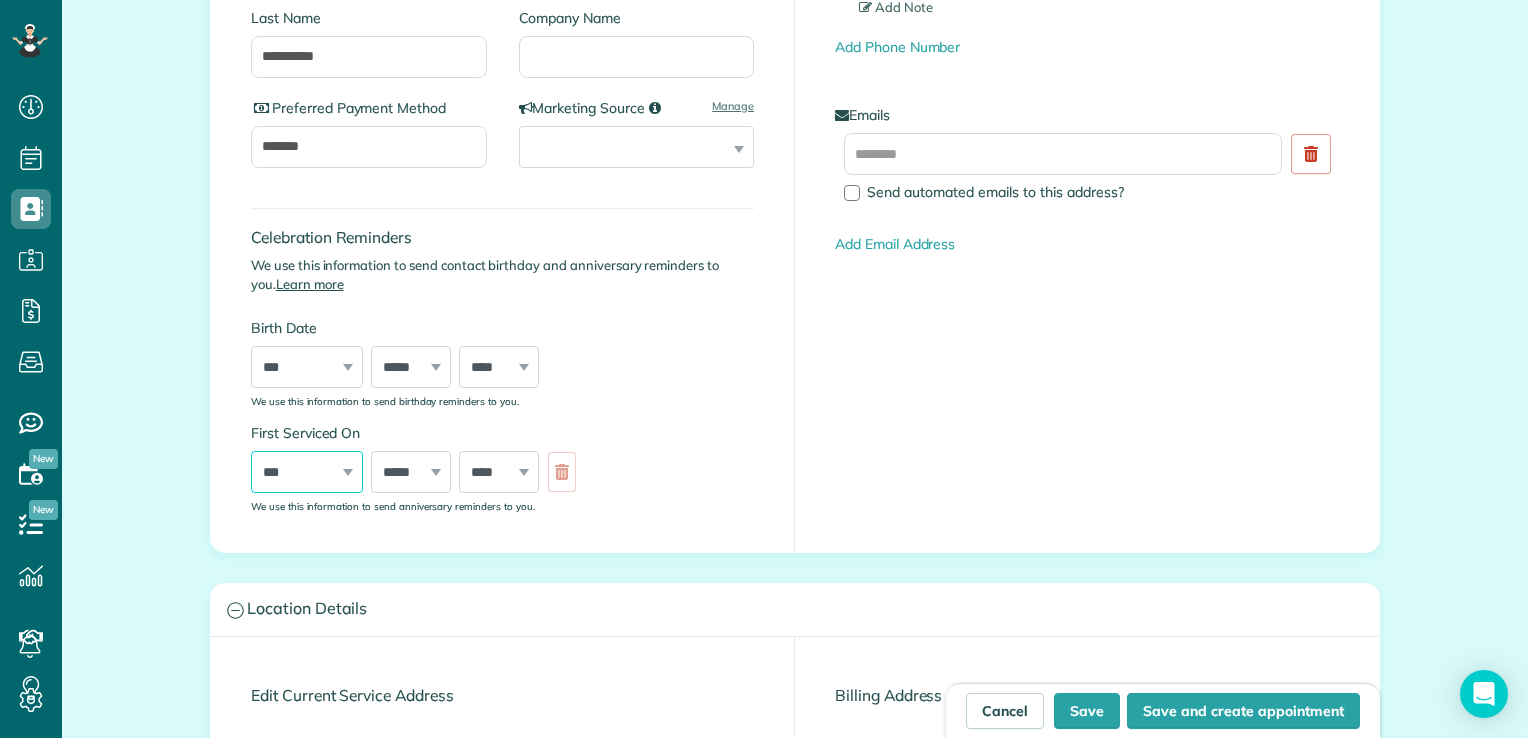 click on "***
*
*
*
*
*
*
*
*
*
**
**
**
**
**
**
**
**
**
**
**
**
**
**
**
**
**
**
**
**
**
**" at bounding box center [307, 472] 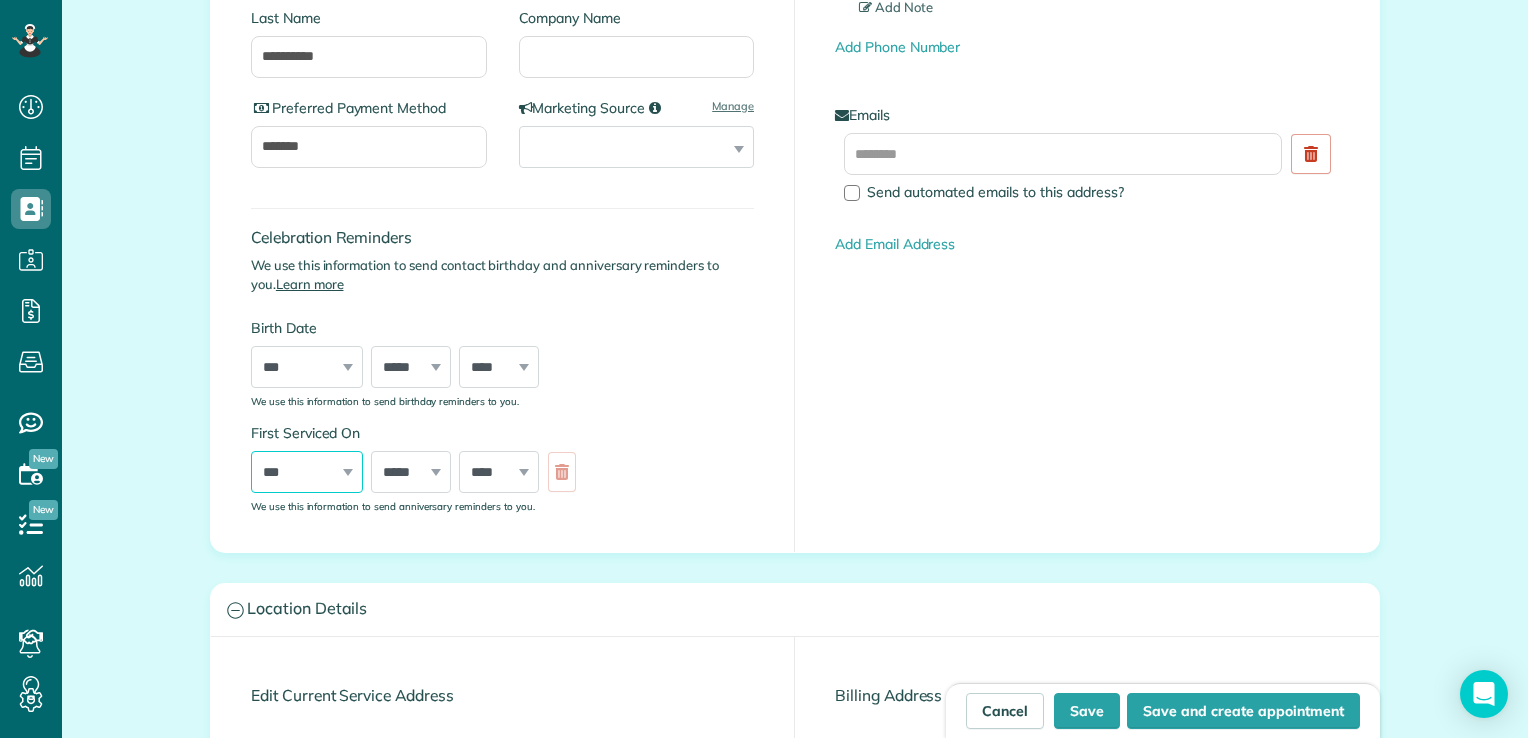 select on "**" 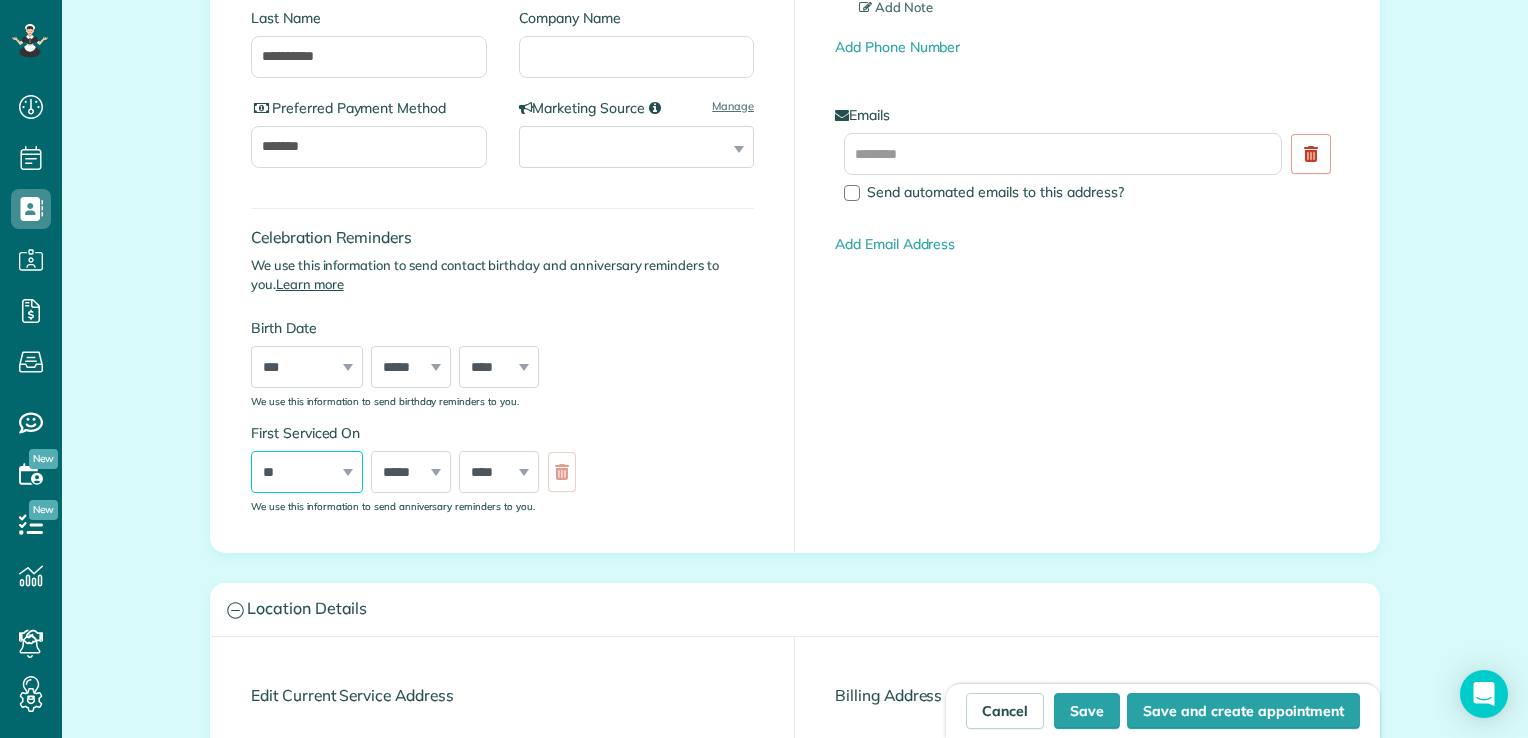 click on "***
*
*
*
*
*
*
*
*
*
**
**
**
**
**
**
**
**
**
**
**
**
**
**
**
**
**
**
**
**
**
**" at bounding box center [307, 472] 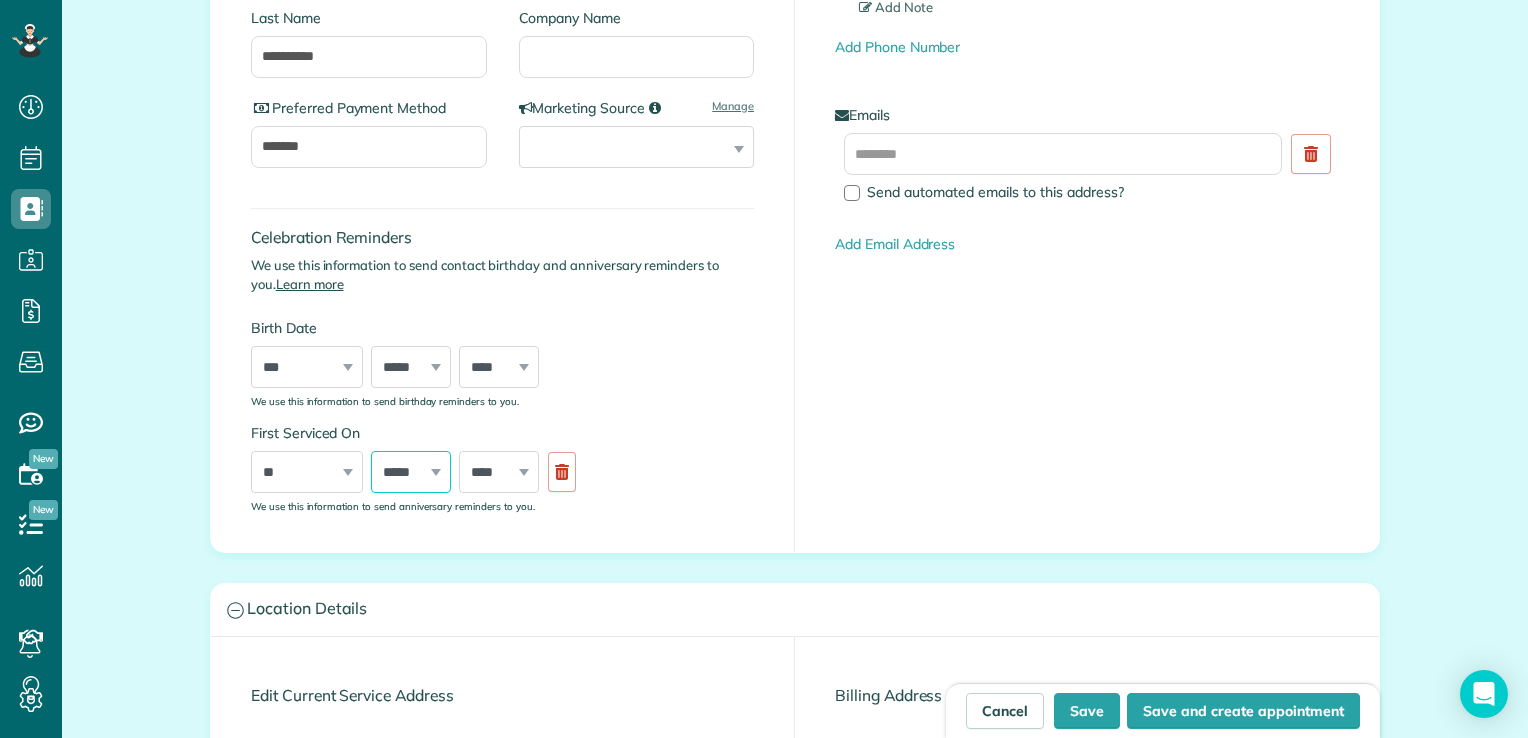 click on "*****
*******
********
*****
*****
***
****
****
******
*********
*******
********
********" at bounding box center [411, 472] 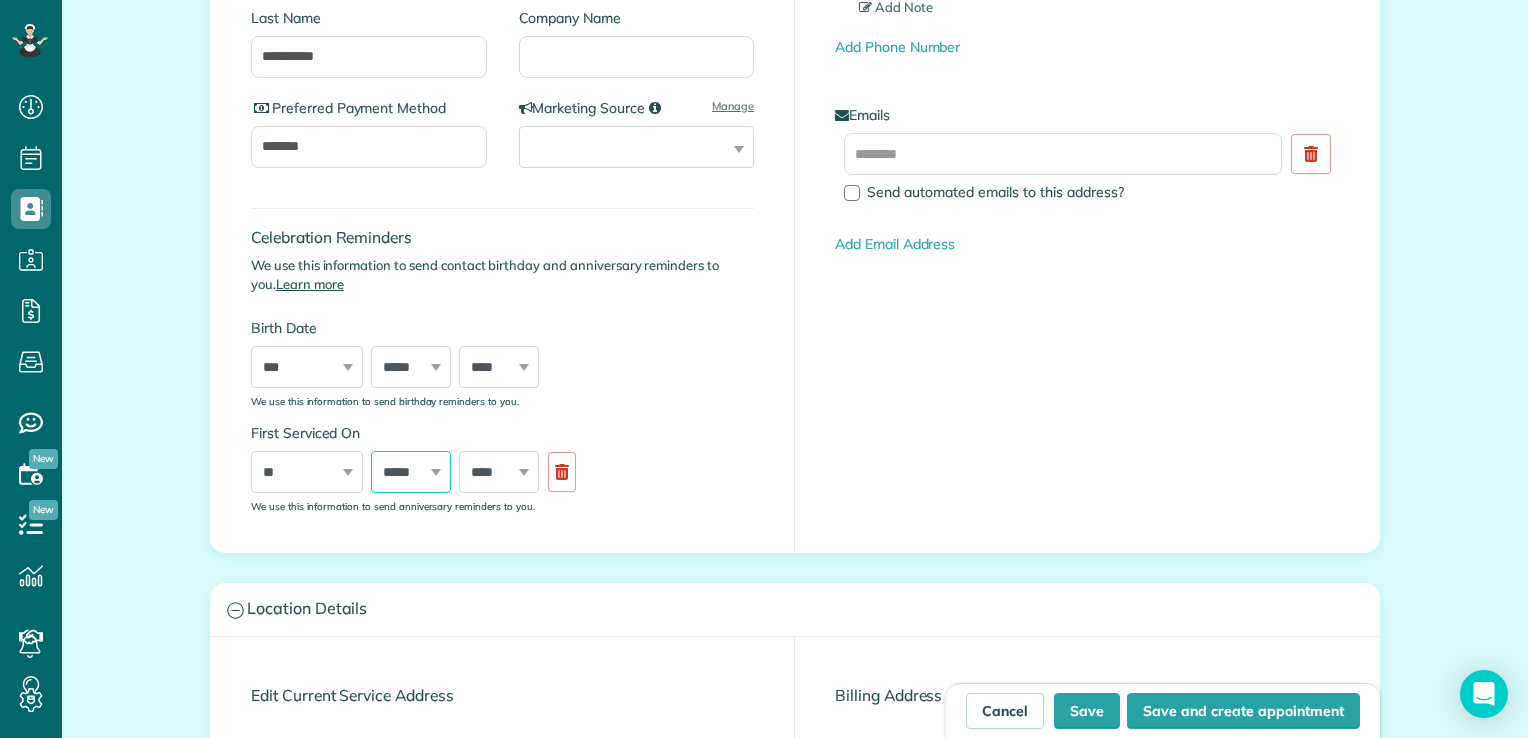 select on "*" 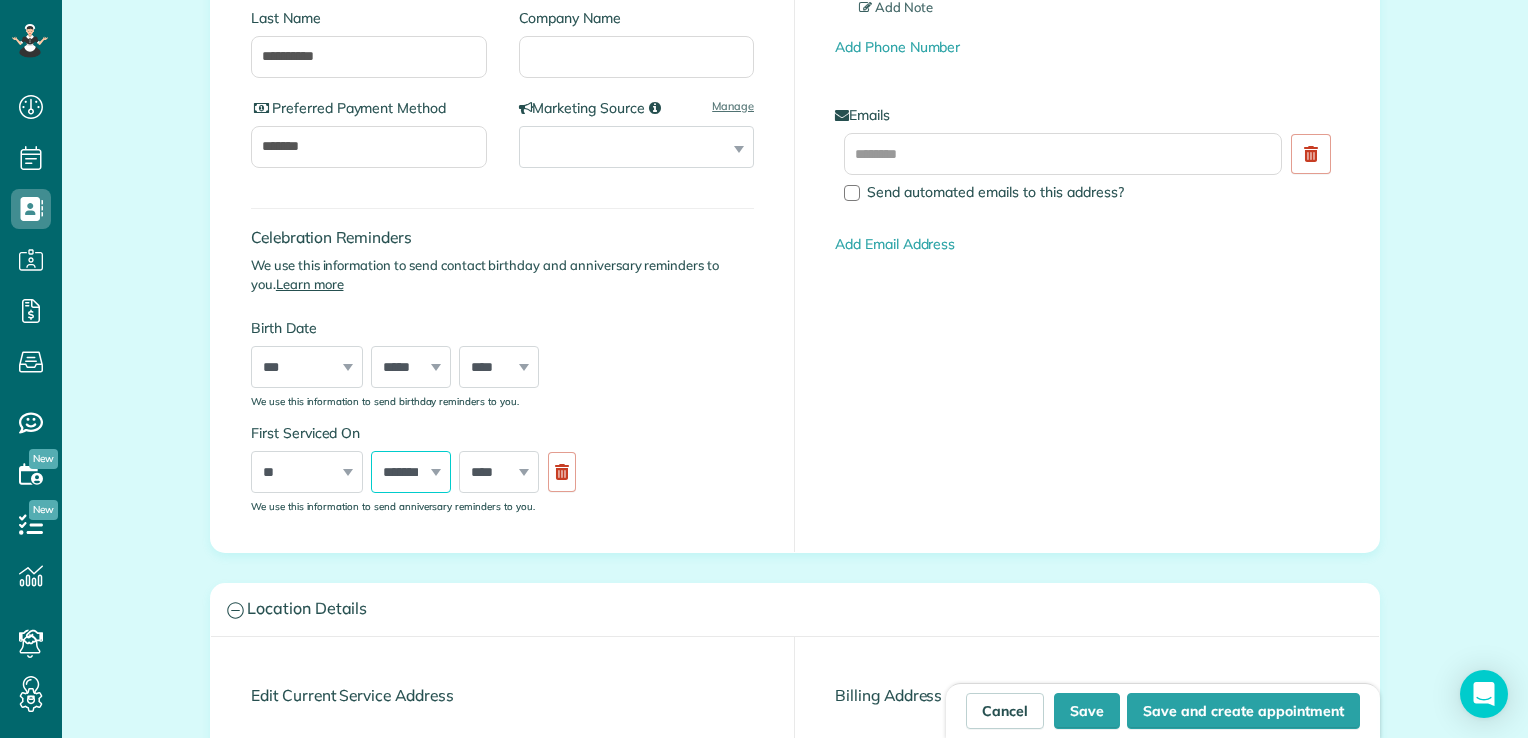 click on "*****
*******
********
*****
*****
***
****
****
******
*********
*******
********
********" at bounding box center (411, 472) 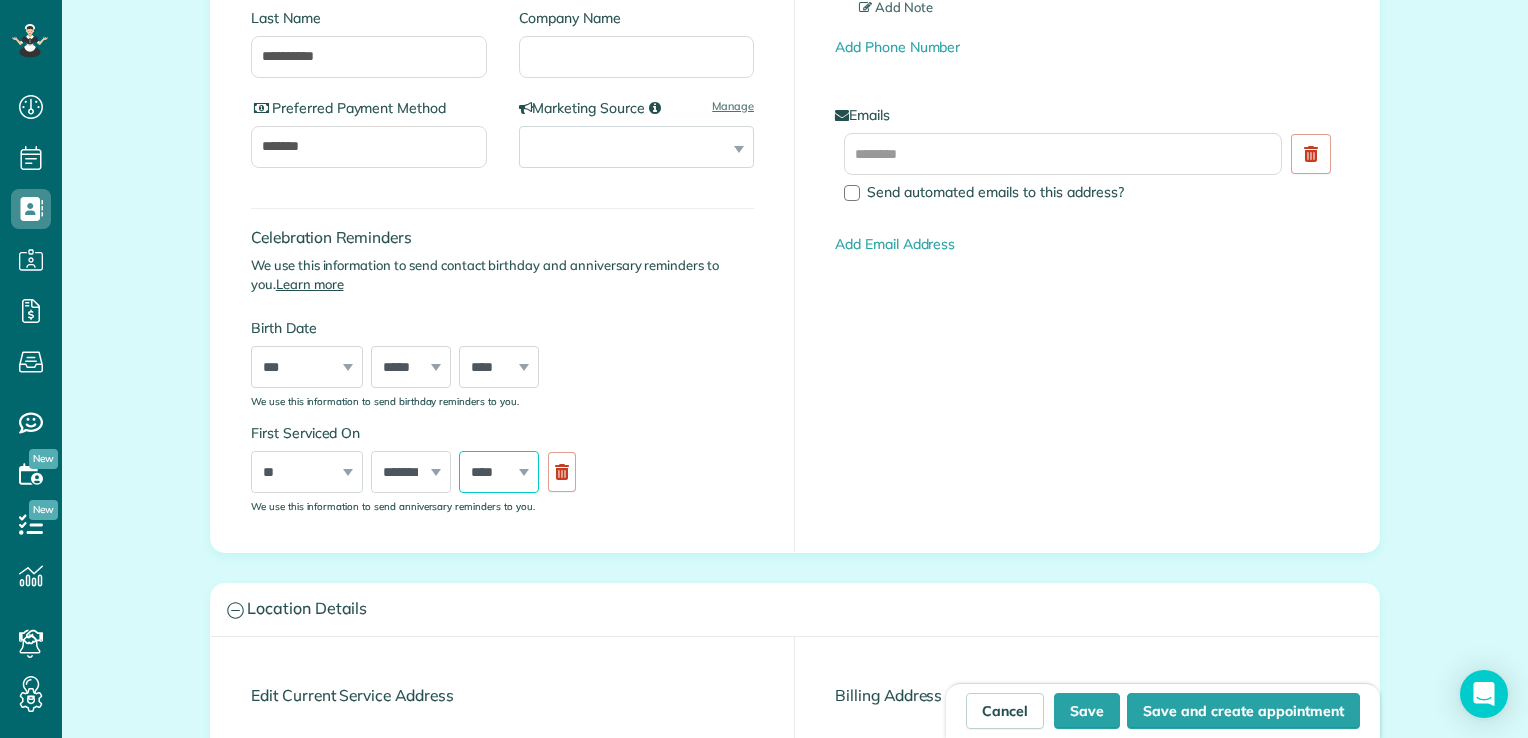 click on "****
****
****
****
****
****
****
****
****
****
****
****
****
****
****
****
****
****
****
****
****
****
****
****
****
****
****
****
****
****
****
****
****
****
****
****
****
****
****
****
****
****
****
****
****
****
****
****
****
****
****
****" at bounding box center (499, 472) 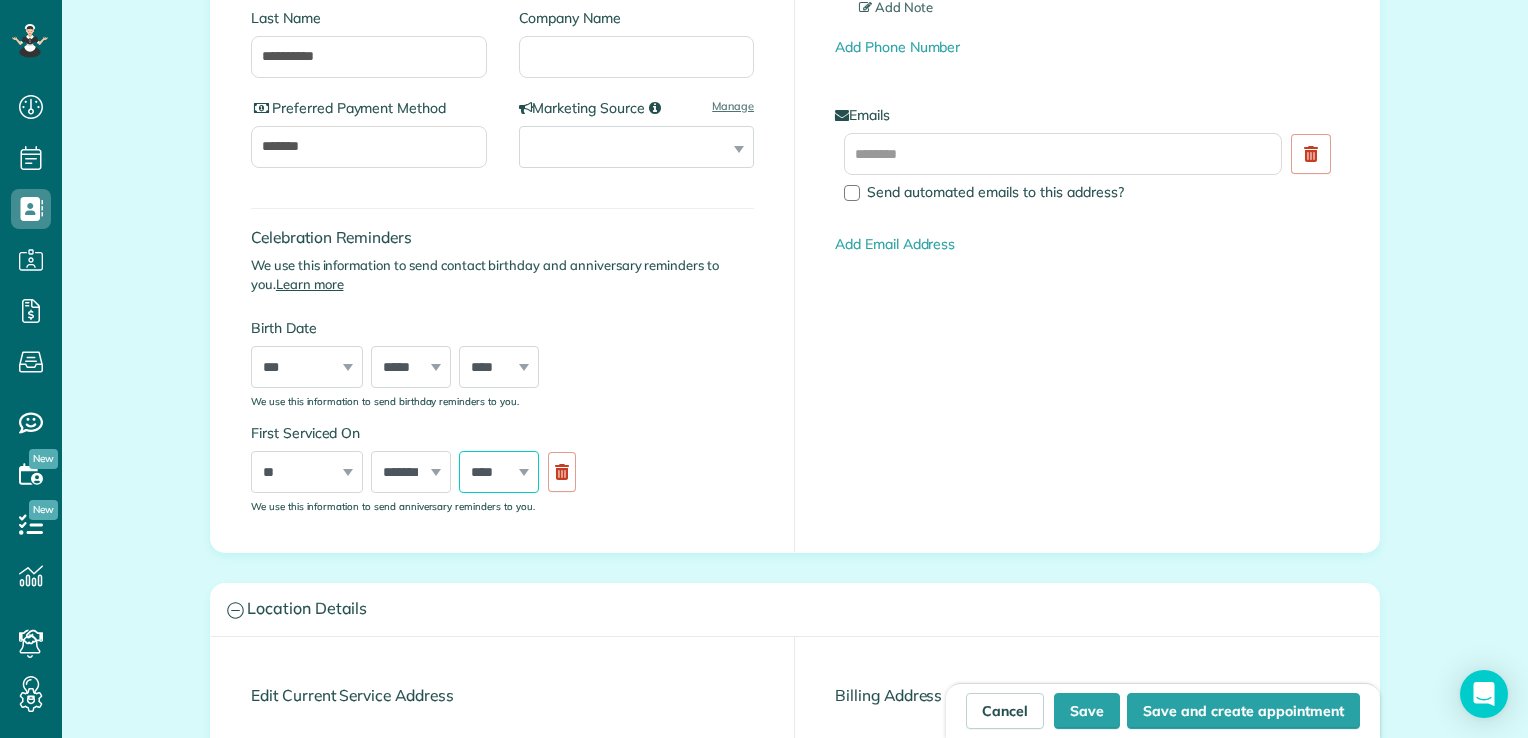 select on "****" 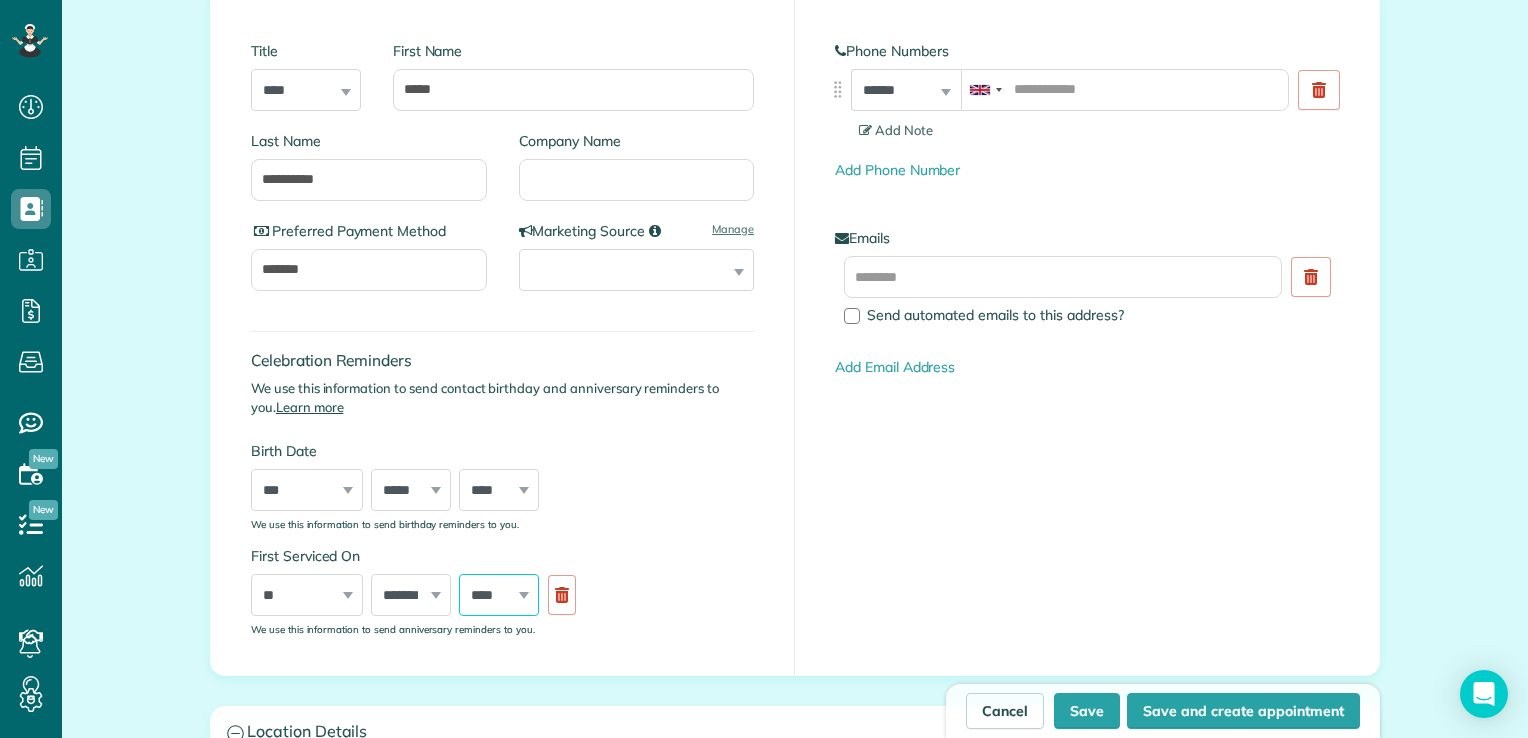 scroll, scrollTop: 279, scrollLeft: 0, axis: vertical 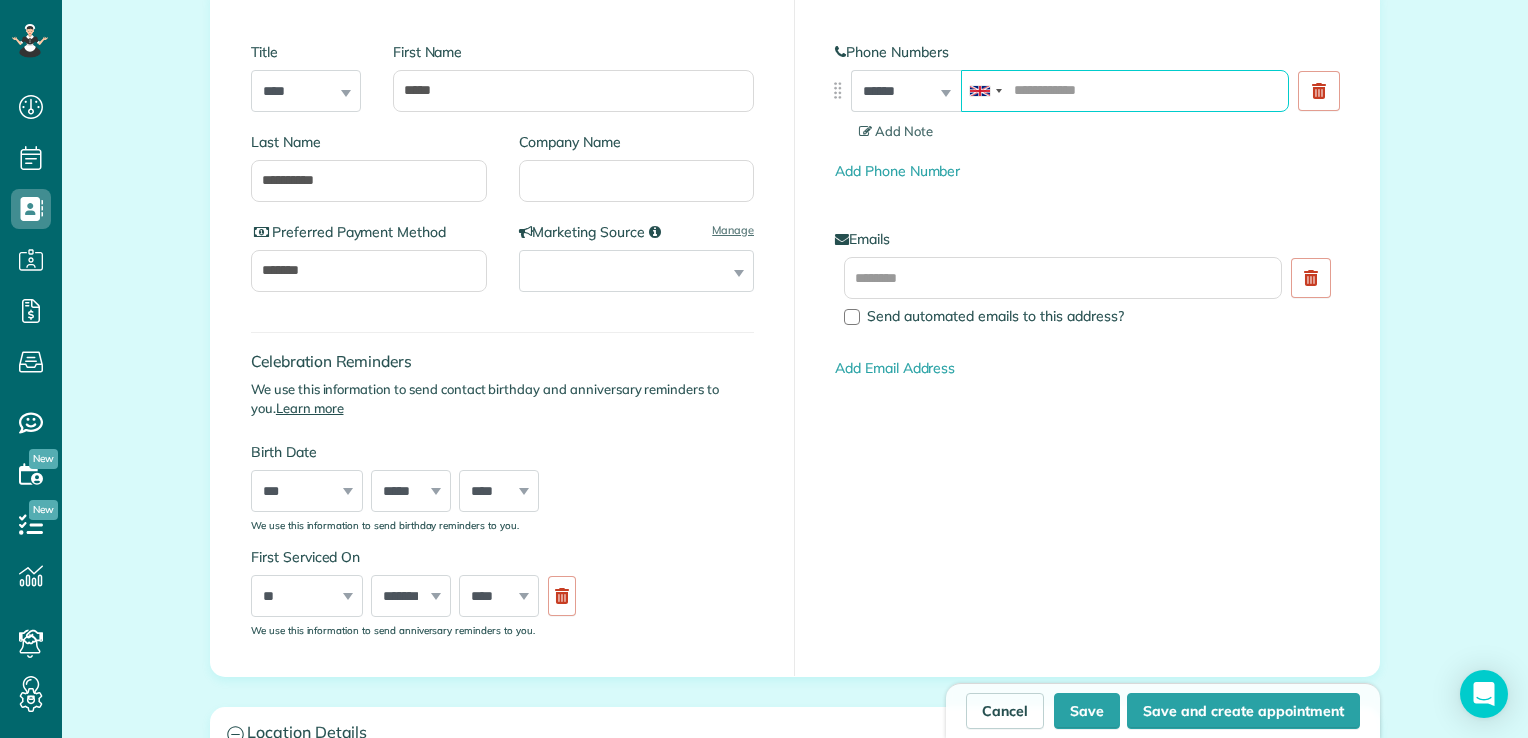 click at bounding box center [1125, 91] 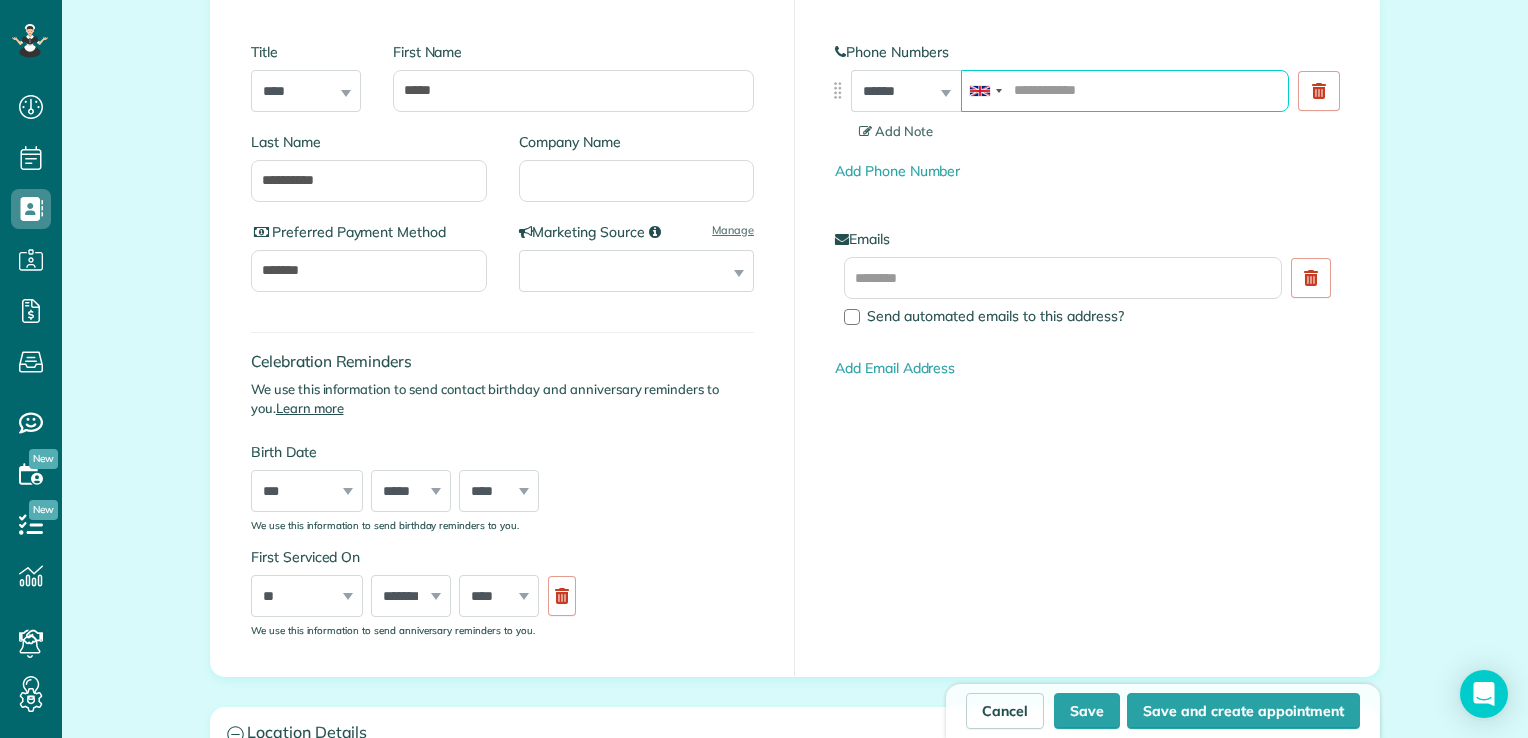 paste on "**********" 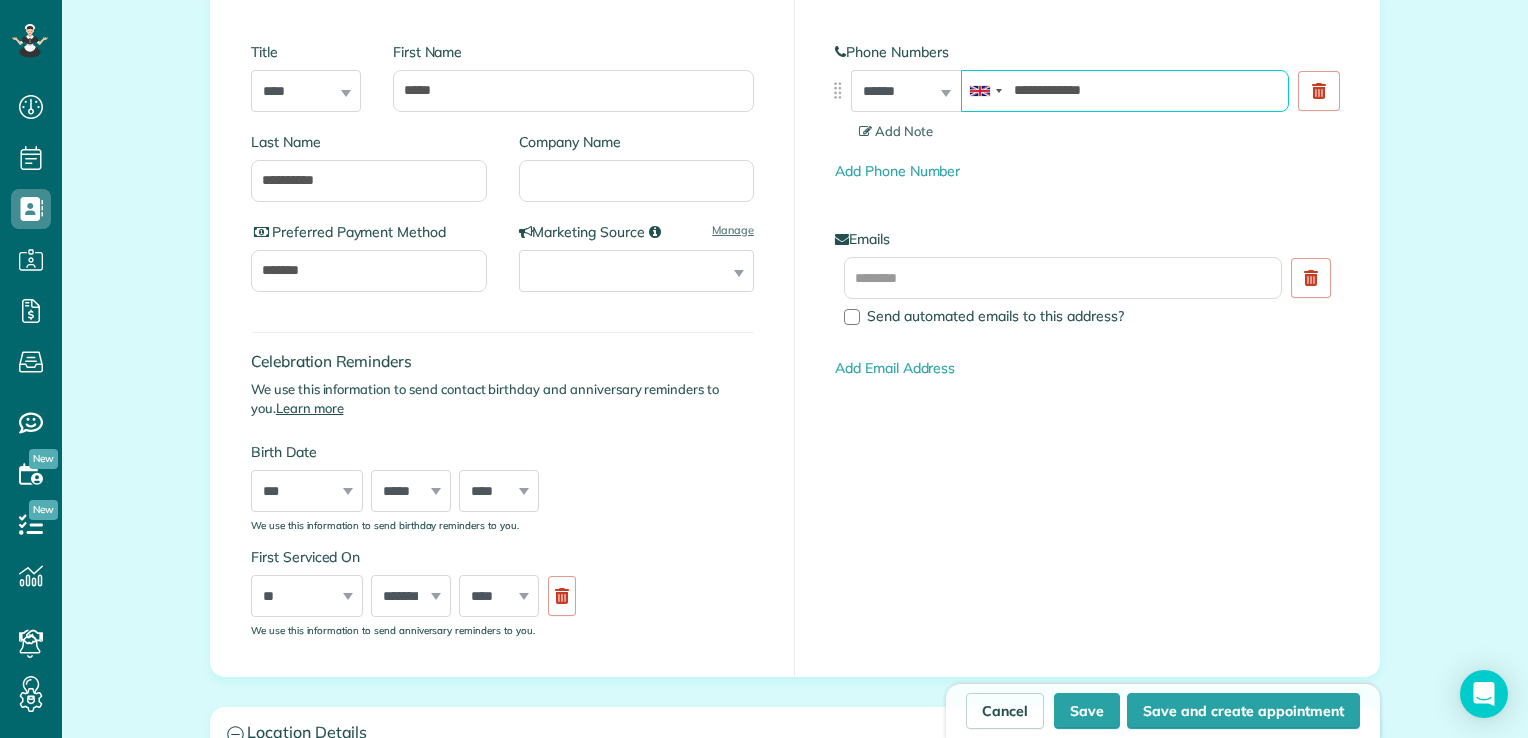 type on "**********" 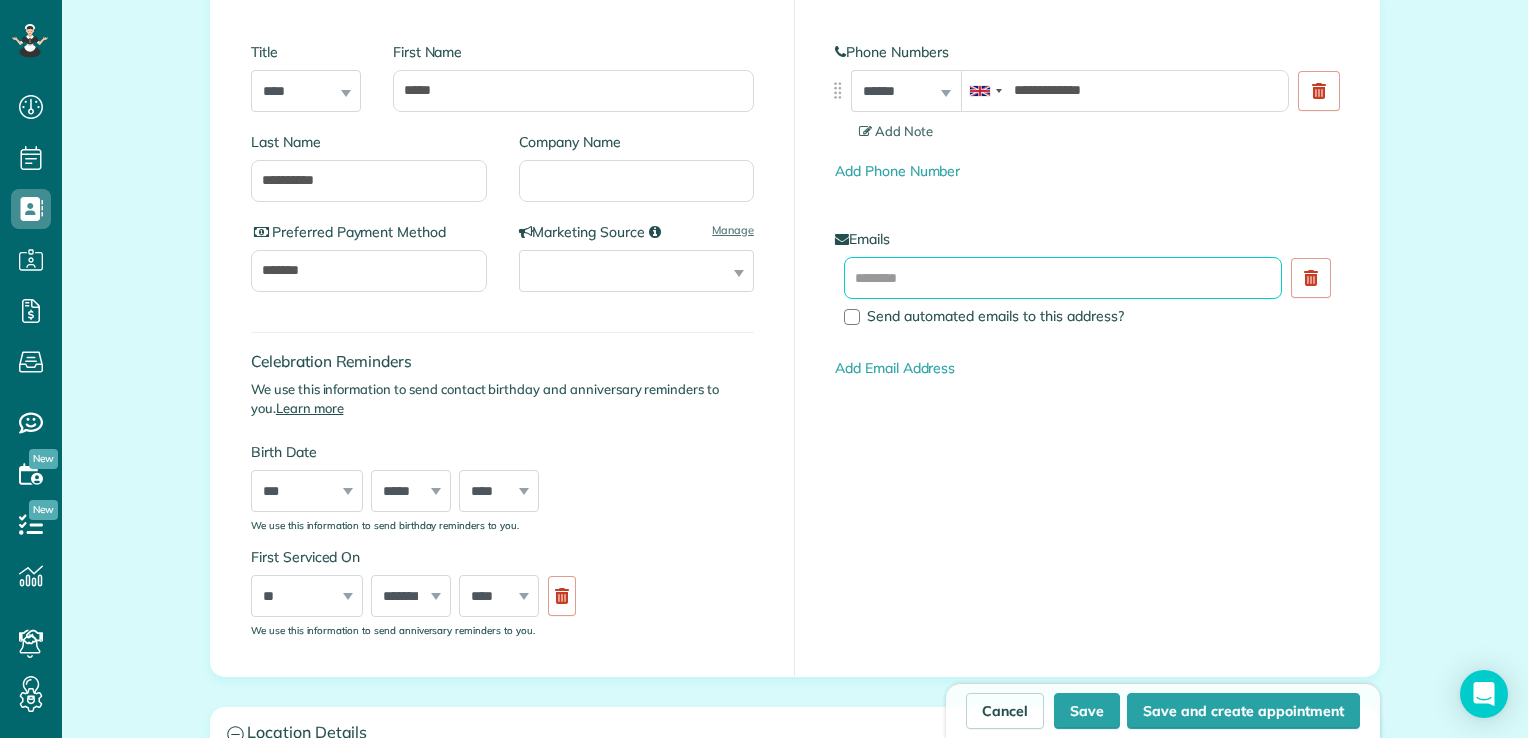 click at bounding box center [1063, 278] 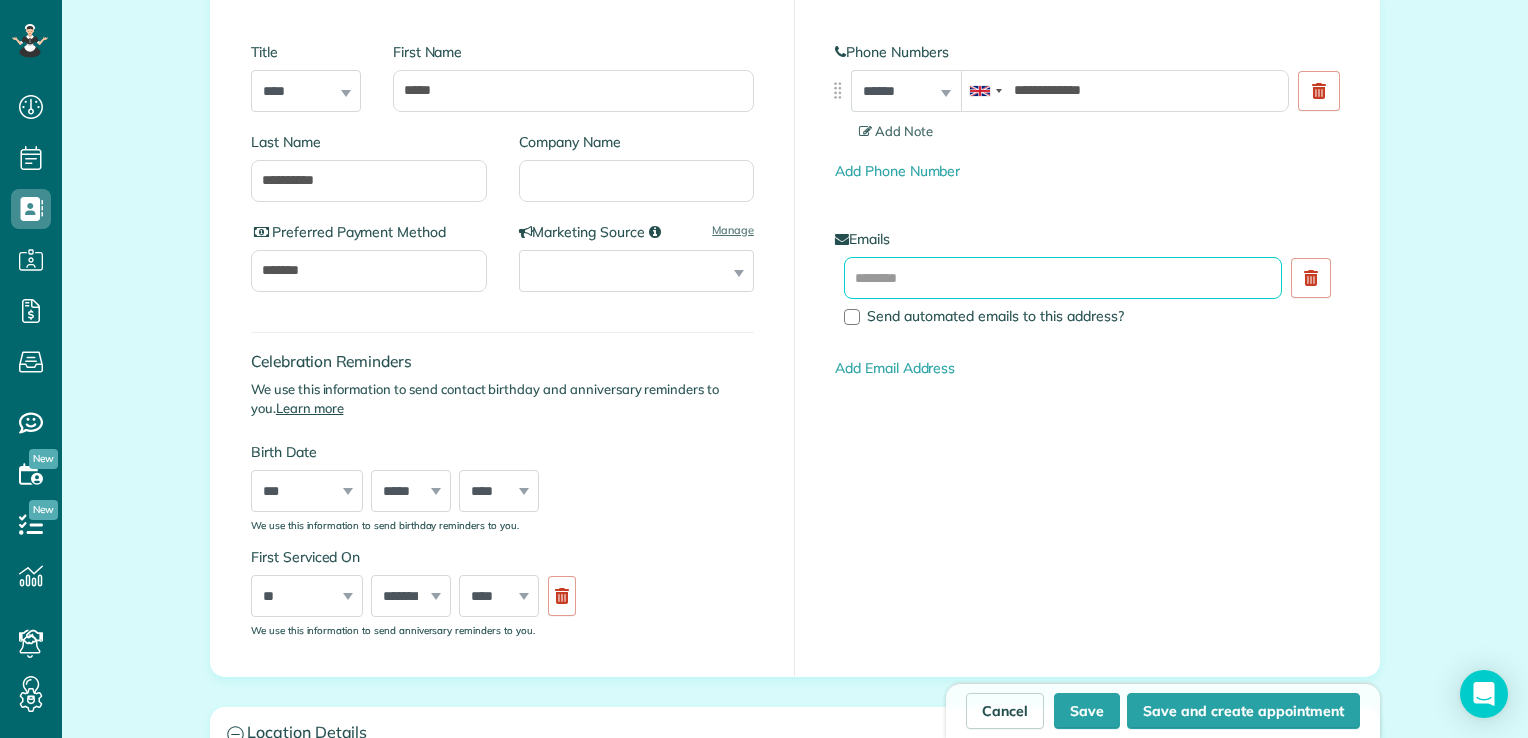click at bounding box center [1063, 278] 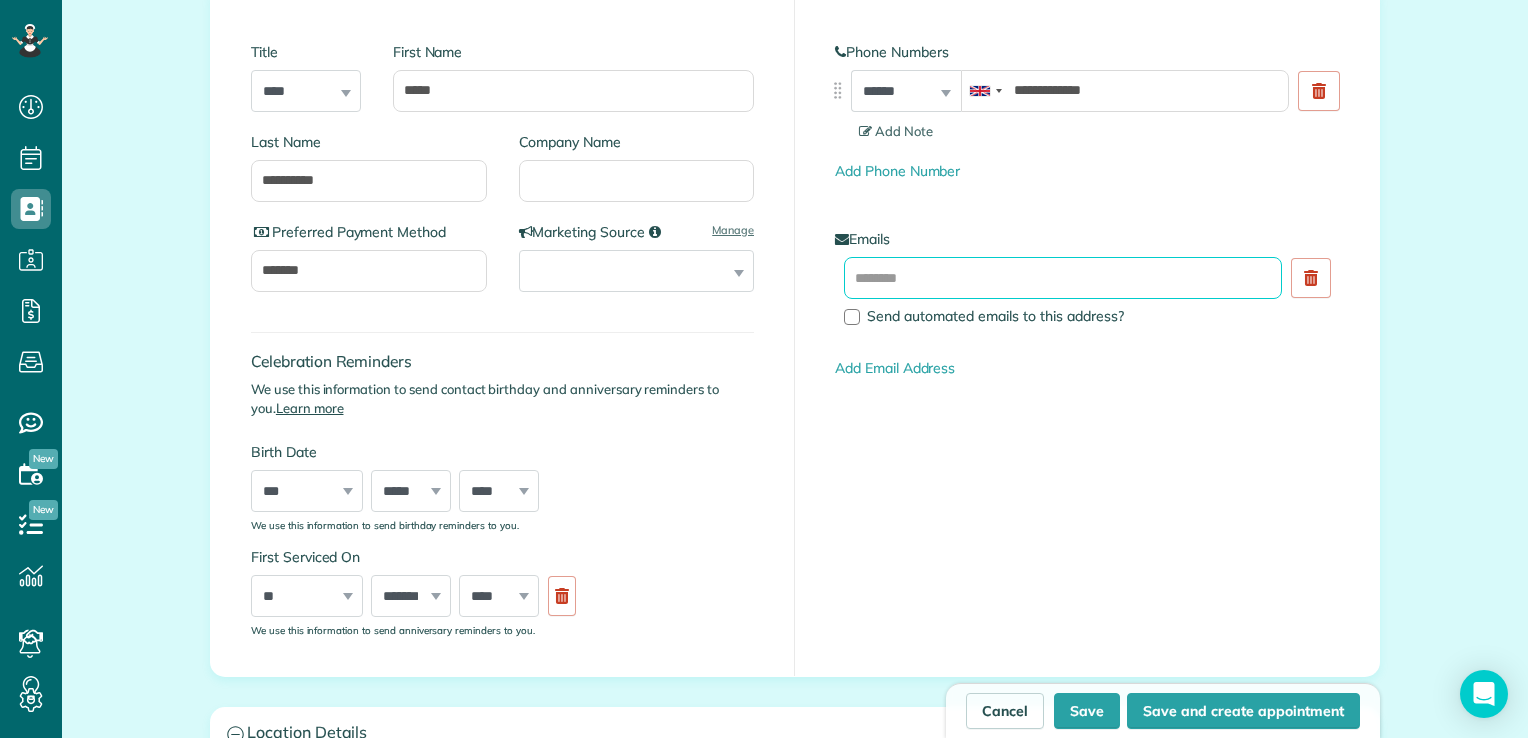 paste on "**********" 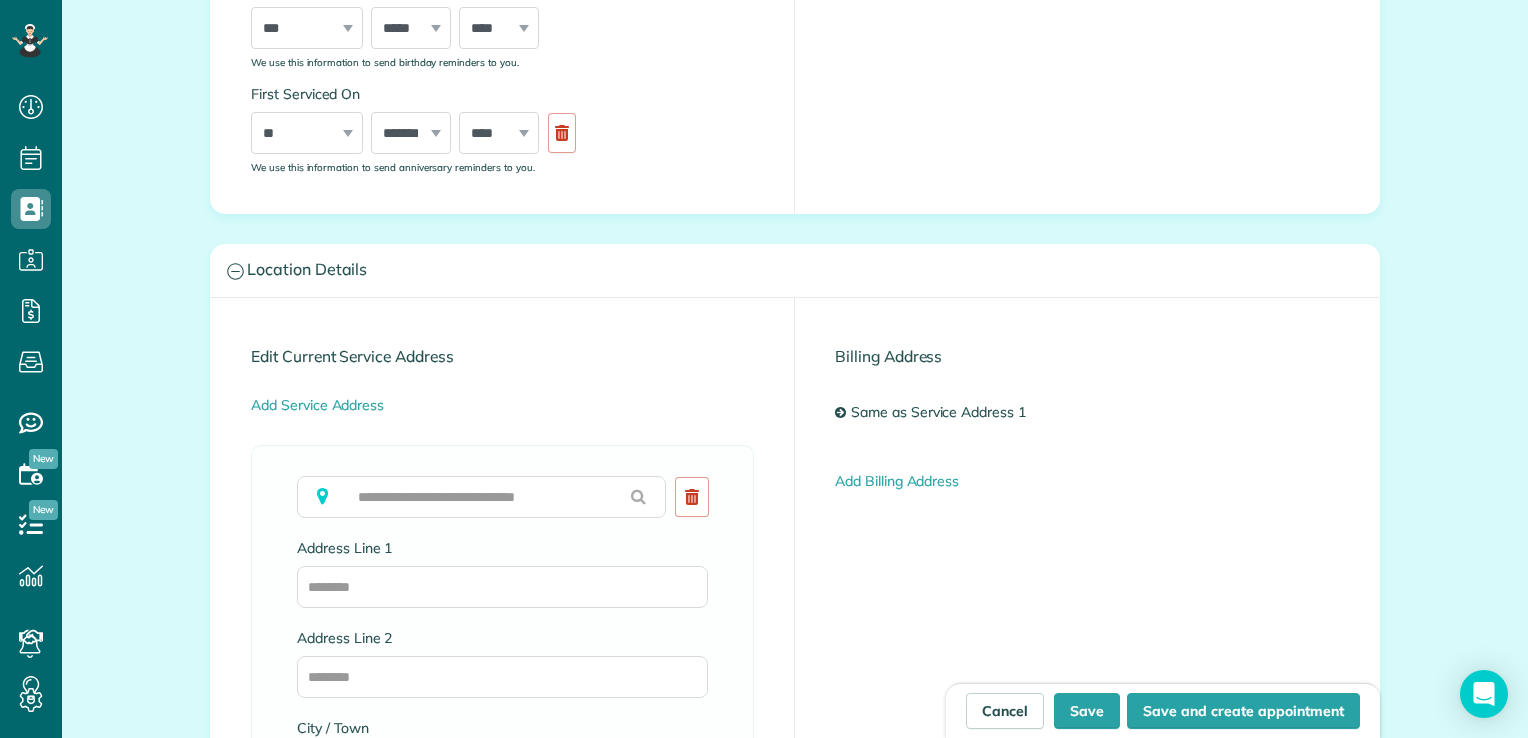 scroll, scrollTop: 743, scrollLeft: 0, axis: vertical 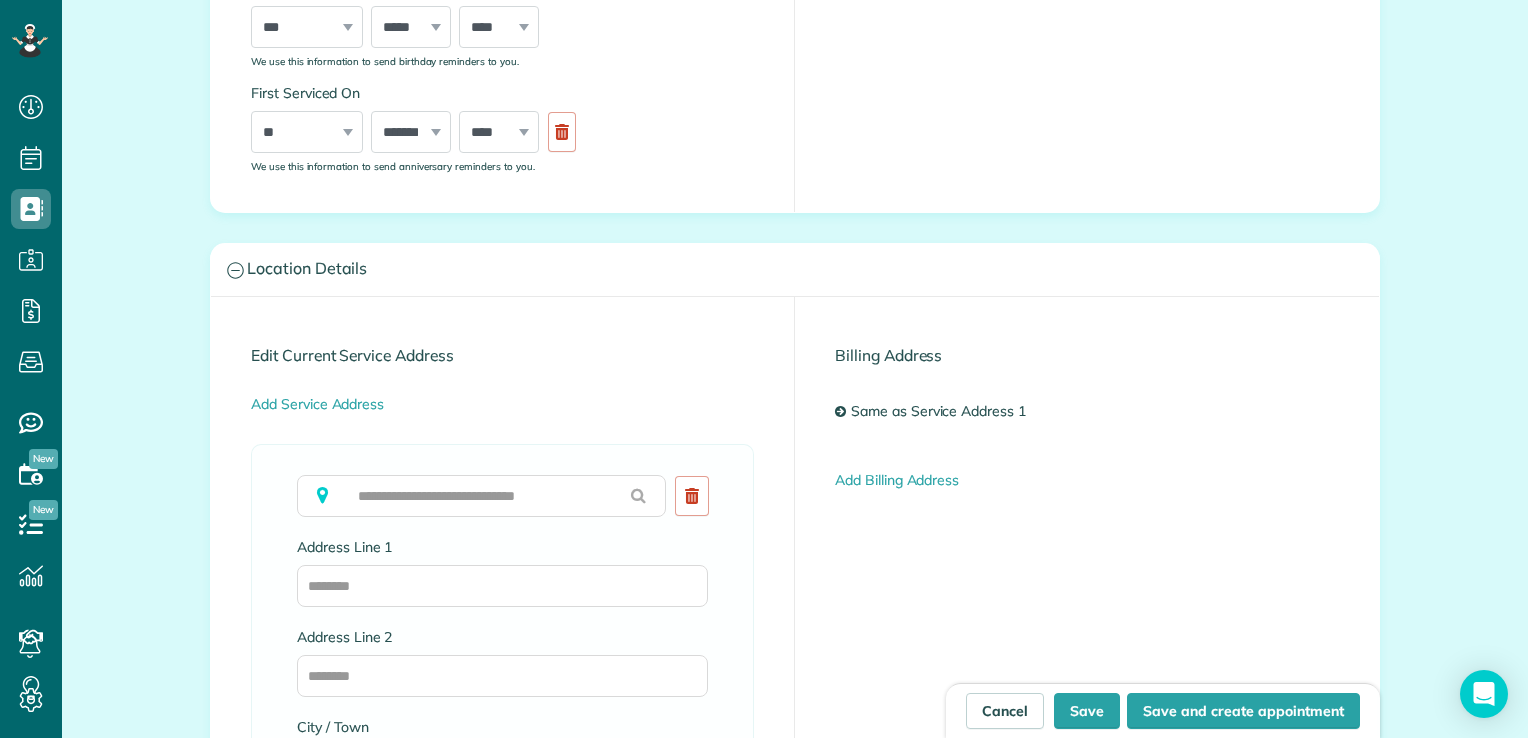 type on "**********" 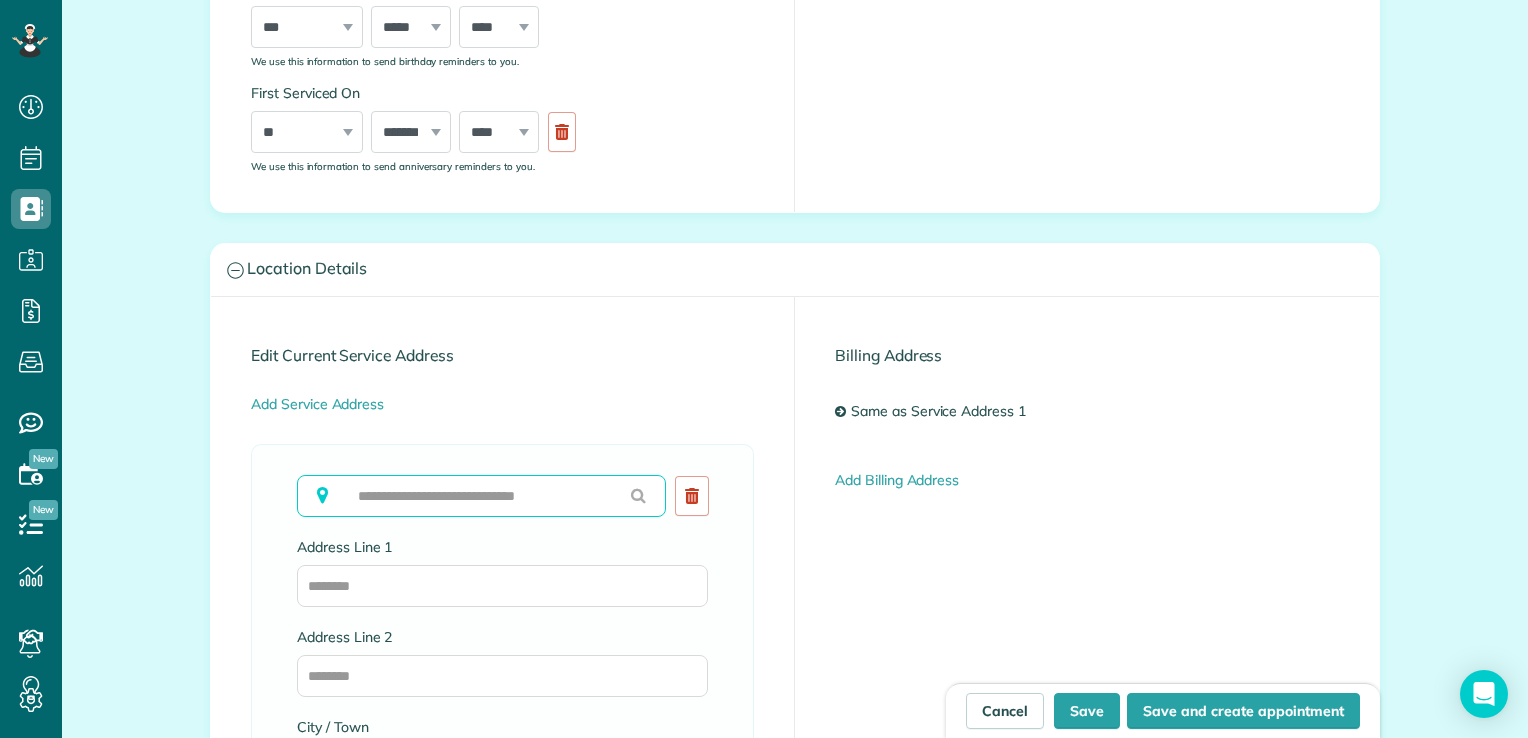 click at bounding box center [481, 496] 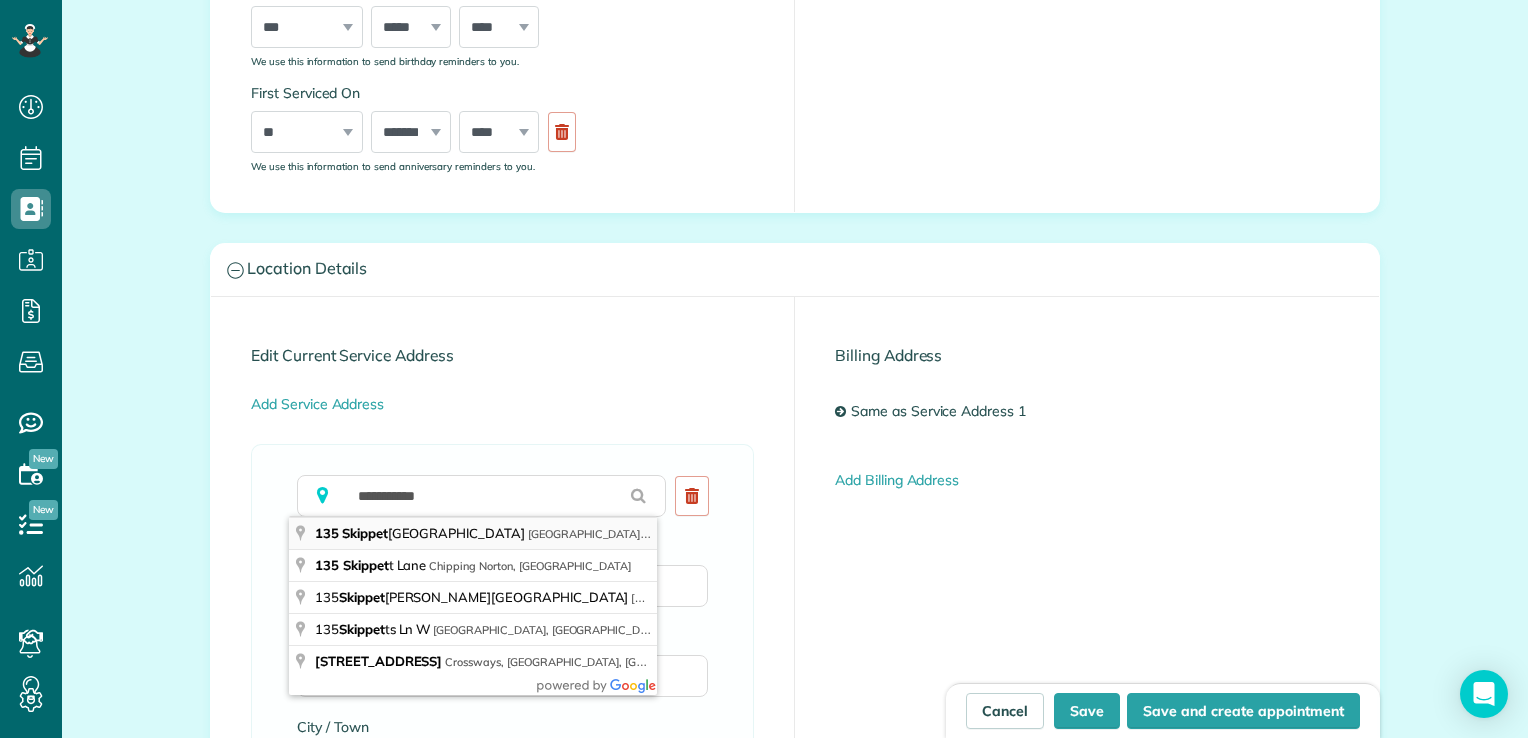 type on "**********" 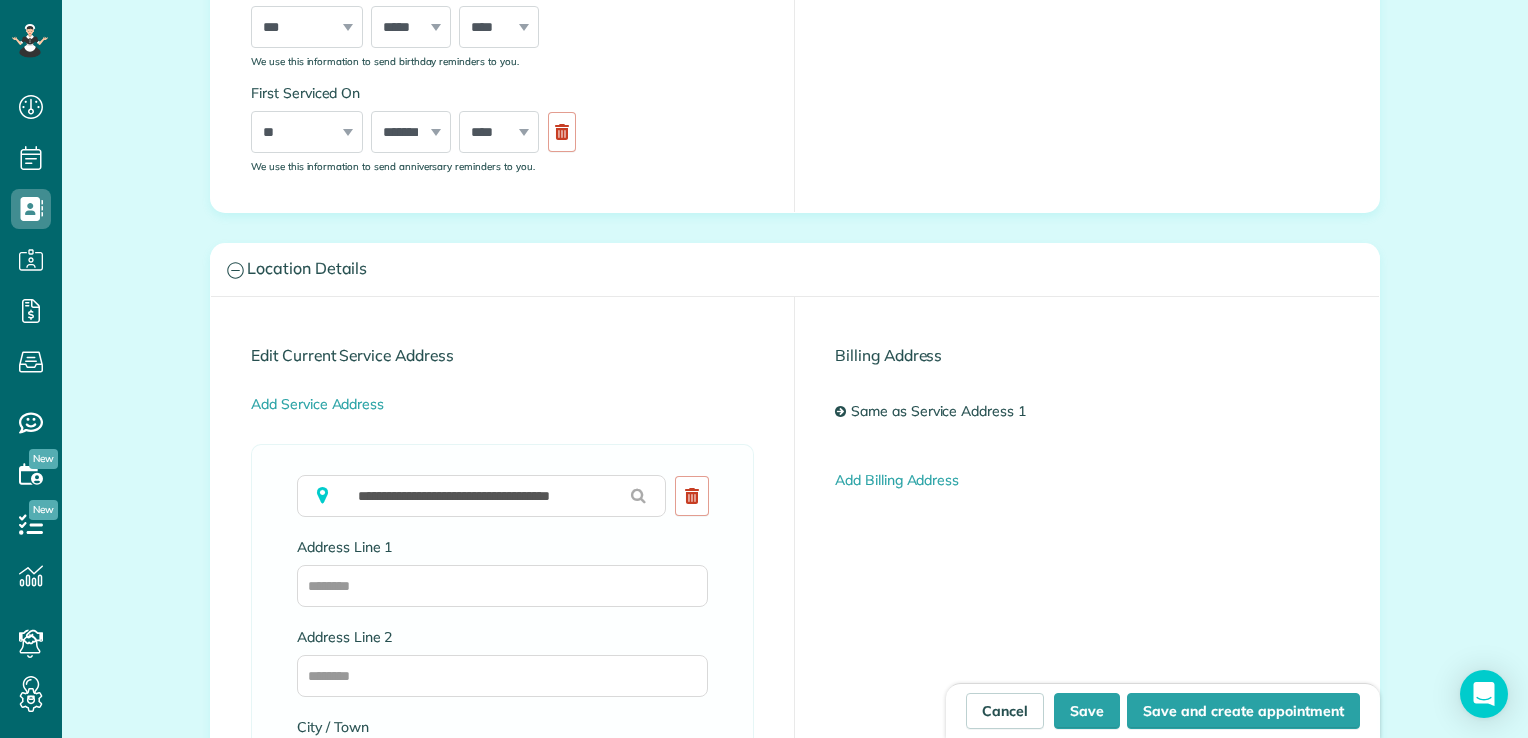 type on "**********" 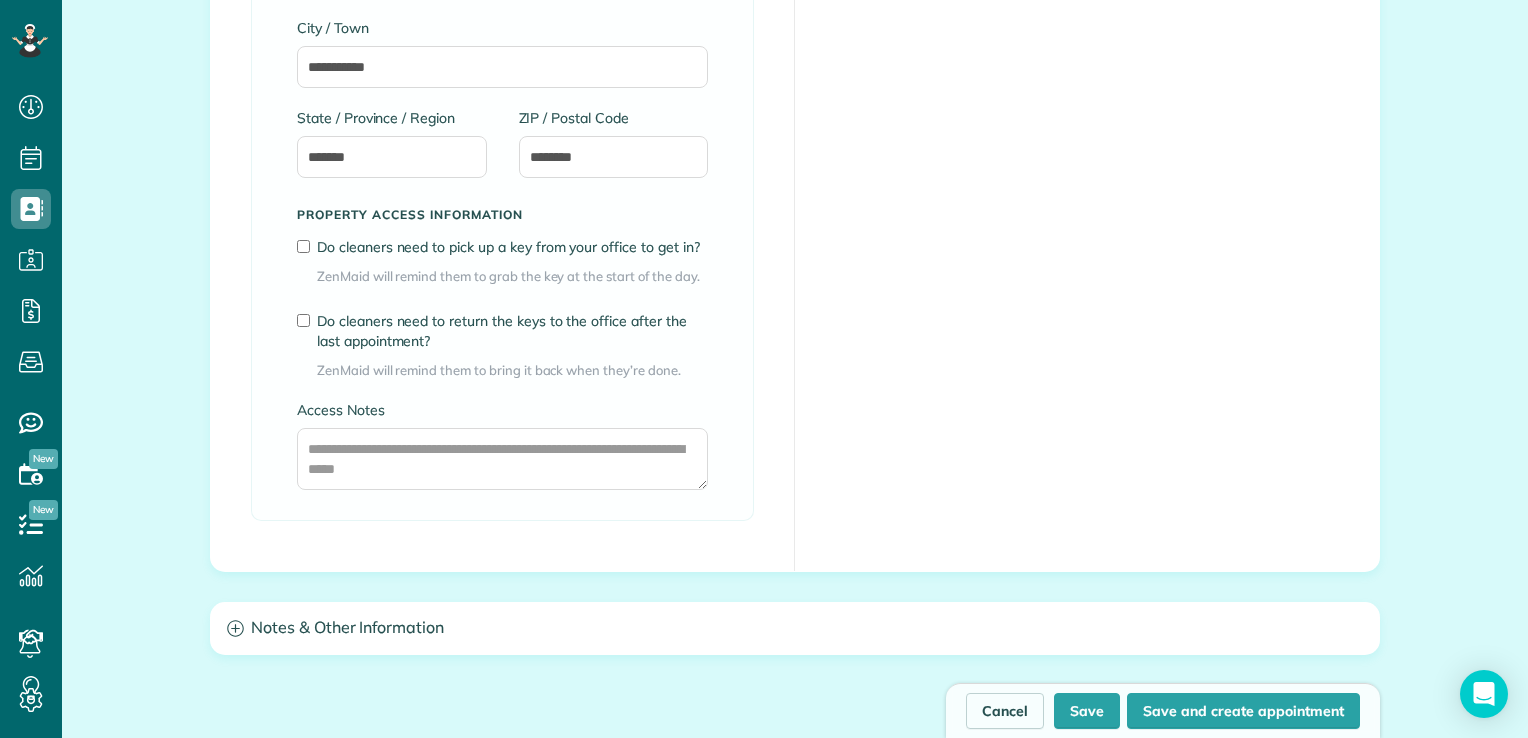 scroll, scrollTop: 1336, scrollLeft: 0, axis: vertical 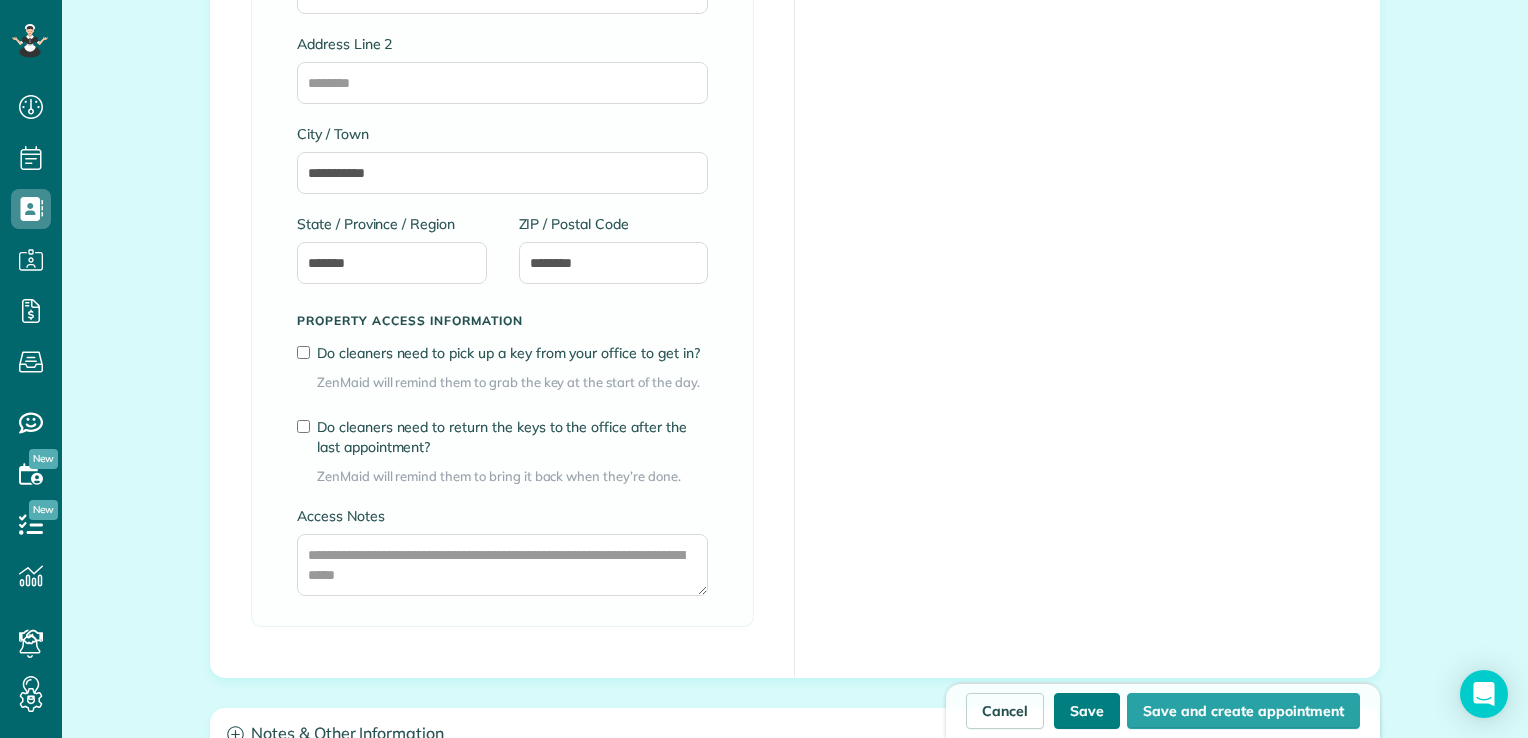 click on "Save" at bounding box center (1087, 711) 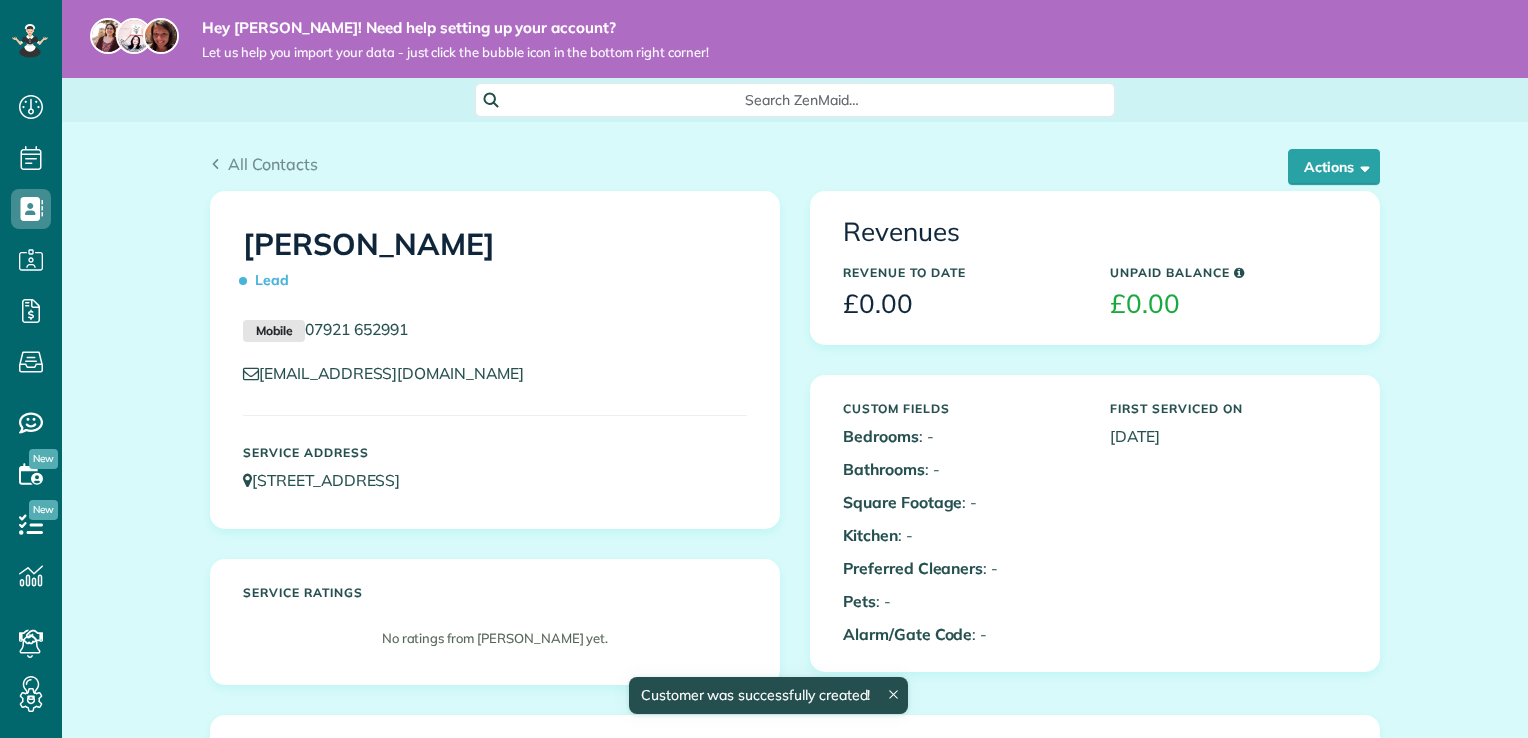 scroll, scrollTop: 0, scrollLeft: 0, axis: both 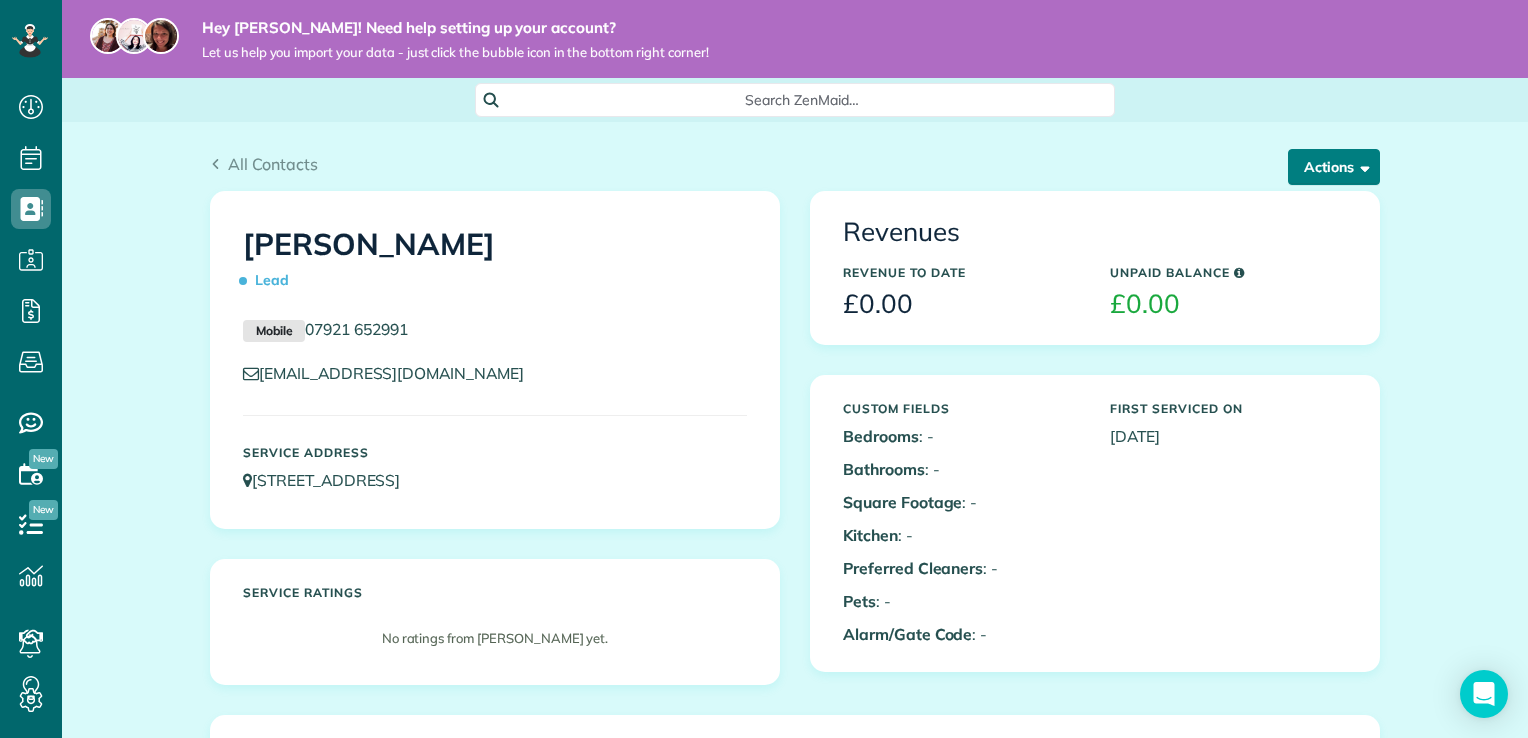 click on "Actions" at bounding box center [1334, 167] 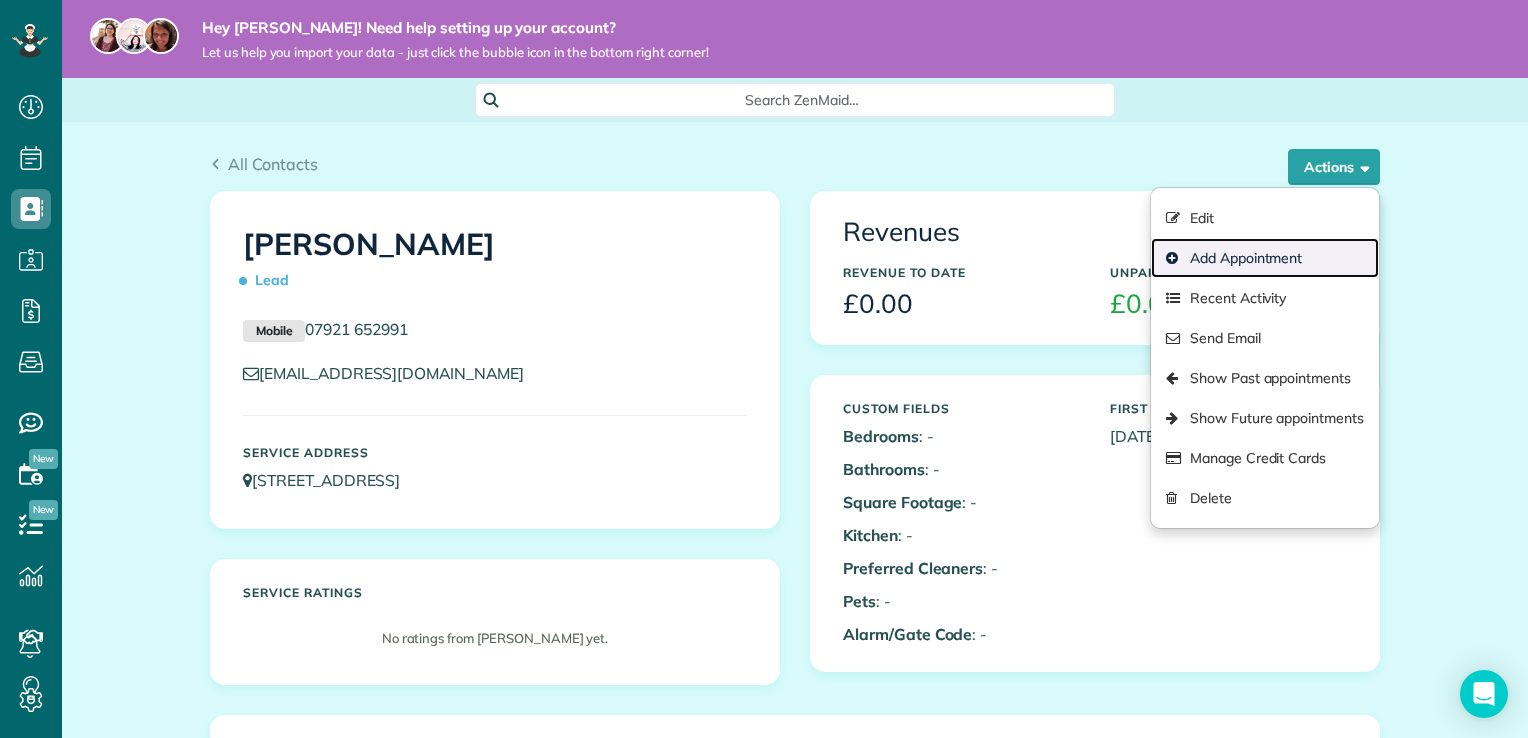 click on "Add Appointment" at bounding box center [1265, 258] 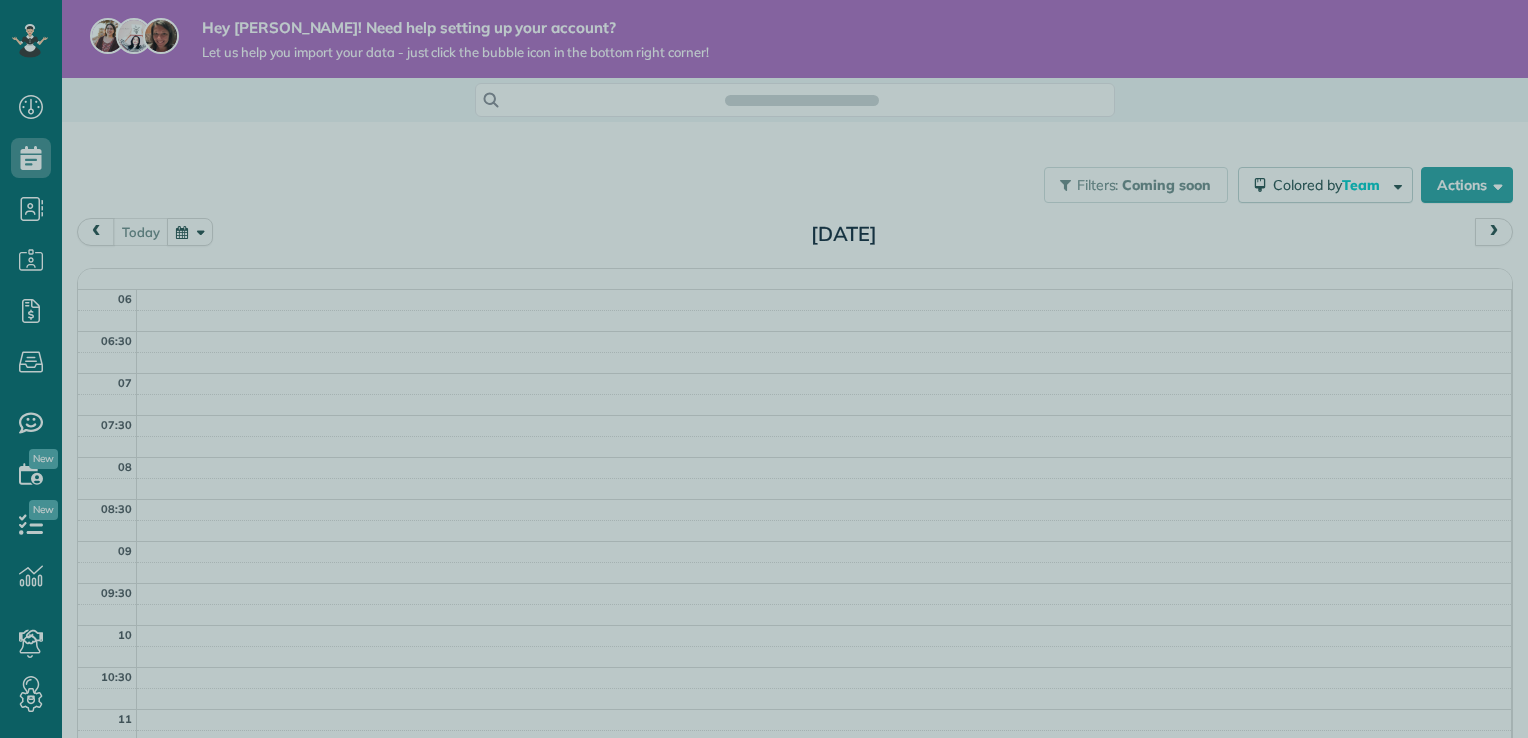 scroll, scrollTop: 0, scrollLeft: 0, axis: both 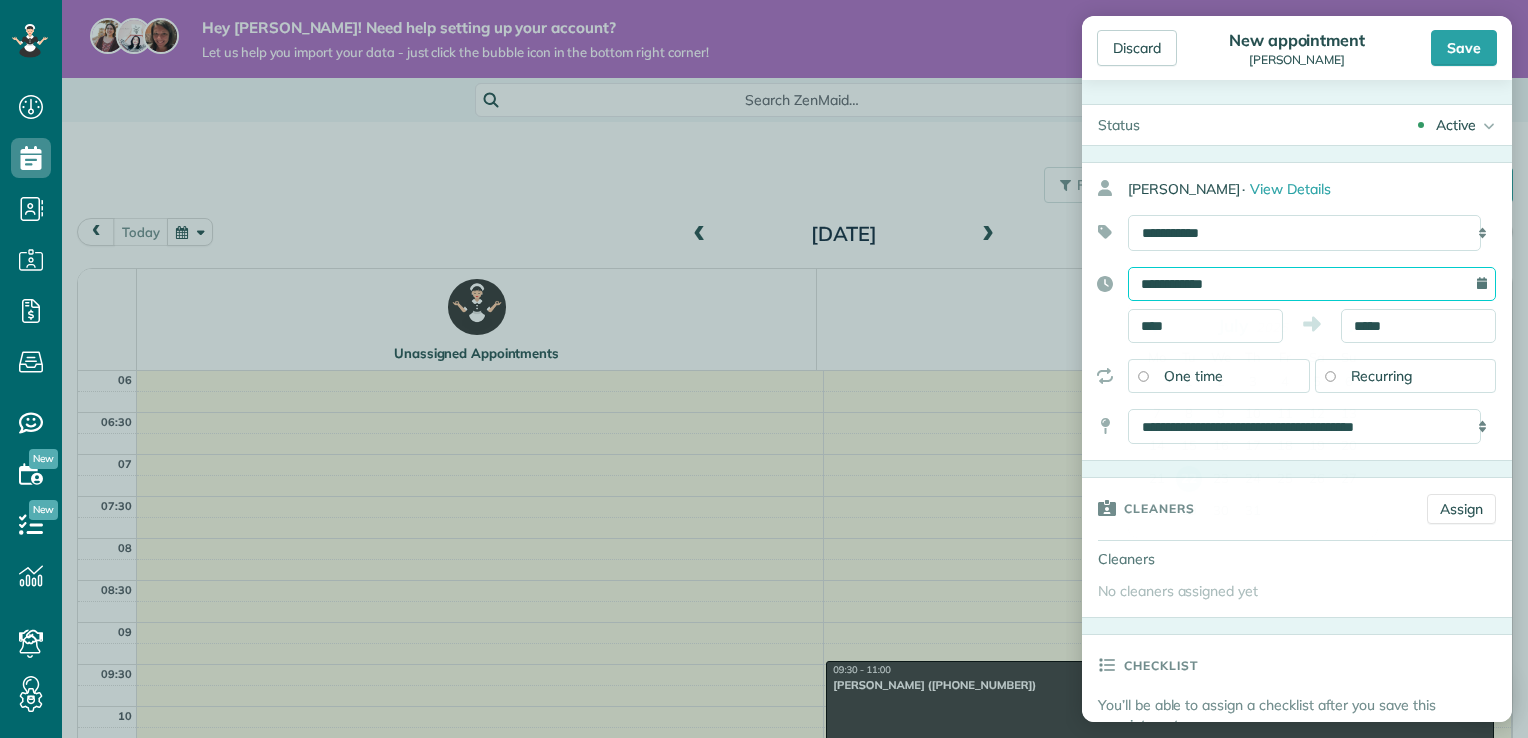 click on "**********" at bounding box center [1312, 284] 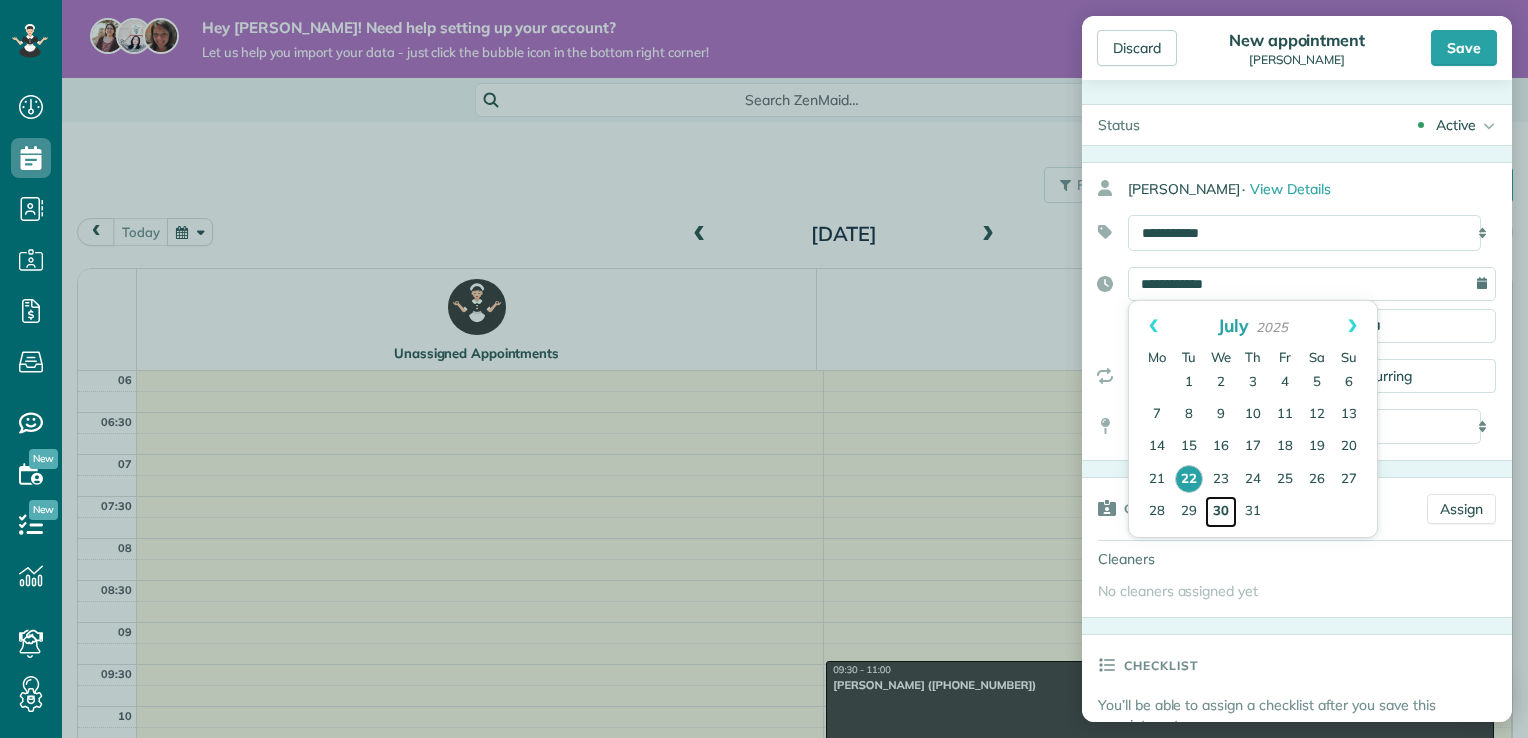 click on "30" at bounding box center (1221, 512) 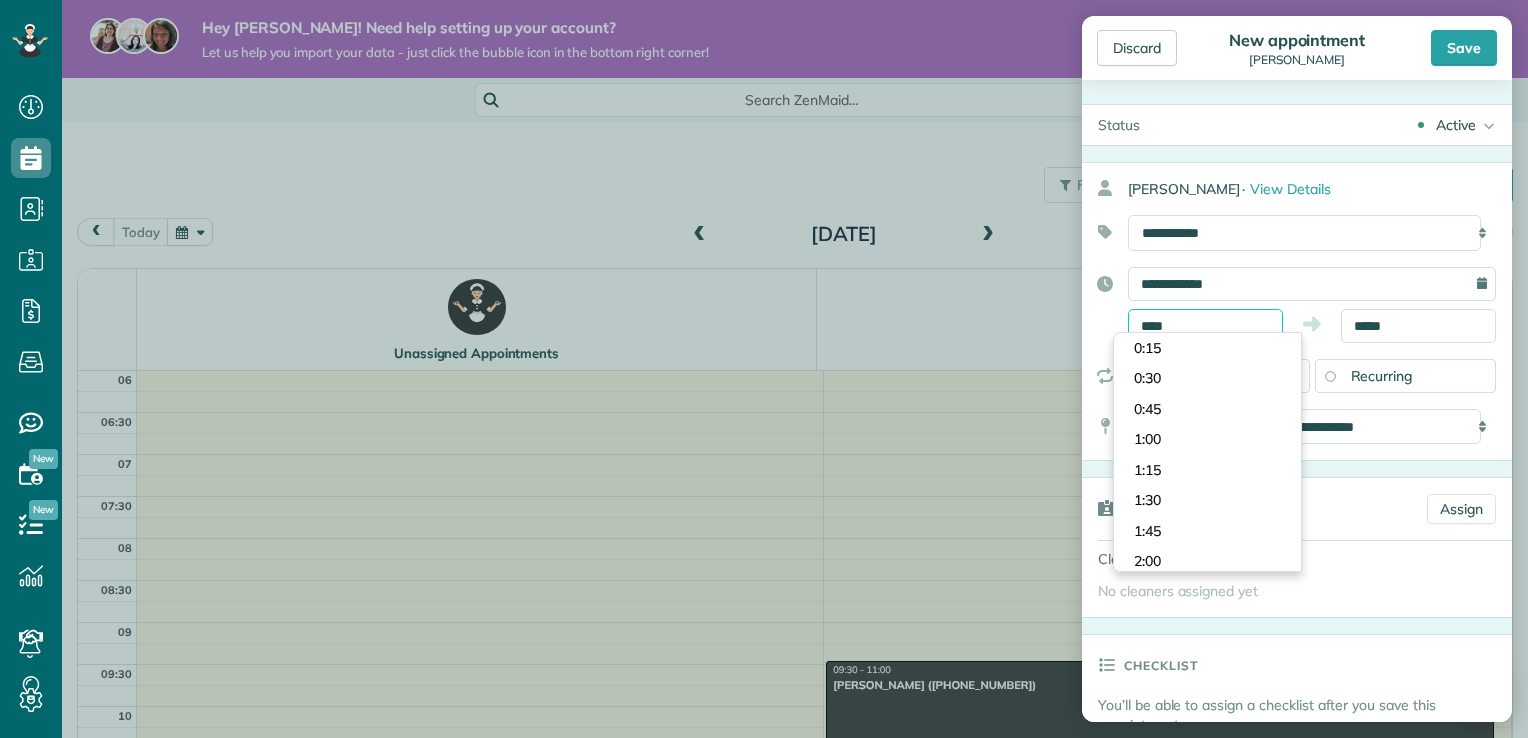 click on "****" at bounding box center (1205, 326) 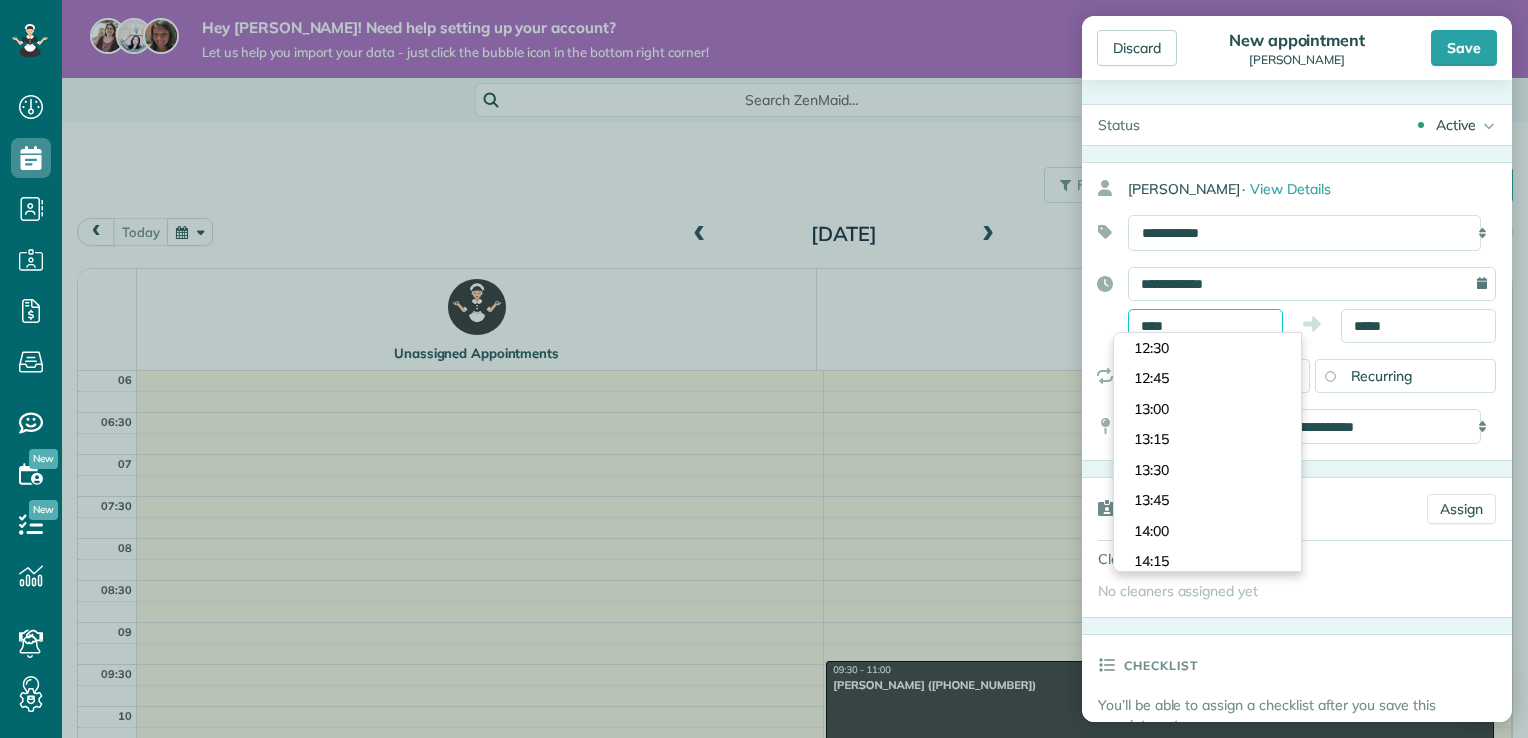 scroll, scrollTop: 1497, scrollLeft: 0, axis: vertical 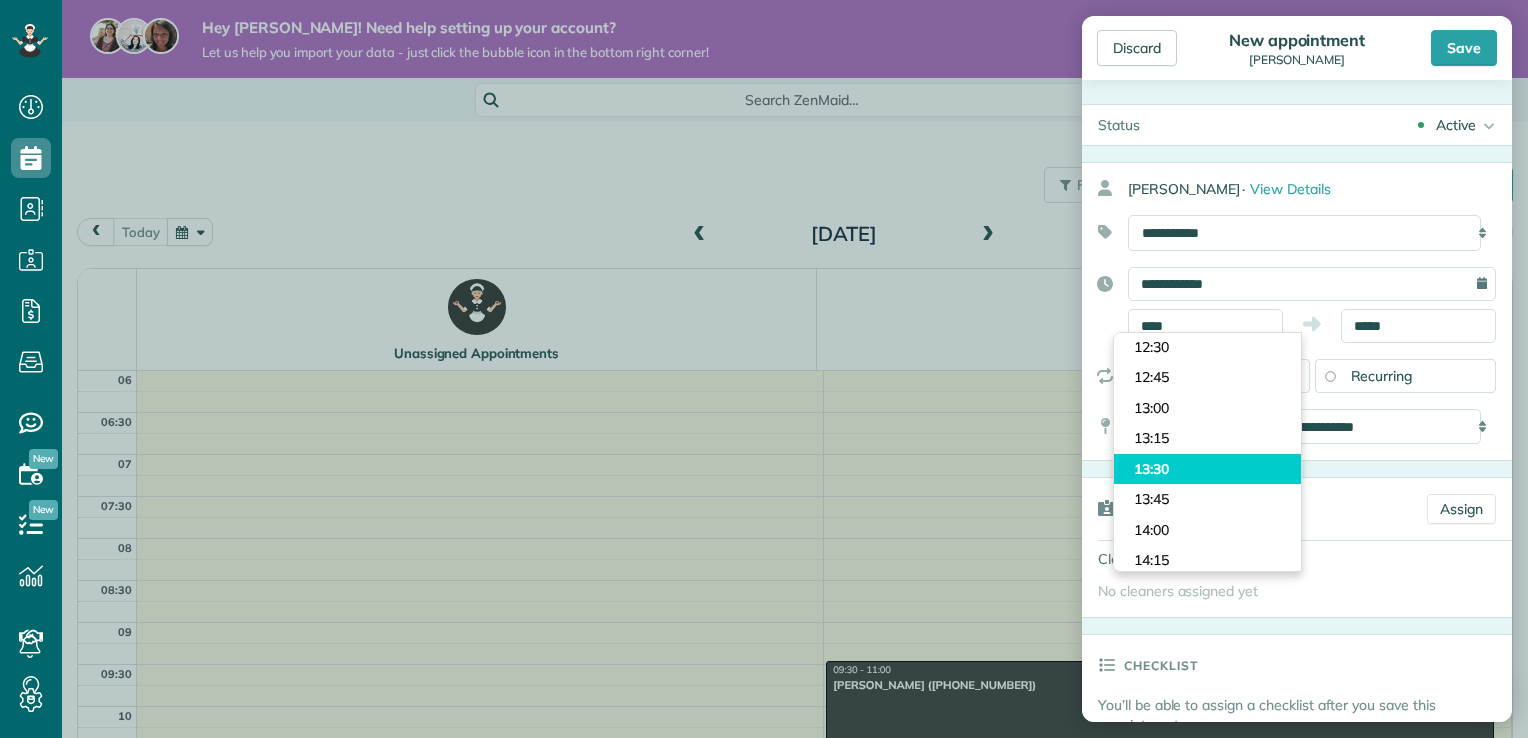 type on "*****" 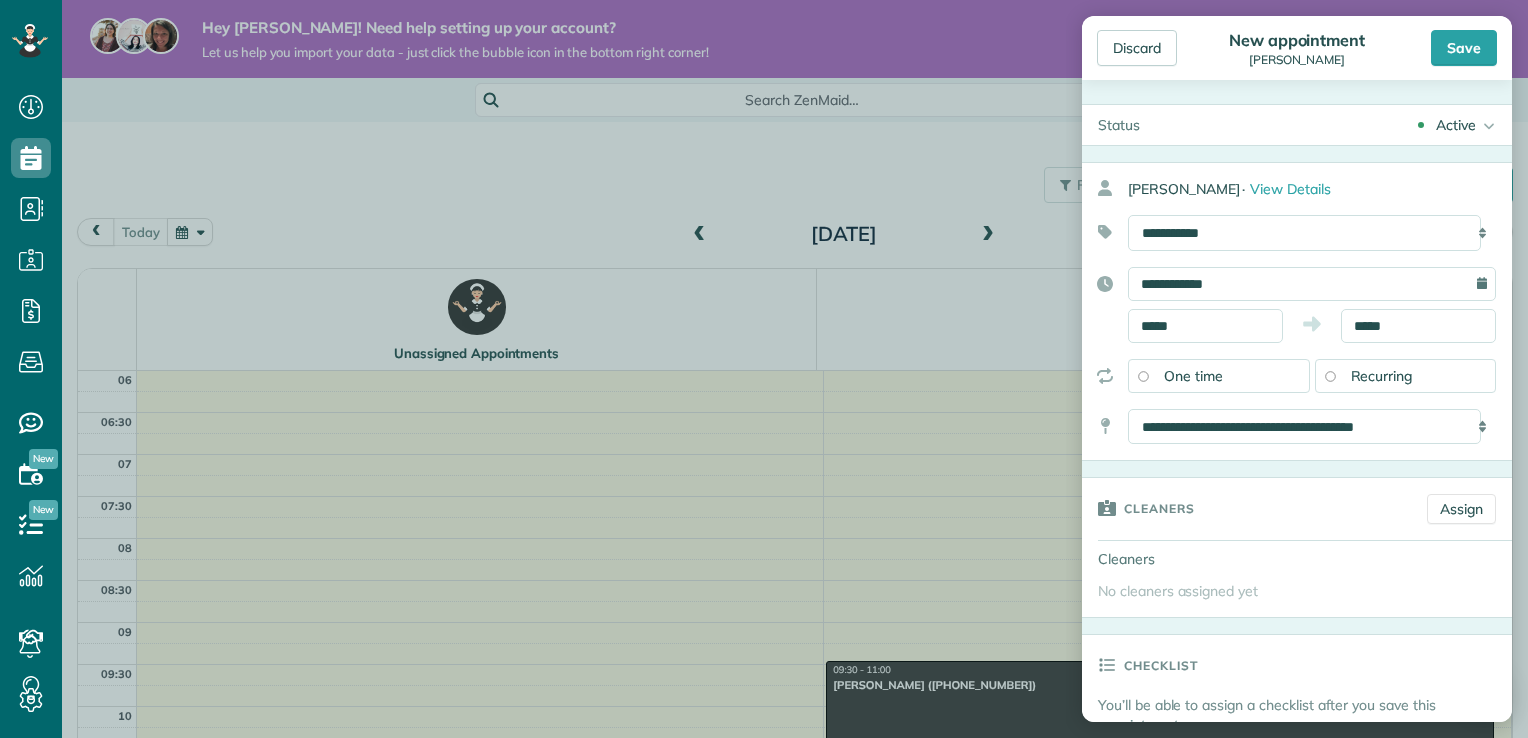click on "Dashboard
Scheduling
Calendar View
List View
Dispatch View - Weekly scheduling (Beta)" at bounding box center [764, 369] 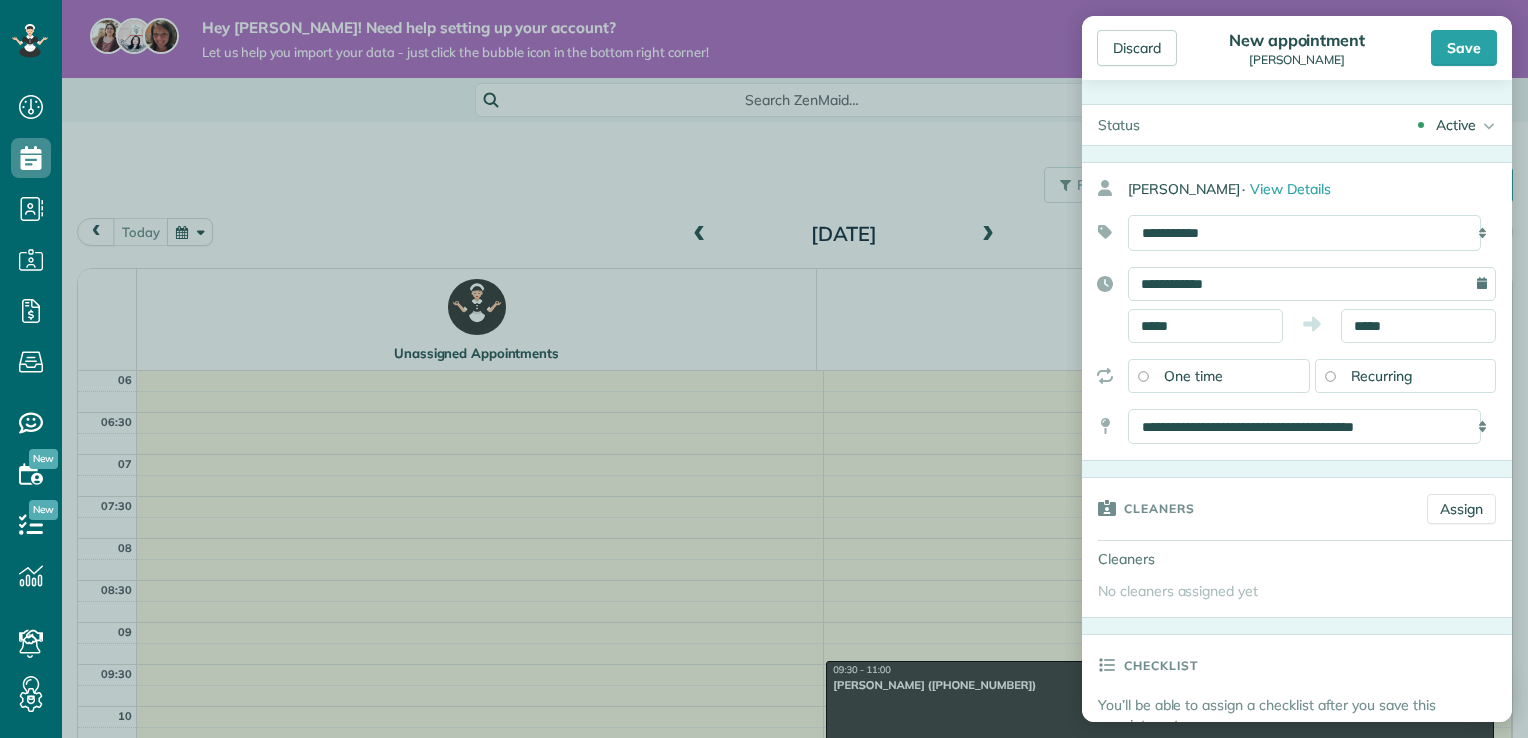 click on "Recurring" at bounding box center [1406, 376] 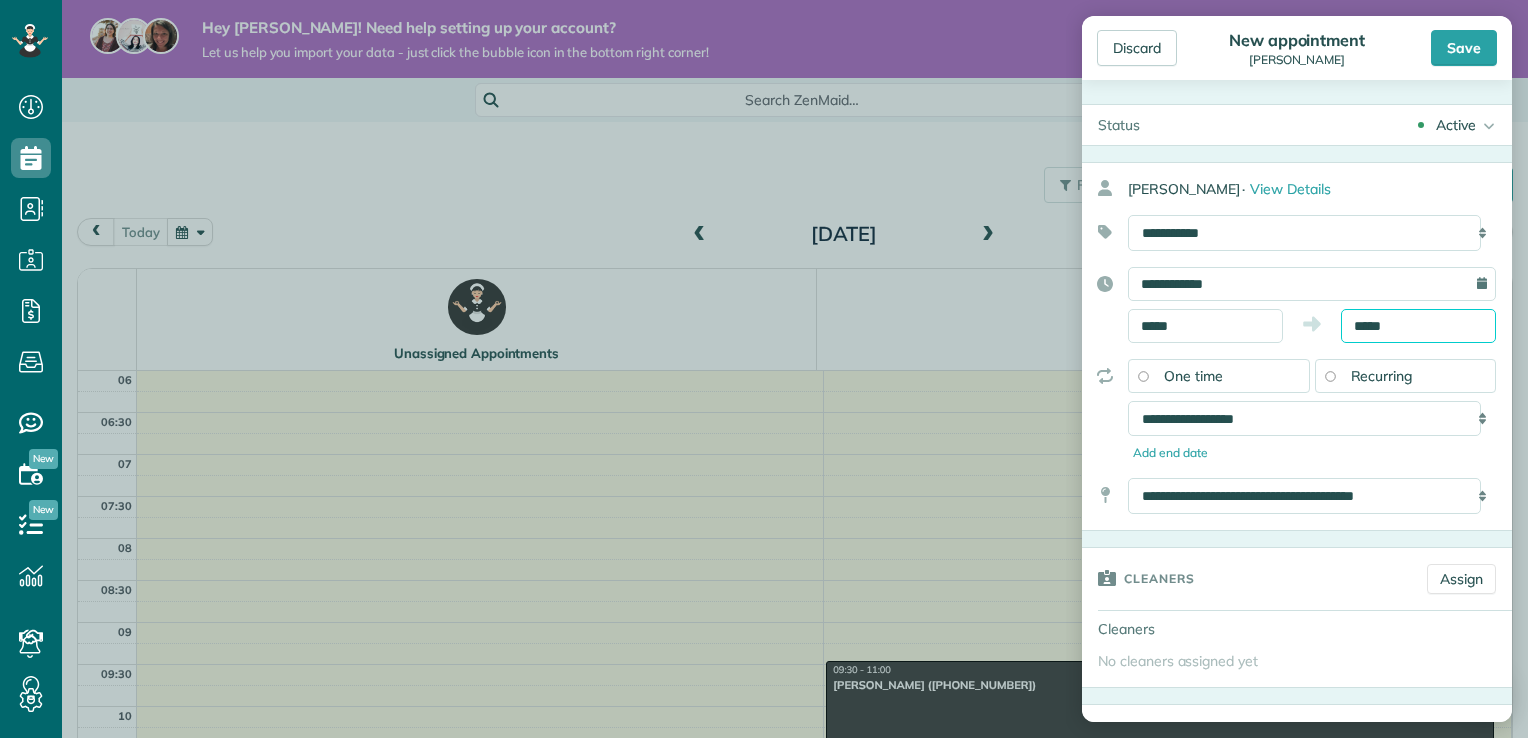 click on "*****" at bounding box center (1418, 326) 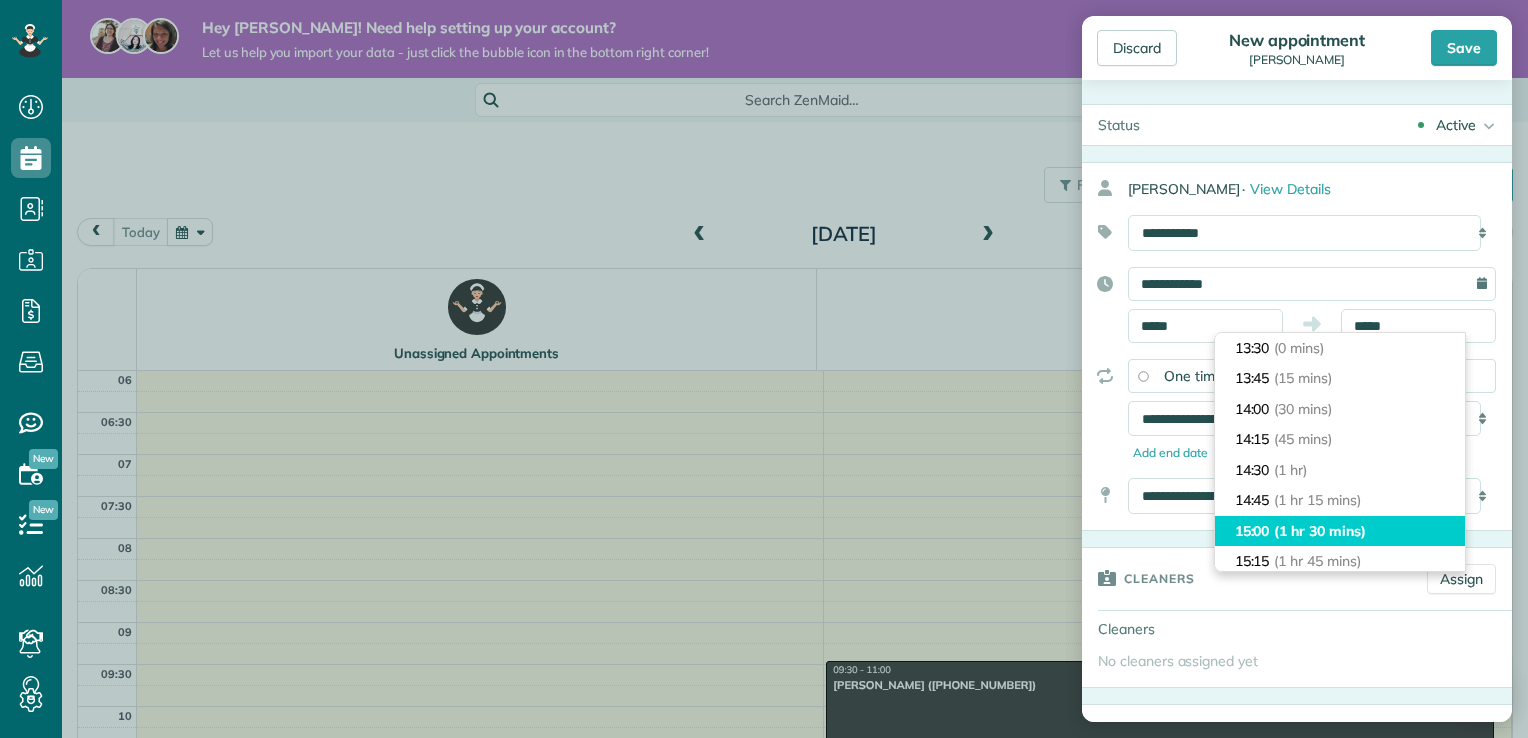 type on "*****" 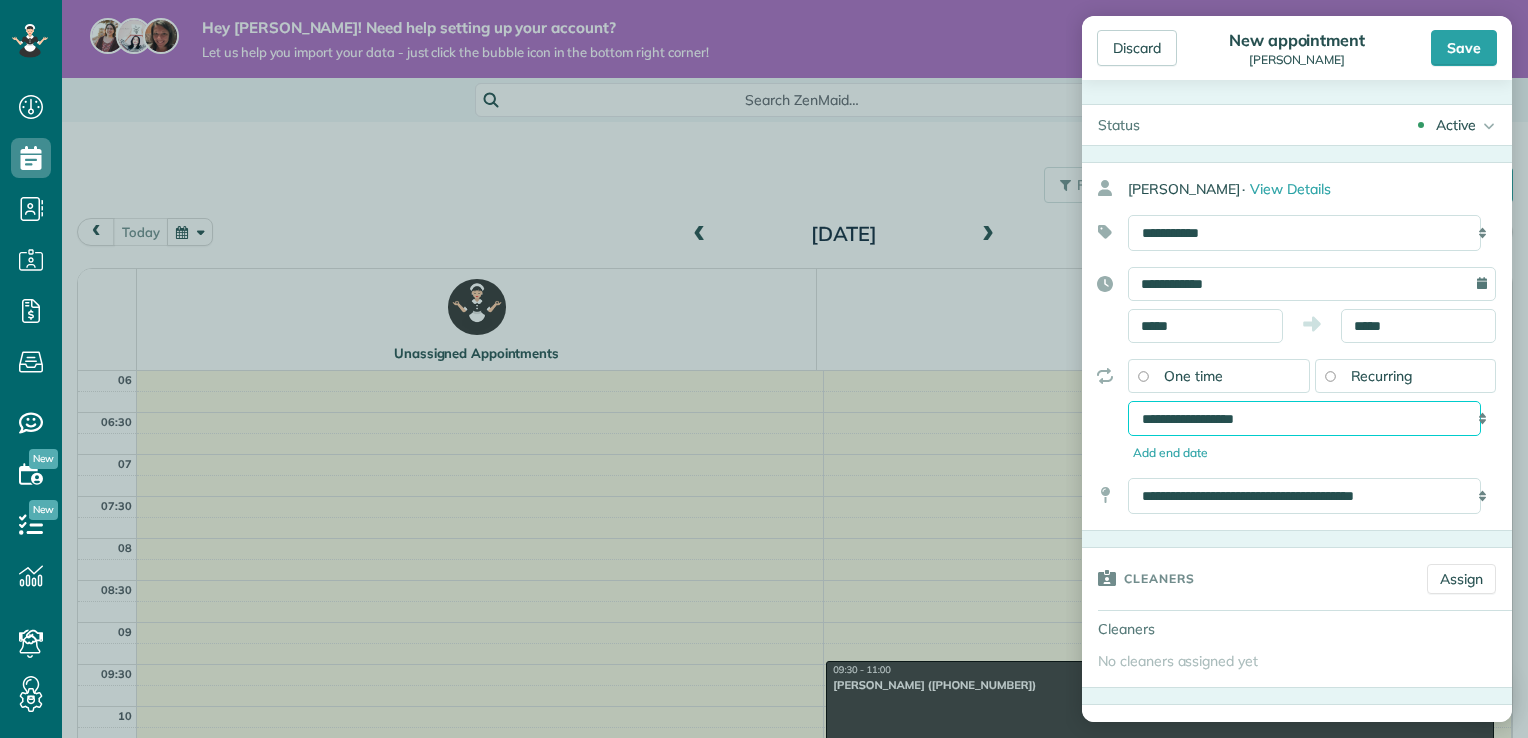 click on "**********" at bounding box center [1304, 419] 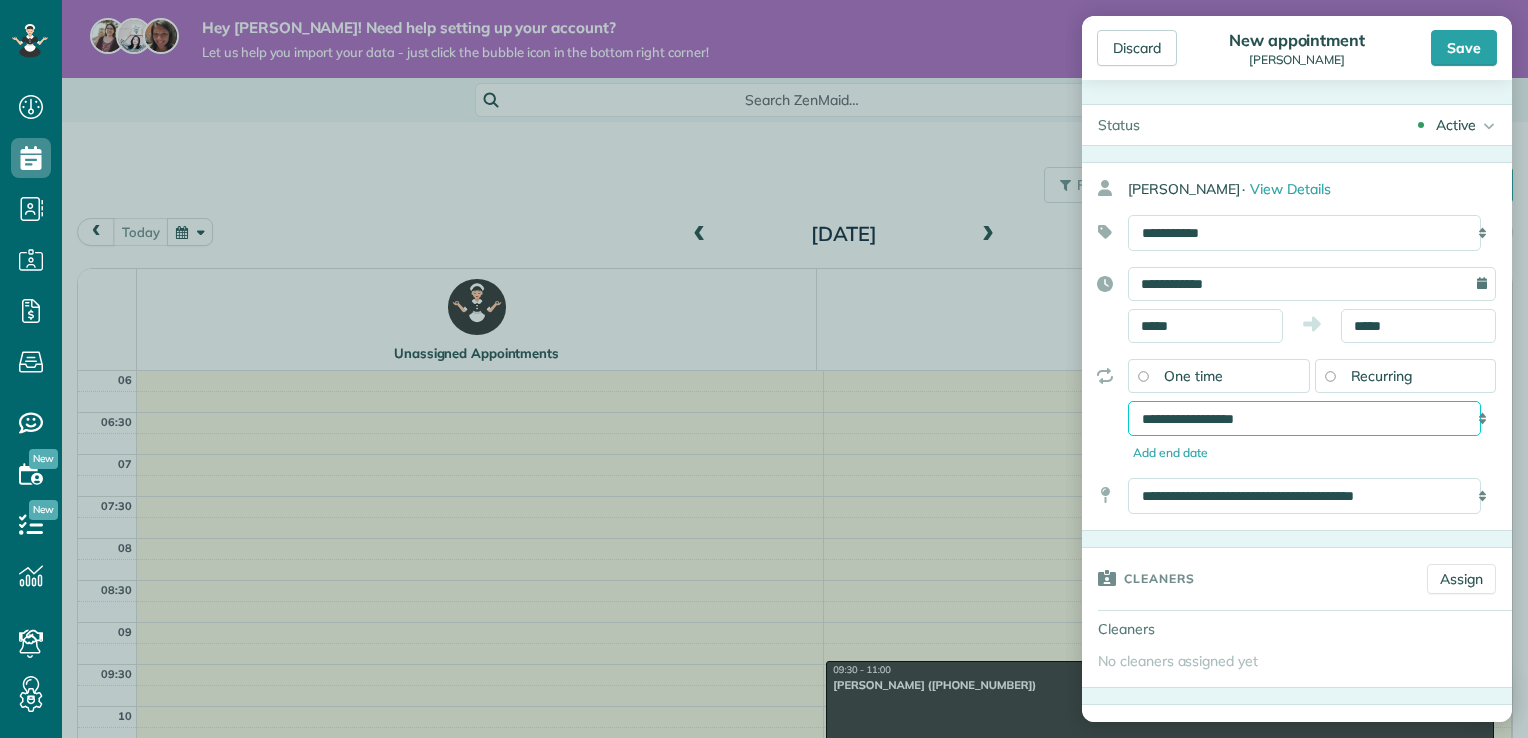 select on "**********" 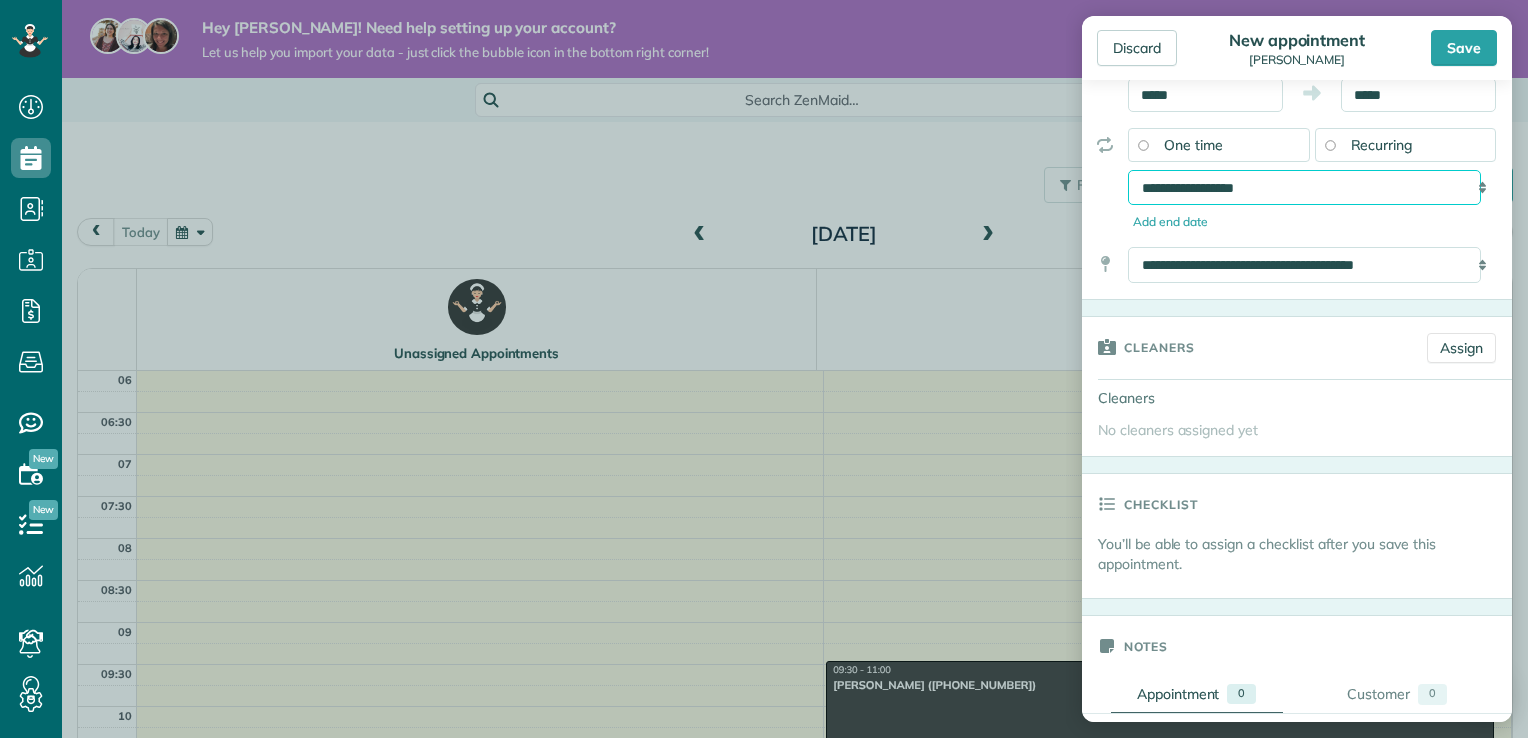 scroll, scrollTop: 232, scrollLeft: 0, axis: vertical 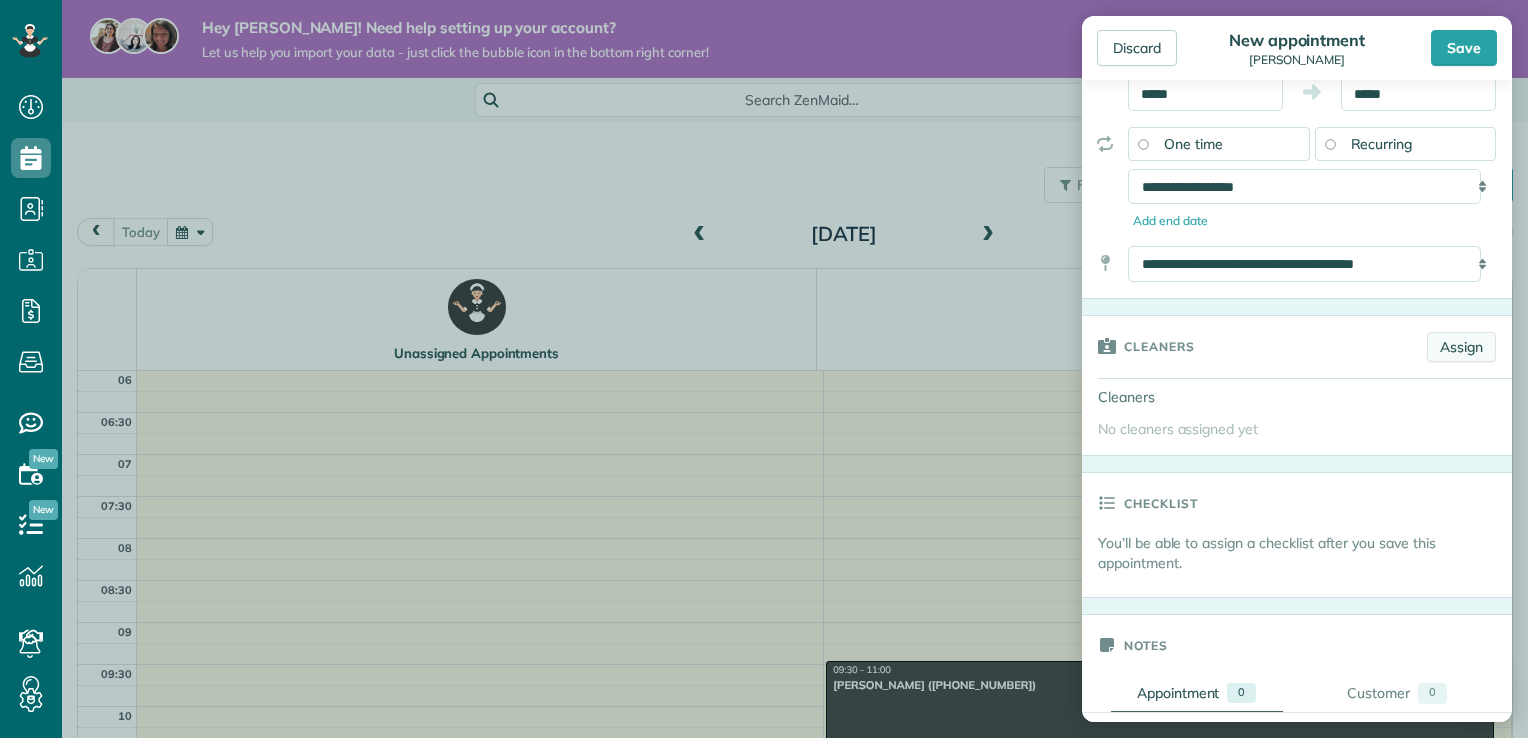 click on "Assign" at bounding box center (1461, 347) 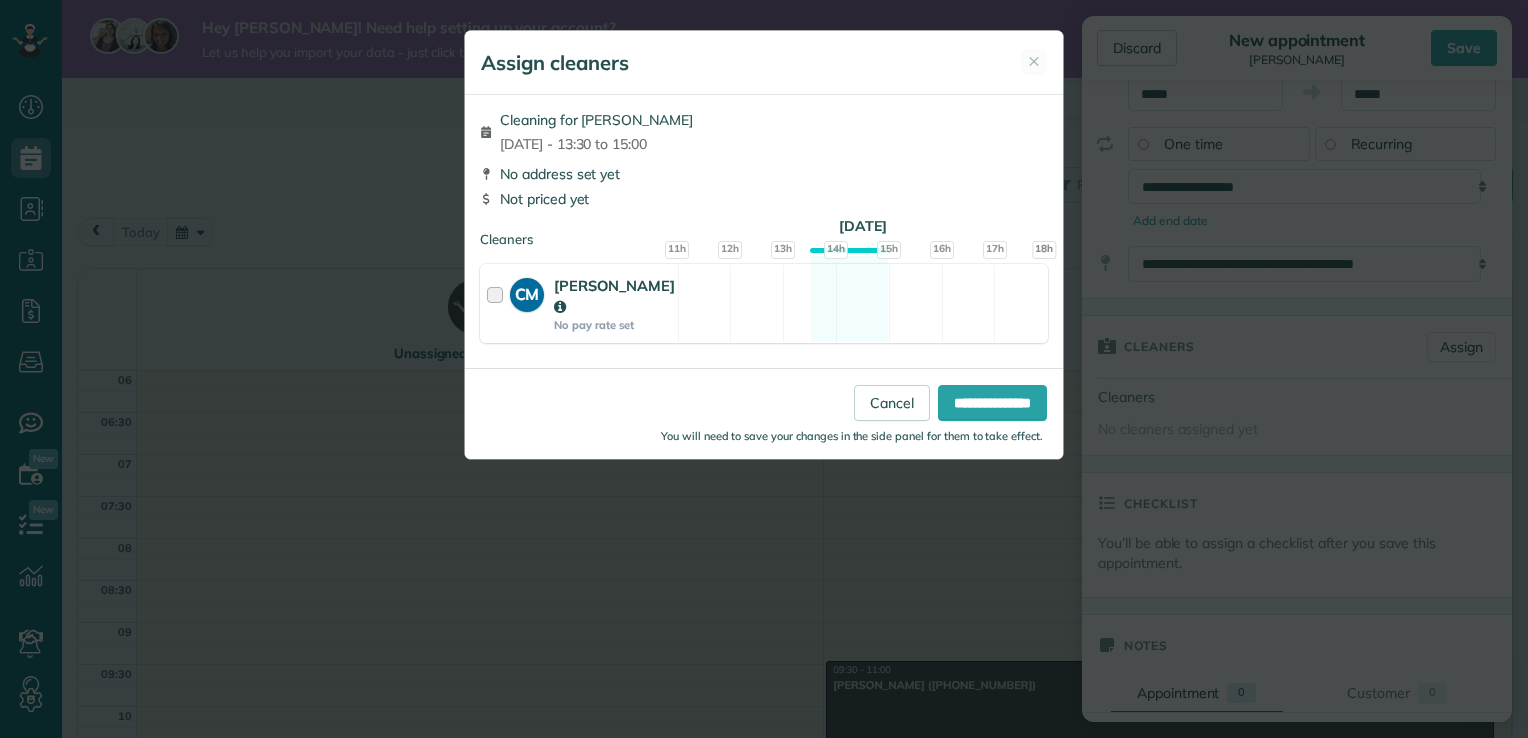 click at bounding box center (498, 303) 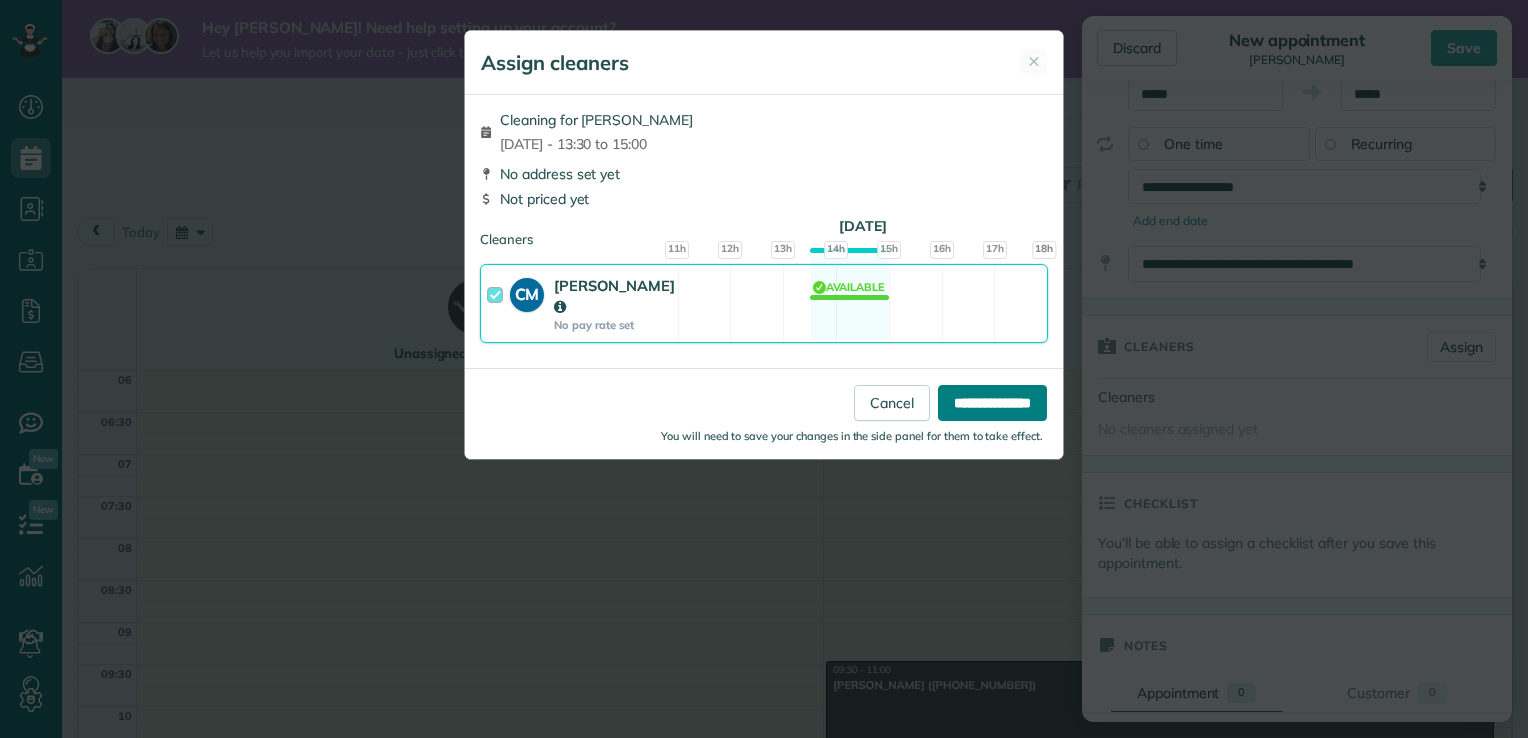 click on "**********" at bounding box center [992, 403] 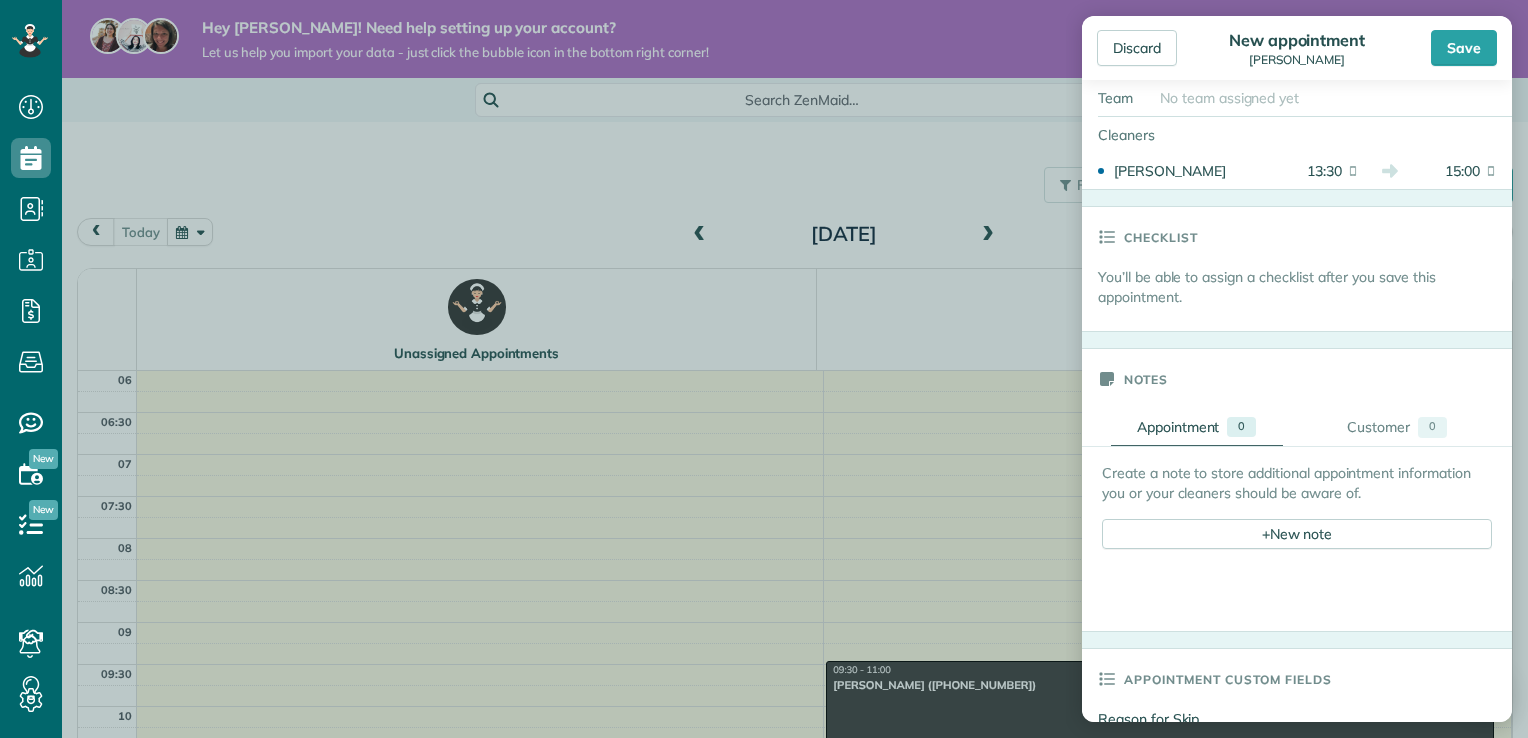scroll, scrollTop: 536, scrollLeft: 0, axis: vertical 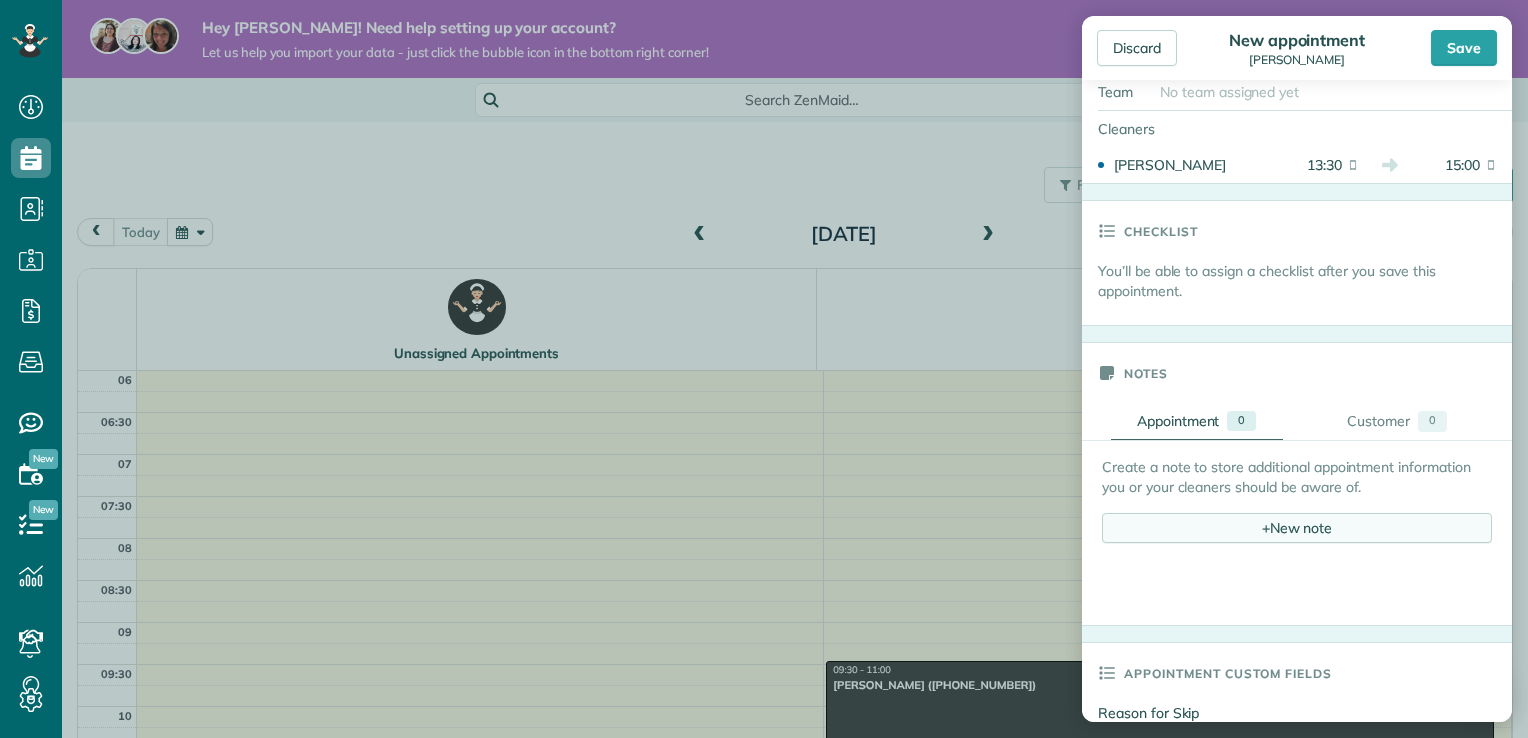 click on "+" at bounding box center [1266, 527] 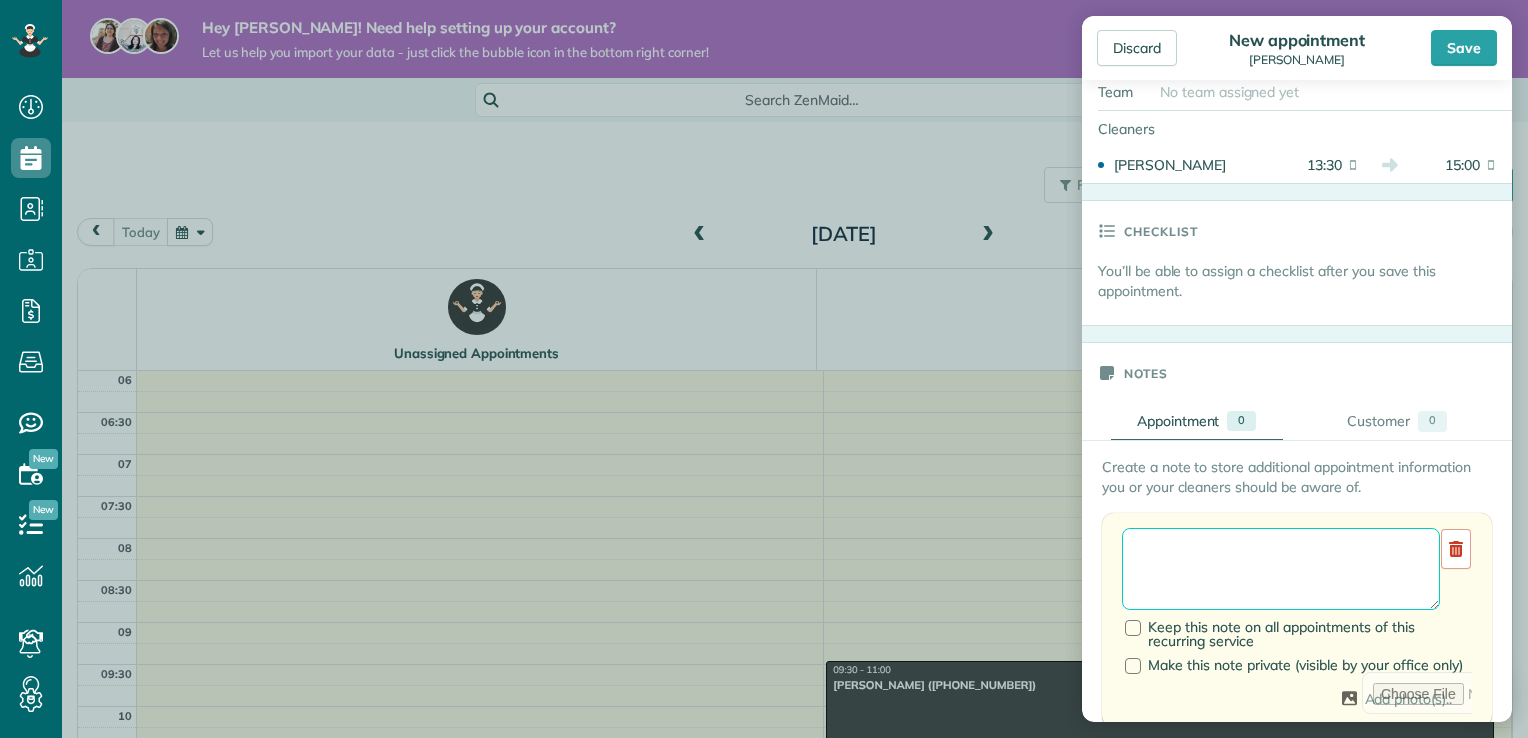 click at bounding box center [1281, 569] 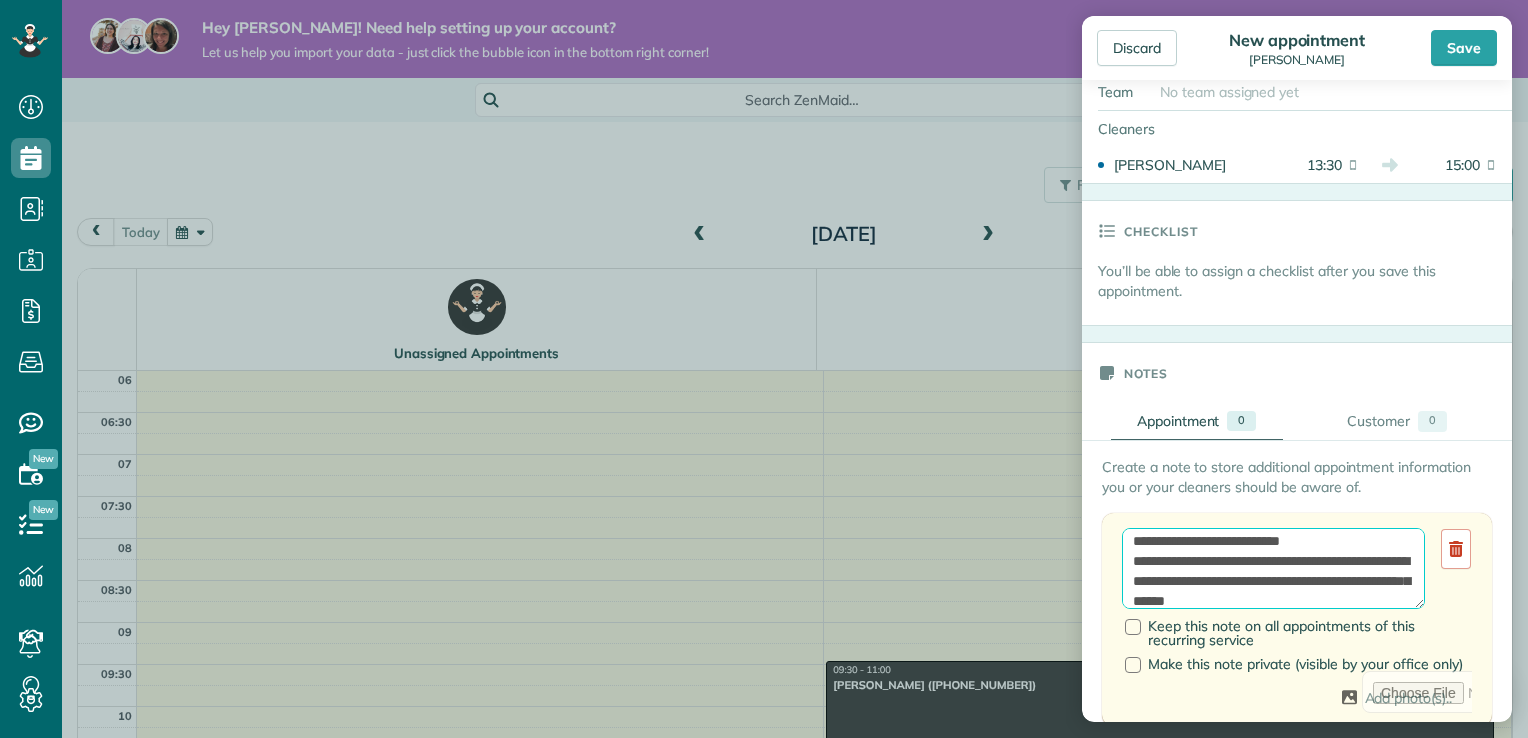 scroll, scrollTop: 28, scrollLeft: 0, axis: vertical 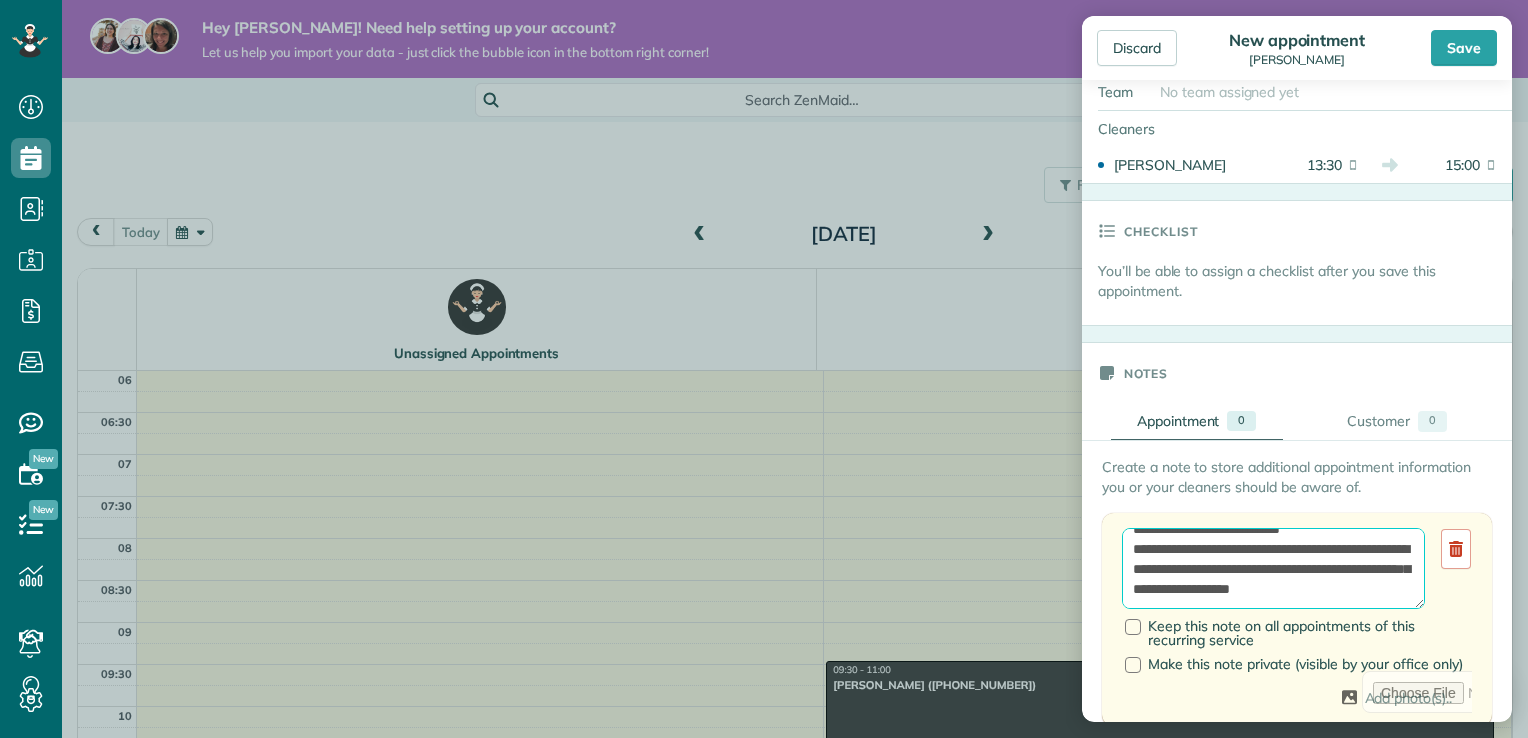 click on "**********" at bounding box center [1273, 569] 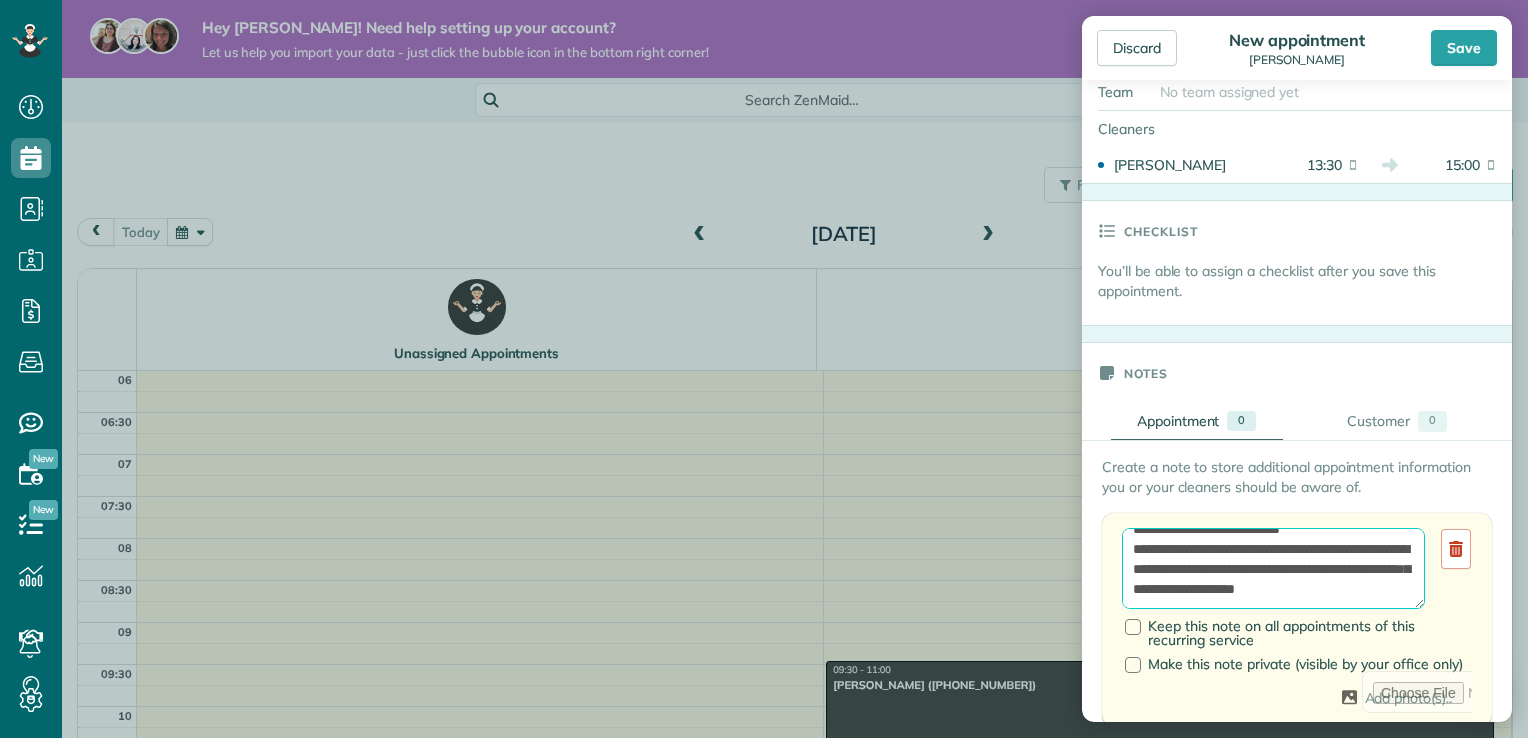 click on "**********" at bounding box center (1273, 569) 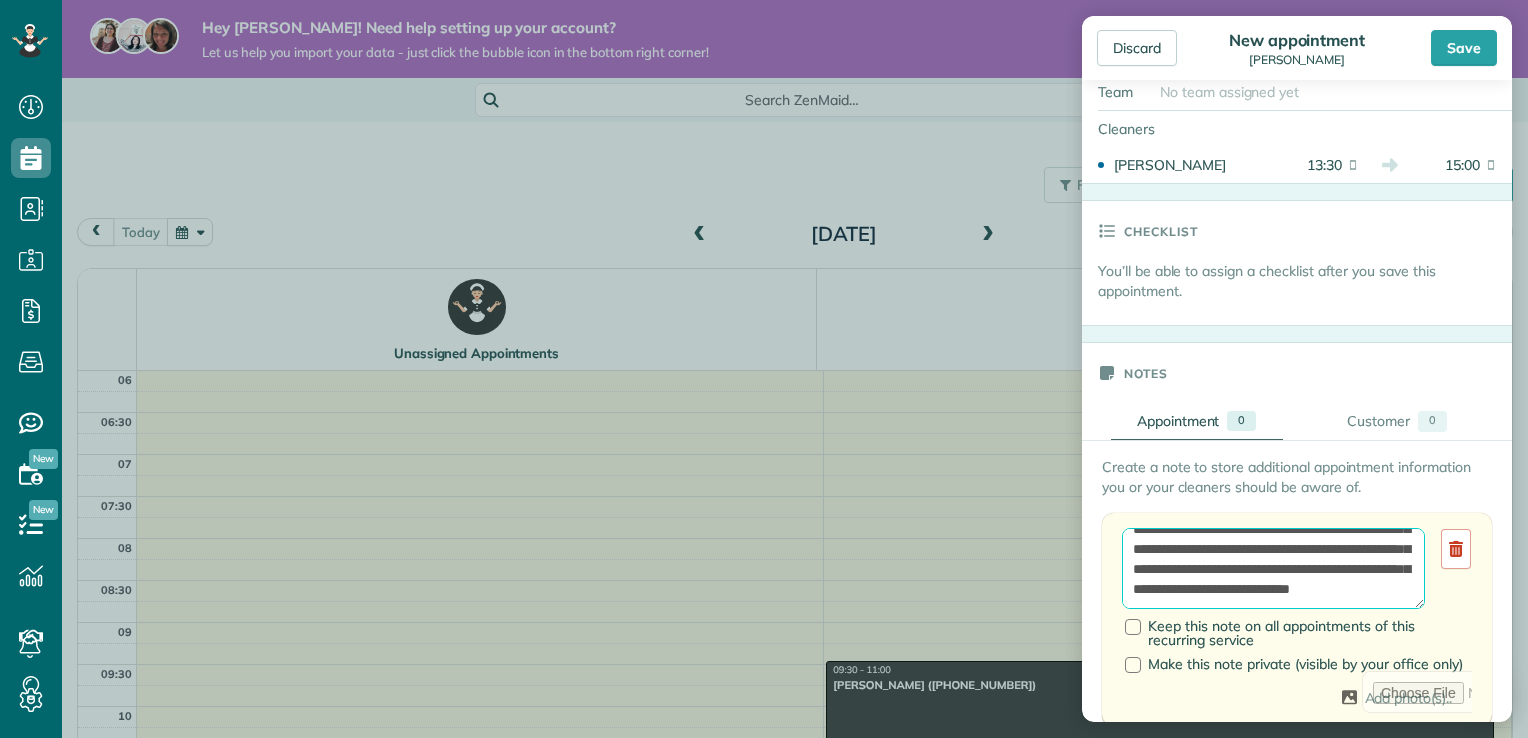 scroll, scrollTop: 128, scrollLeft: 0, axis: vertical 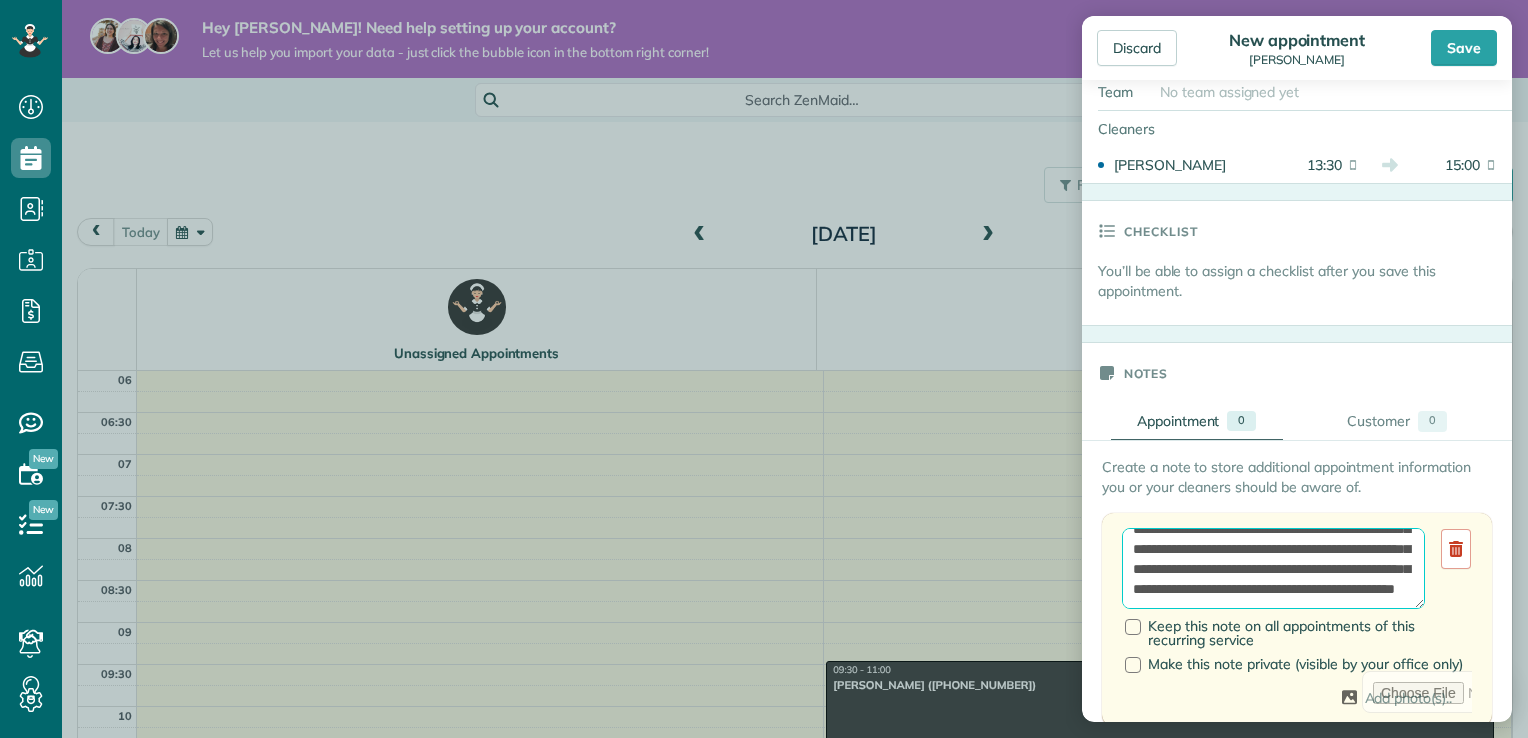 click on "**********" at bounding box center [1273, 569] 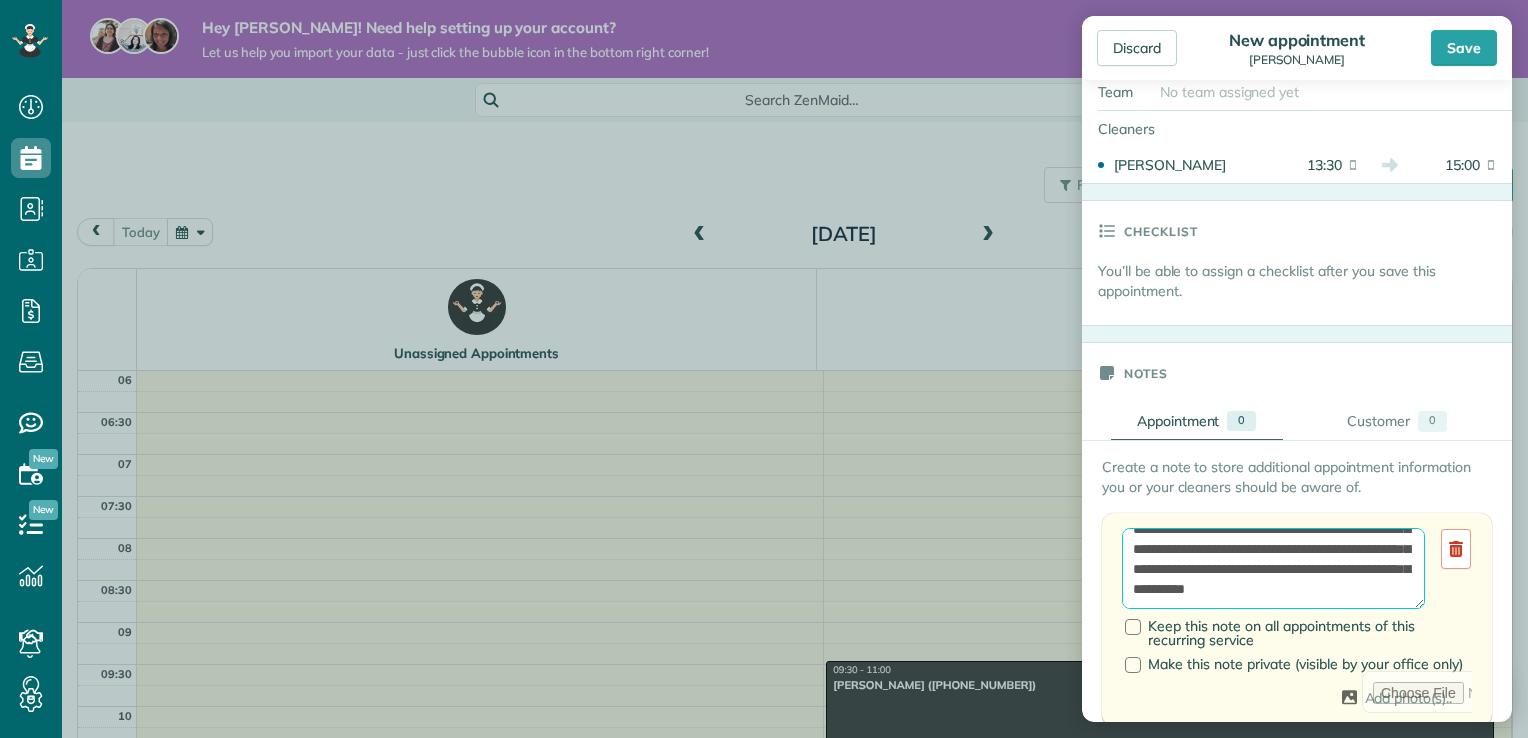 scroll, scrollTop: 140, scrollLeft: 0, axis: vertical 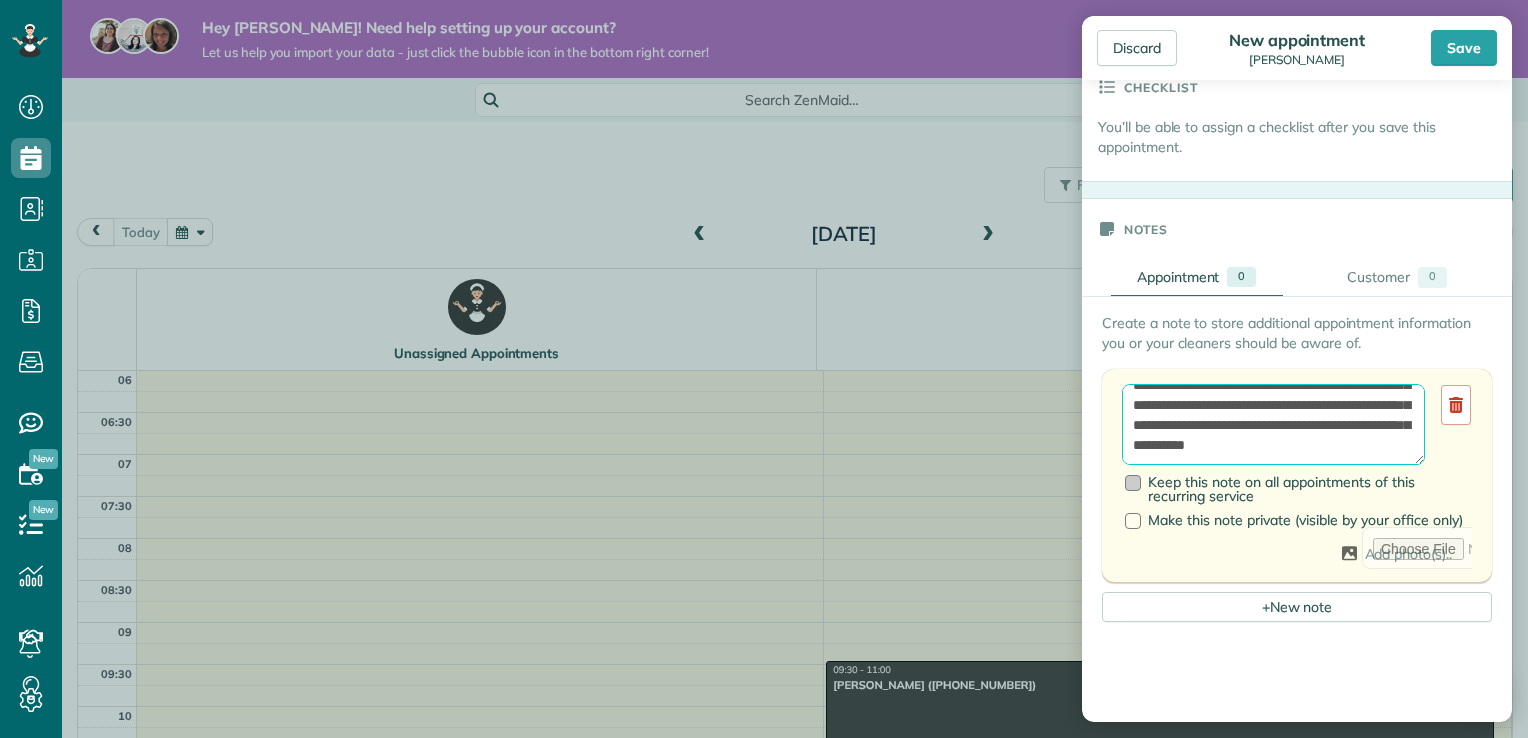 type on "**********" 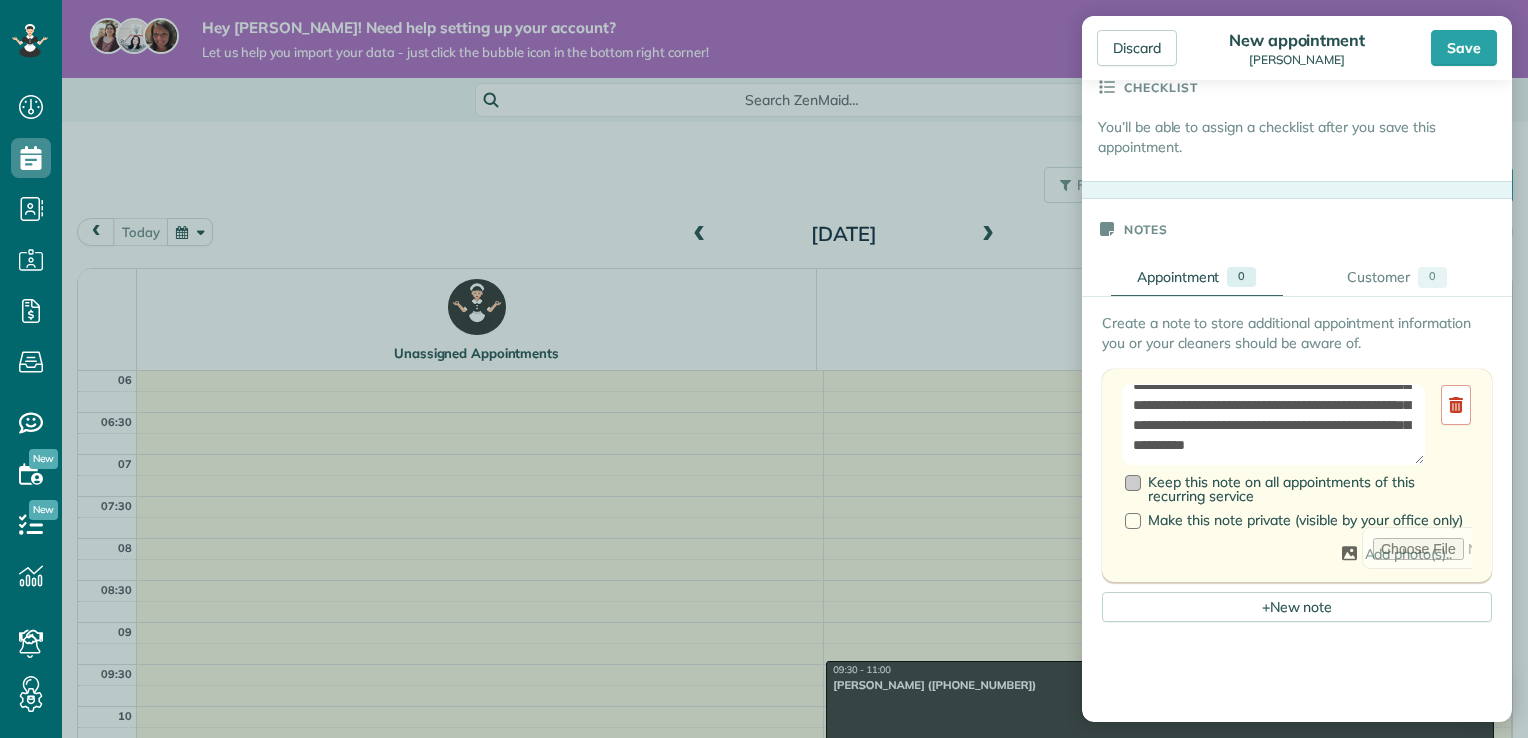 click at bounding box center (1133, 483) 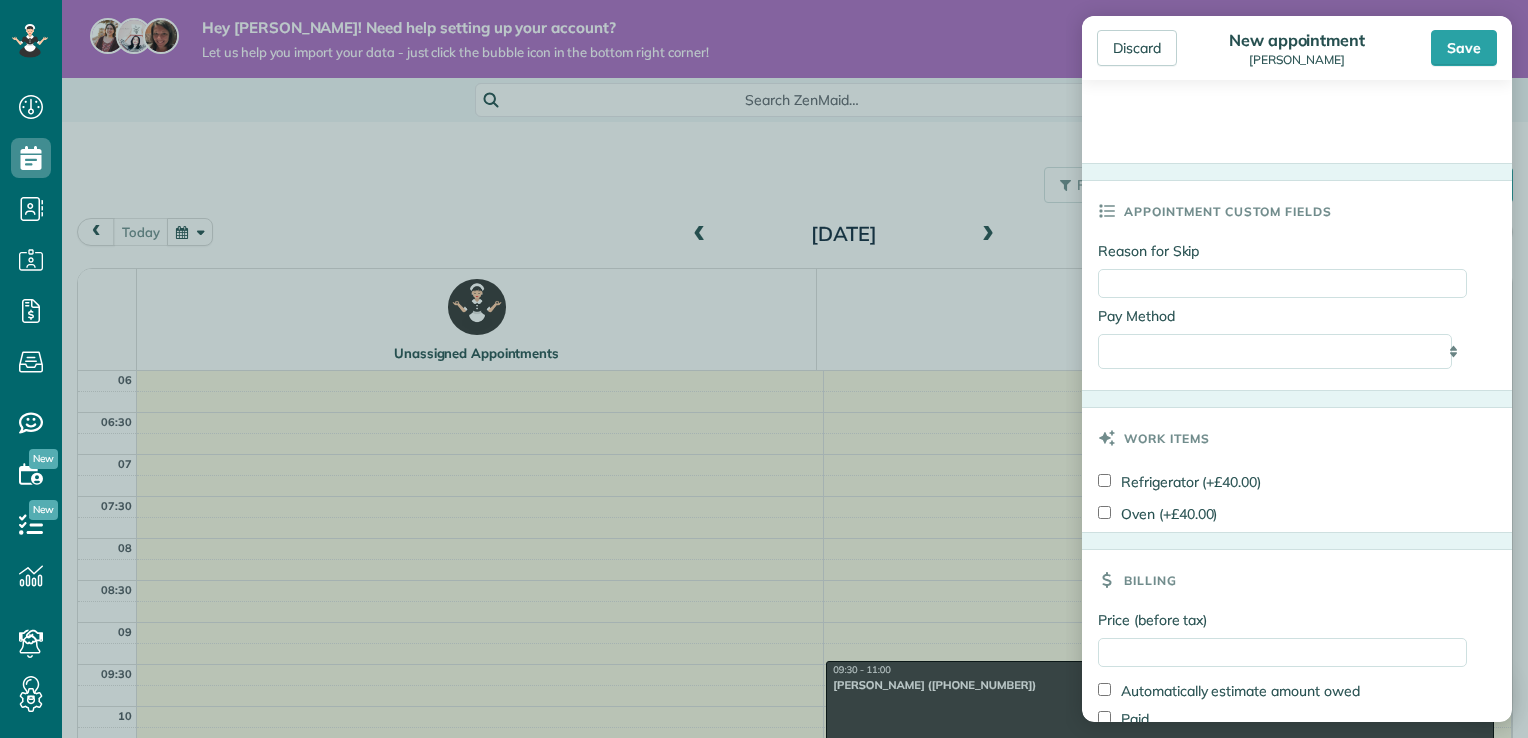 scroll, scrollTop: 1628, scrollLeft: 0, axis: vertical 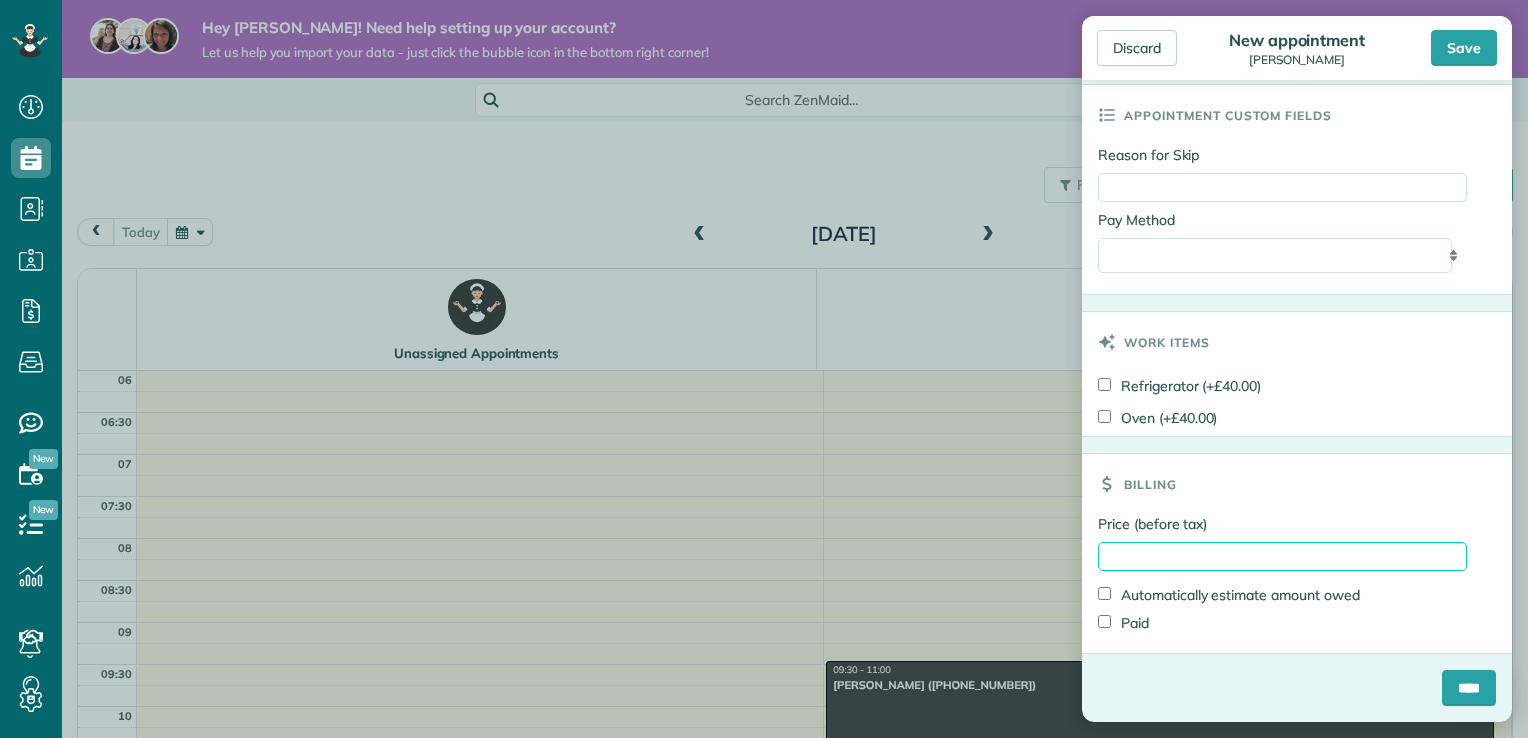 click on "Price (before tax)" at bounding box center (1282, 556) 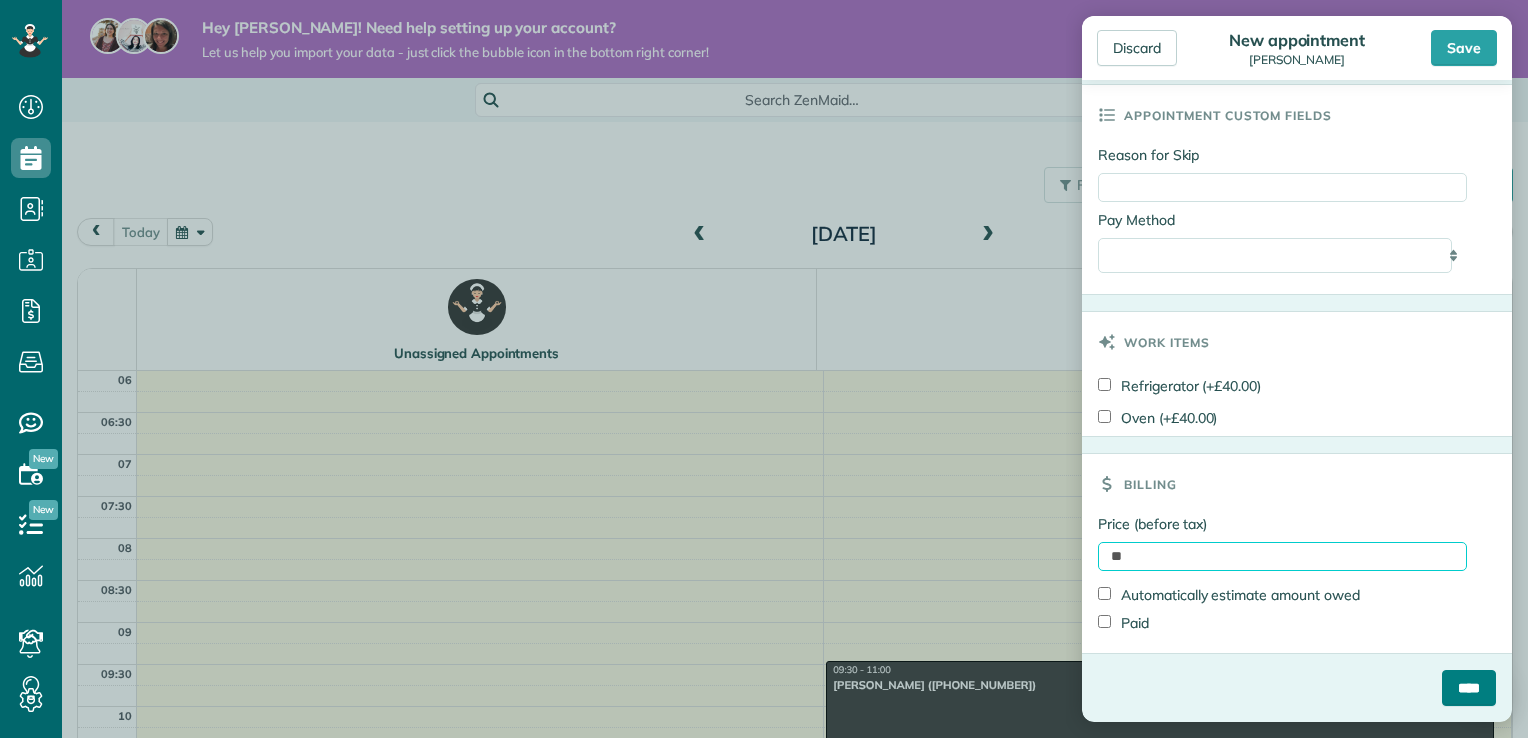 type on "**" 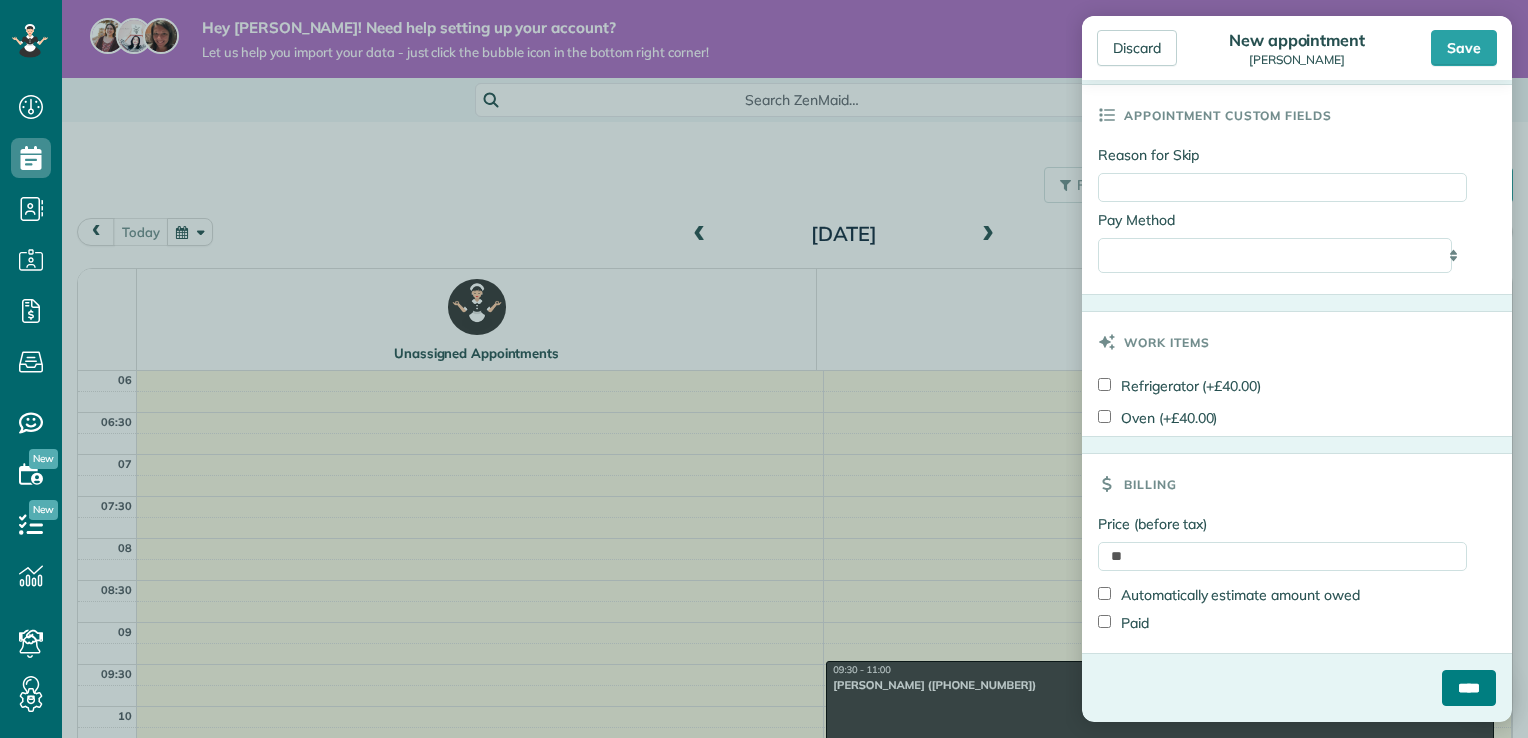 click on "****" at bounding box center [1469, 688] 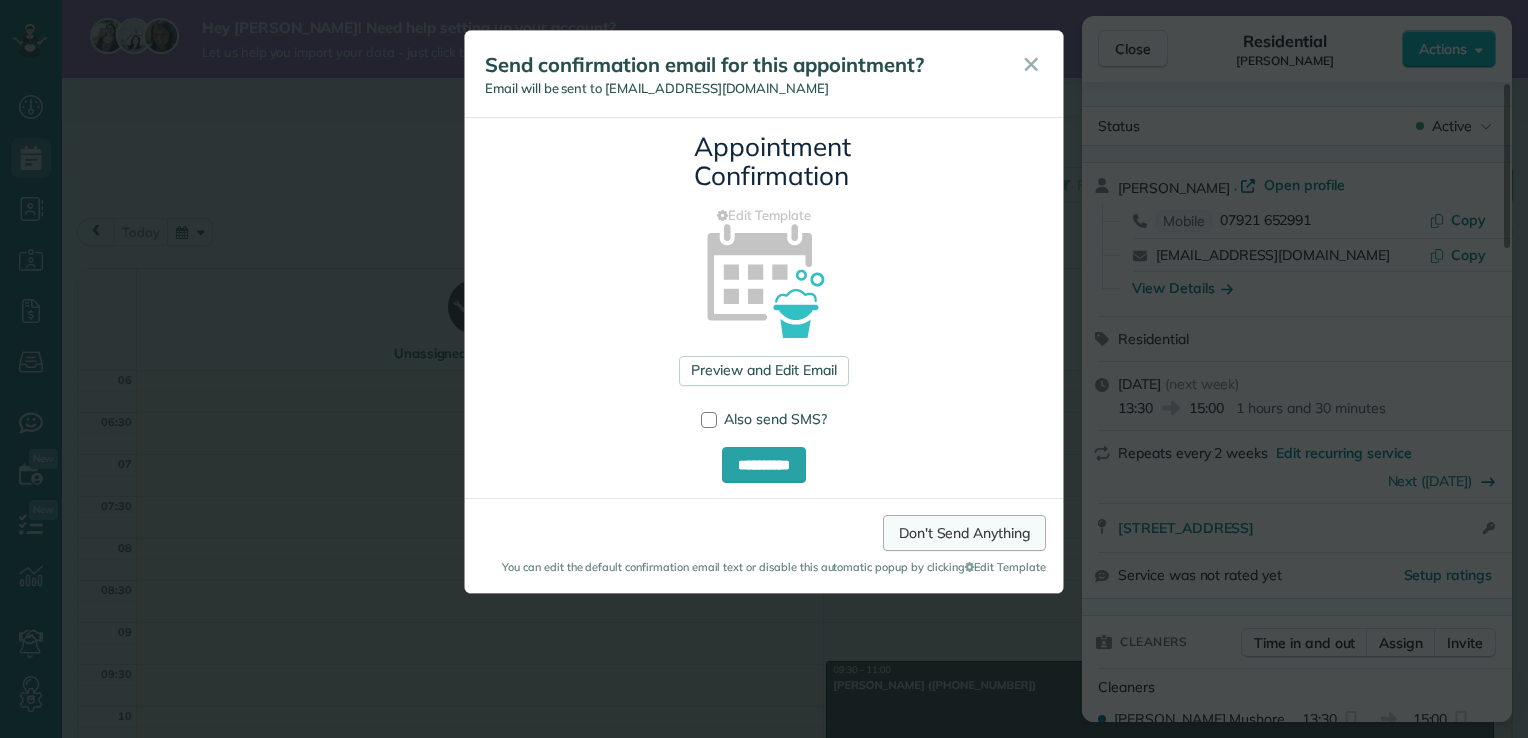 click on "Don't Send Anything" at bounding box center (964, 533) 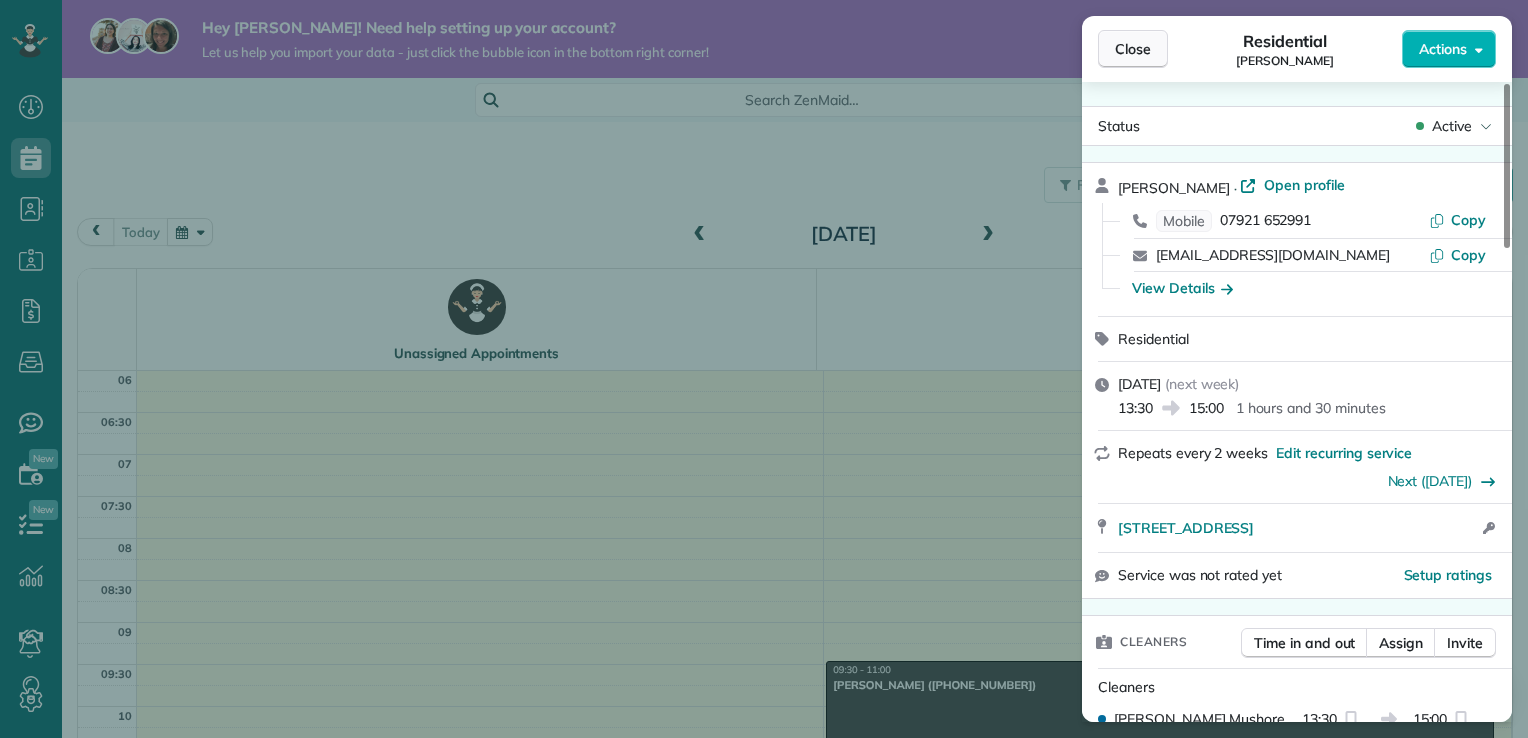 click on "Close" at bounding box center (1133, 49) 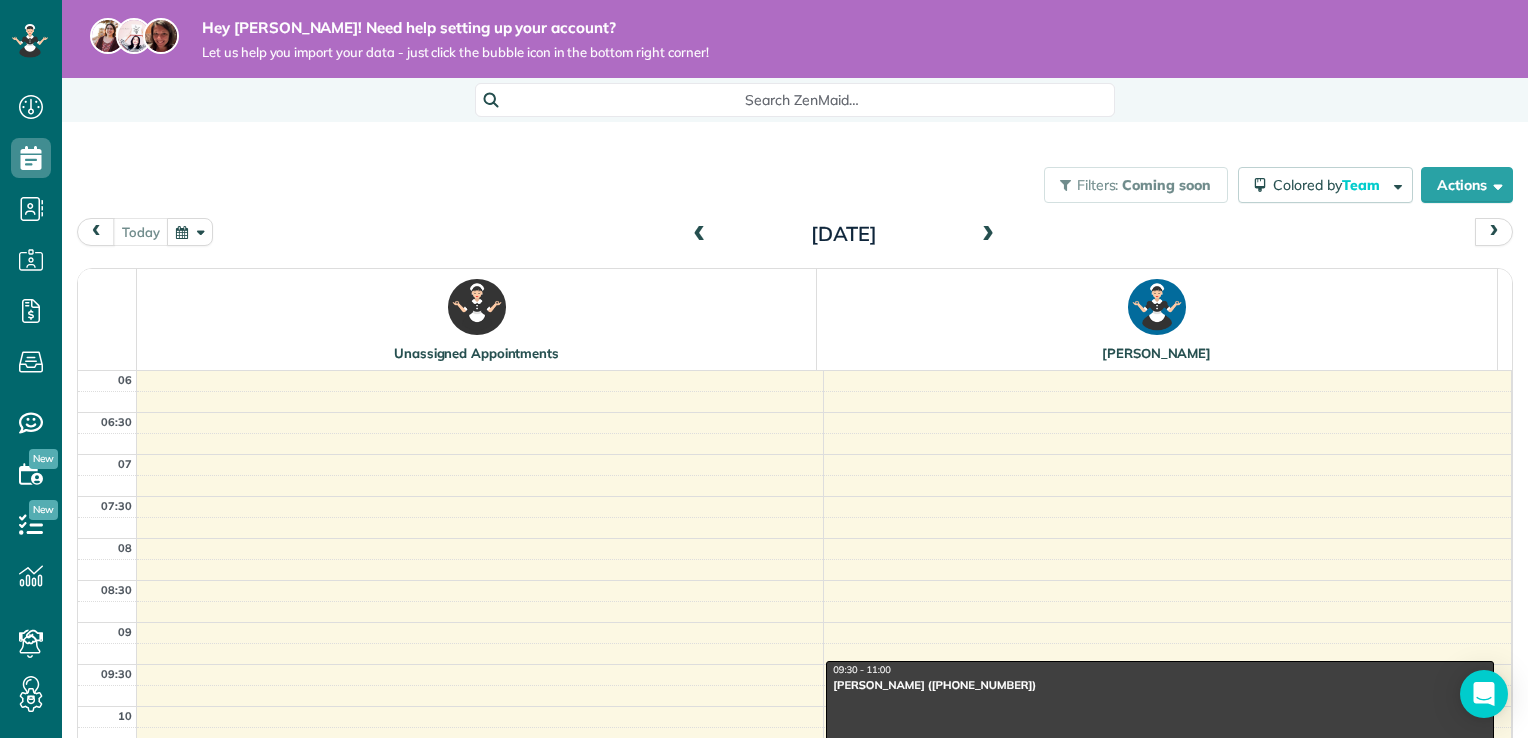 click on "Mrs. Danielle Agass (+447377738194)" at bounding box center (1160, 685) 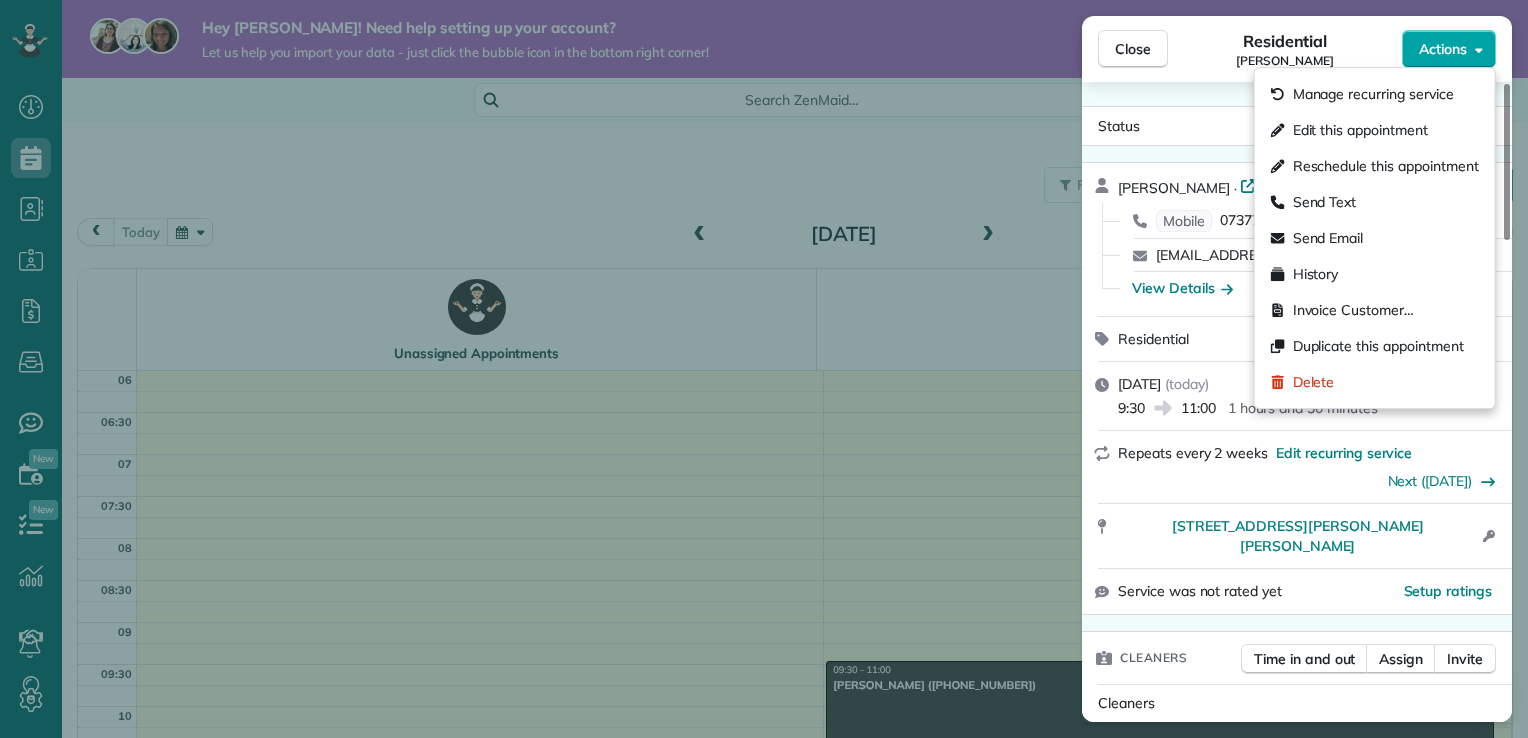 click on "Actions" at bounding box center (1443, 49) 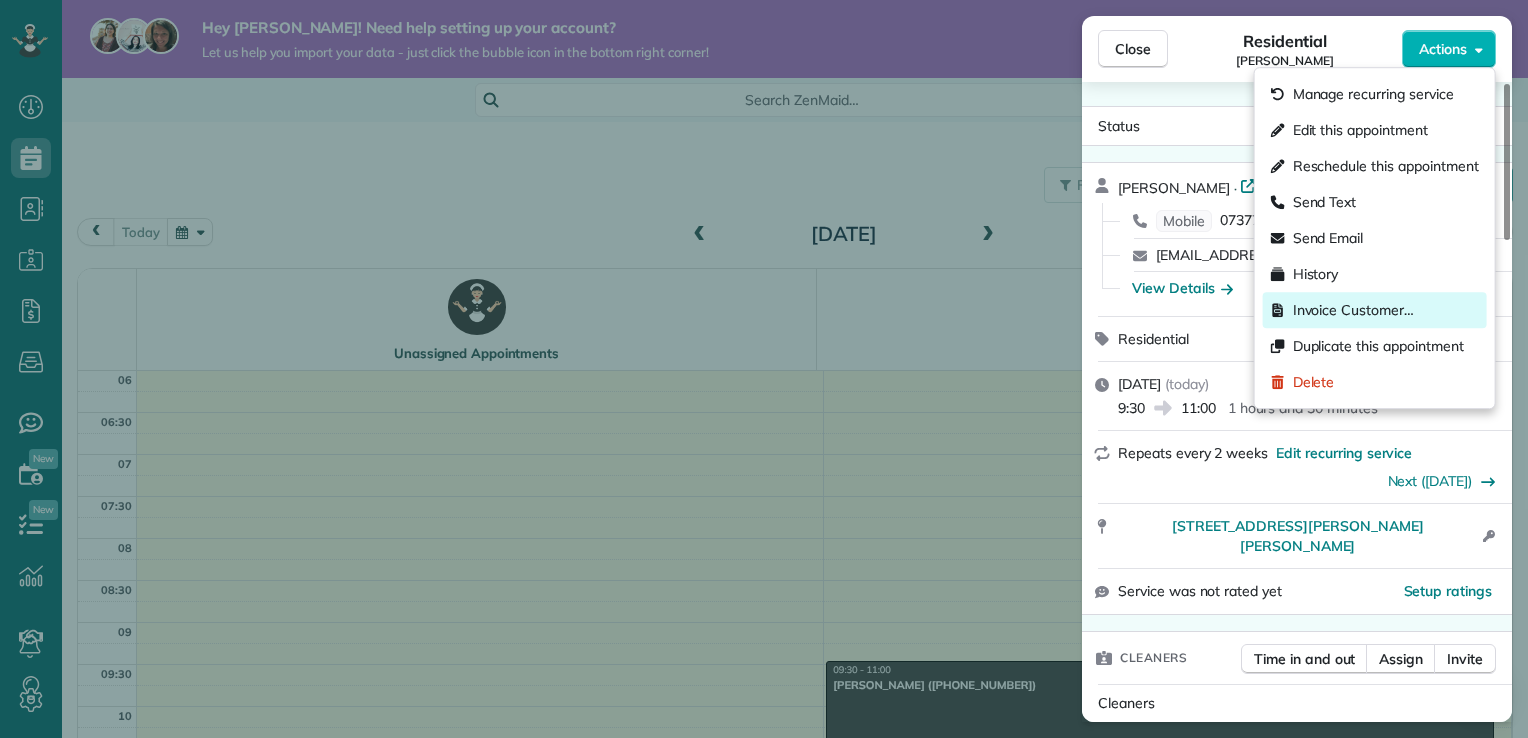click on "Invoice Customer…" at bounding box center (1353, 310) 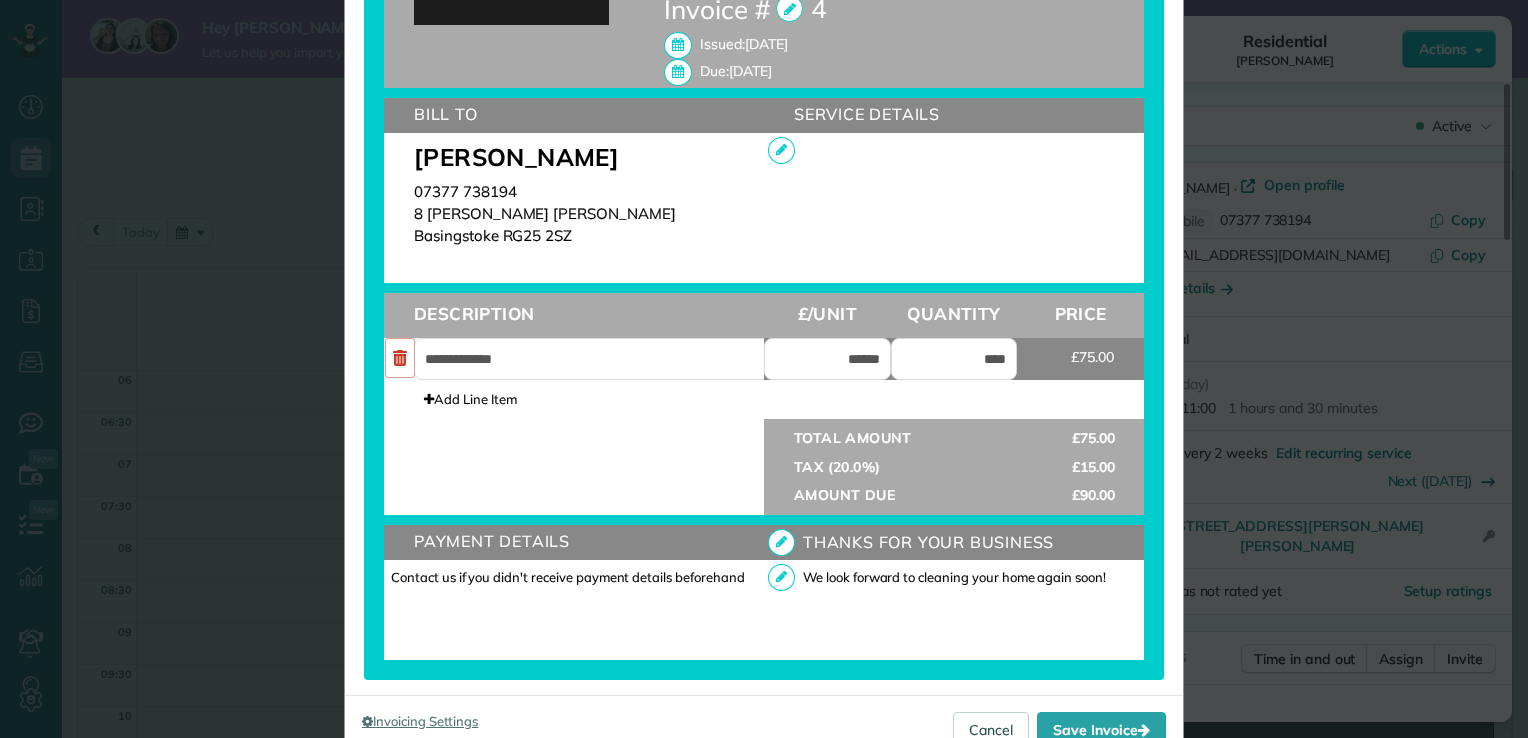 scroll, scrollTop: 630, scrollLeft: 0, axis: vertical 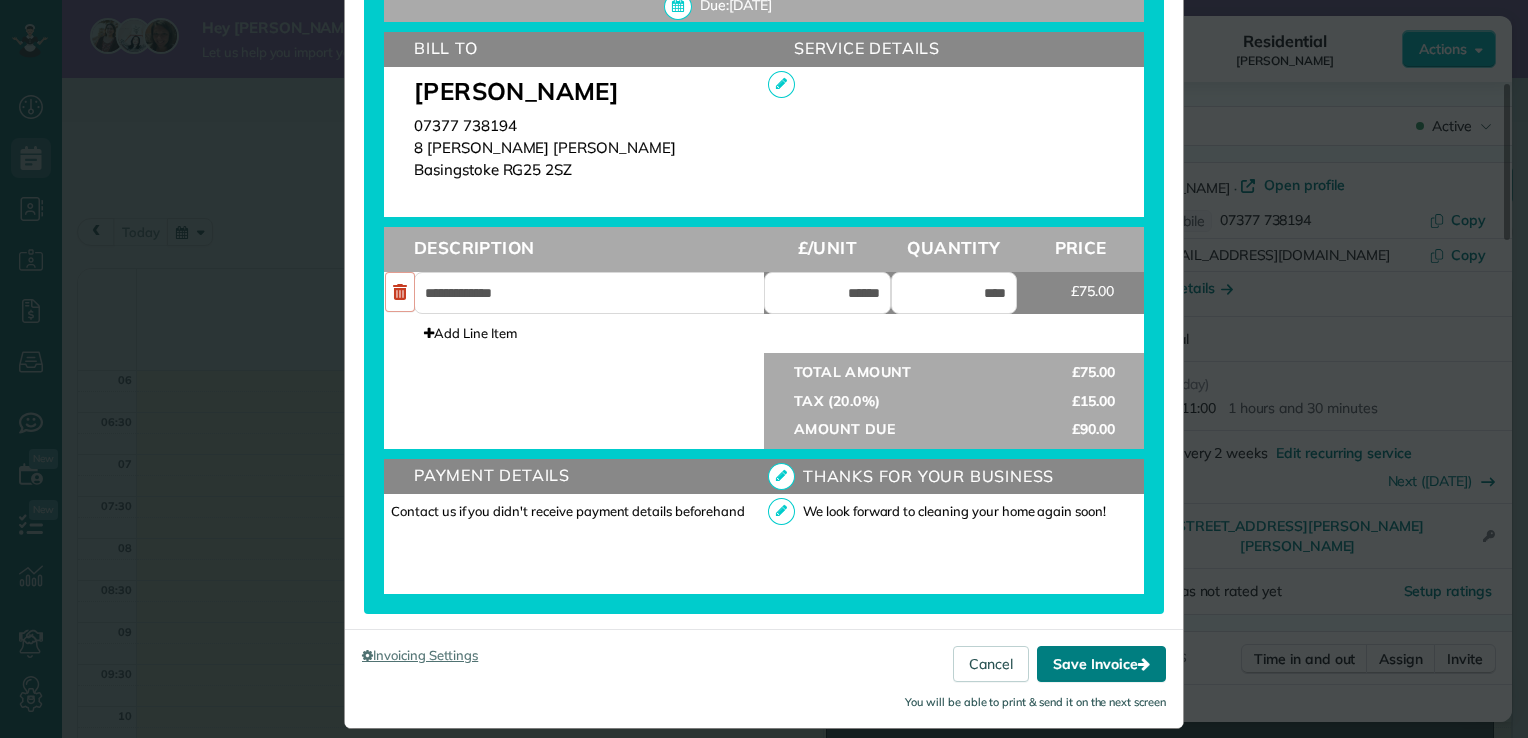 click on "Save Invoice" at bounding box center (1101, 664) 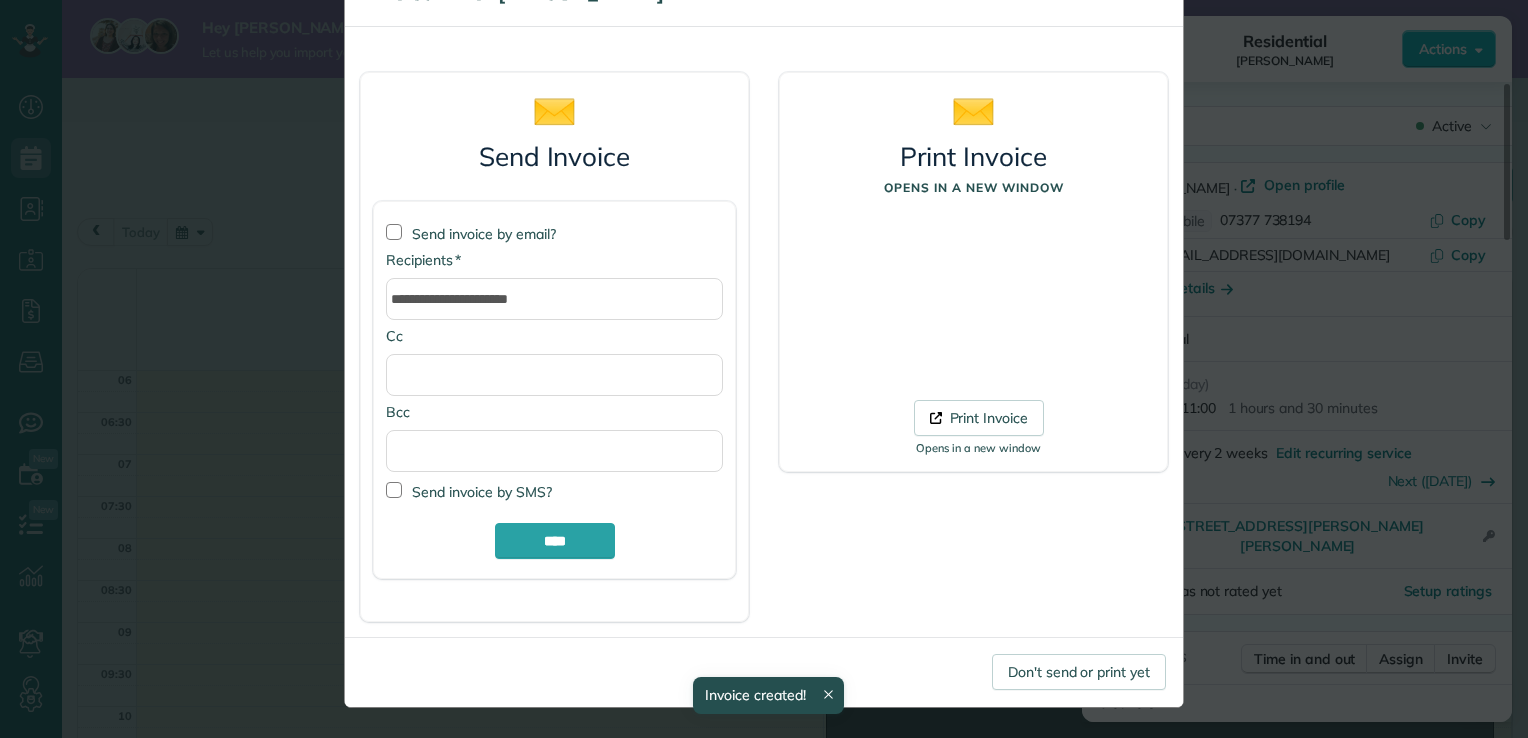 scroll, scrollTop: 71, scrollLeft: 0, axis: vertical 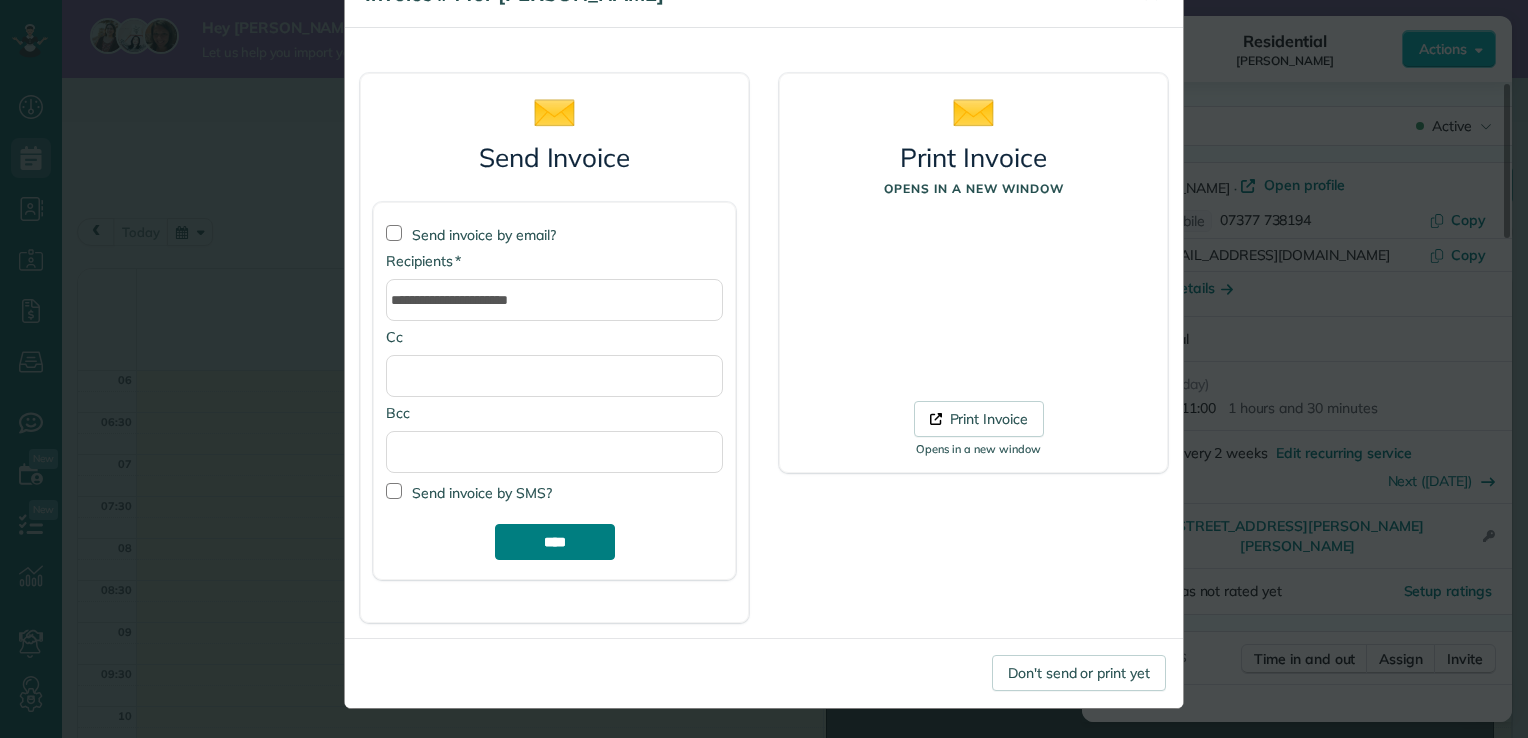 click on "****" at bounding box center (555, 542) 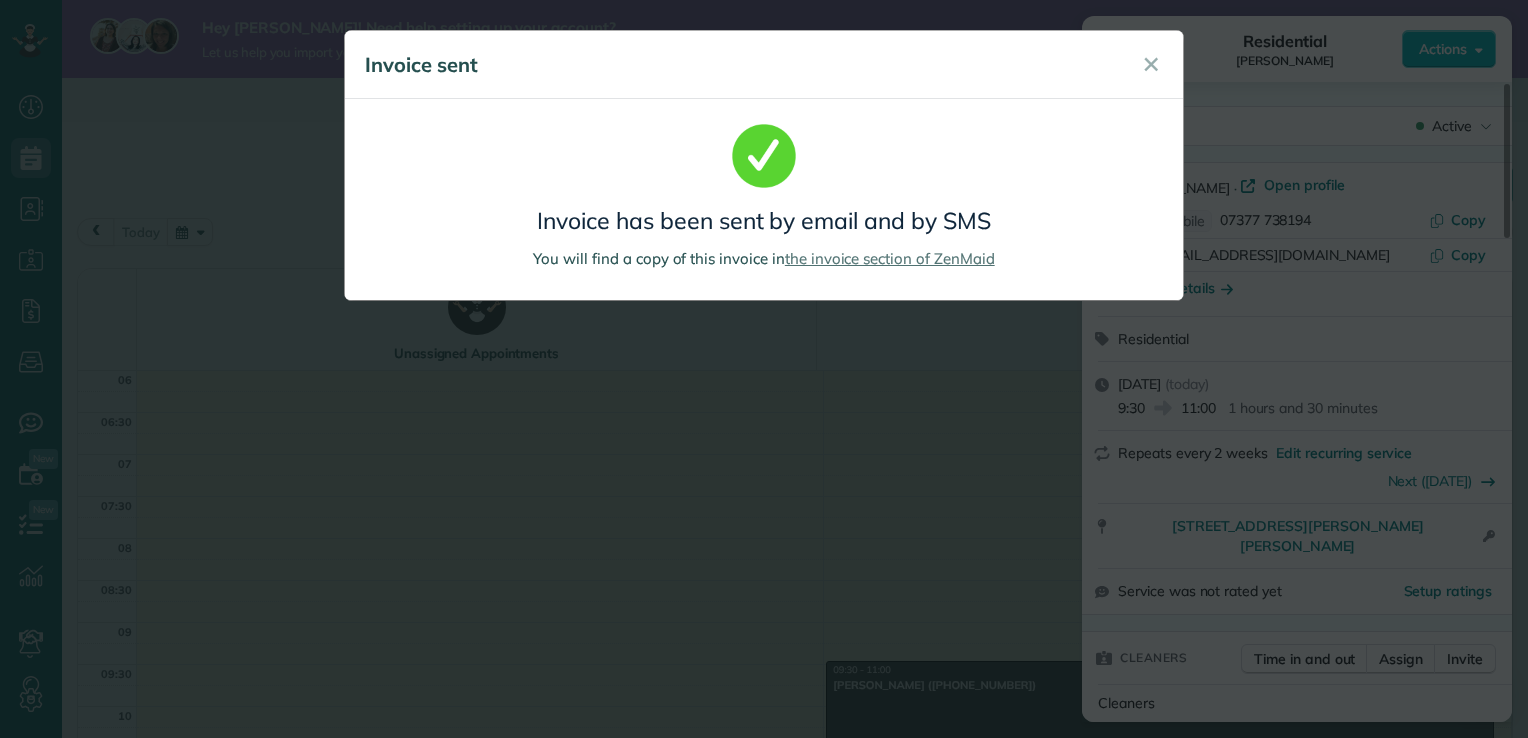 scroll, scrollTop: 0, scrollLeft: 0, axis: both 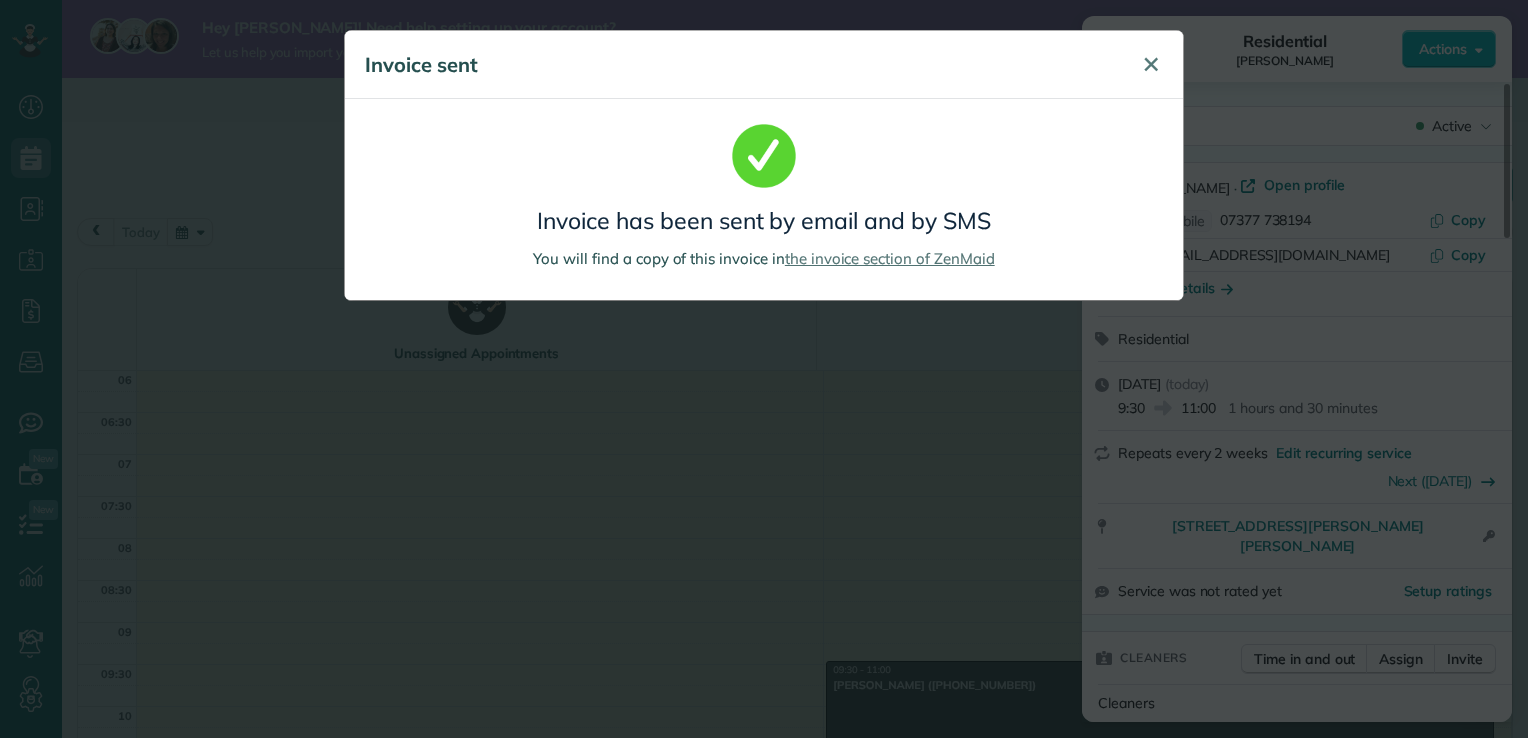 click on "✕" at bounding box center (1151, 64) 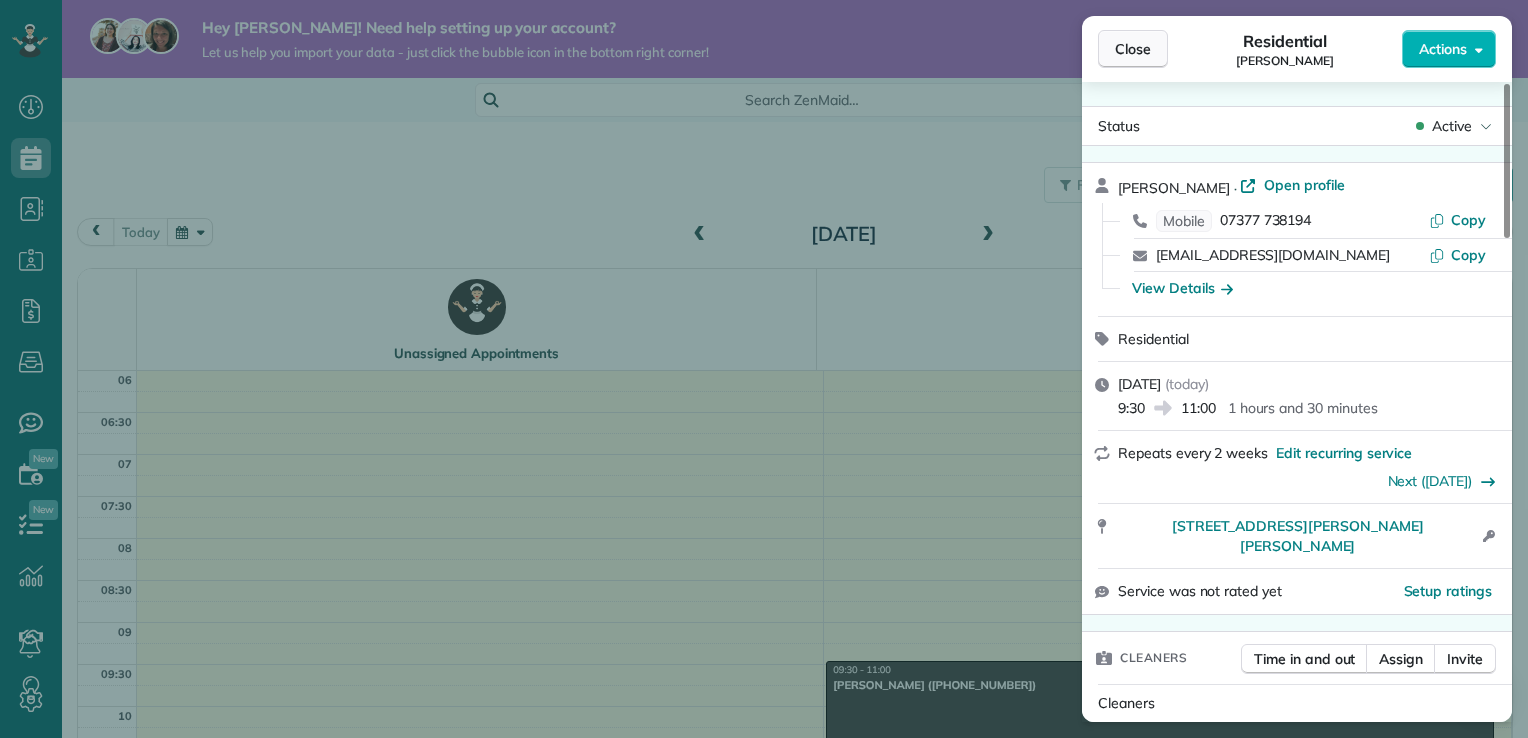 click on "Close" at bounding box center (1133, 49) 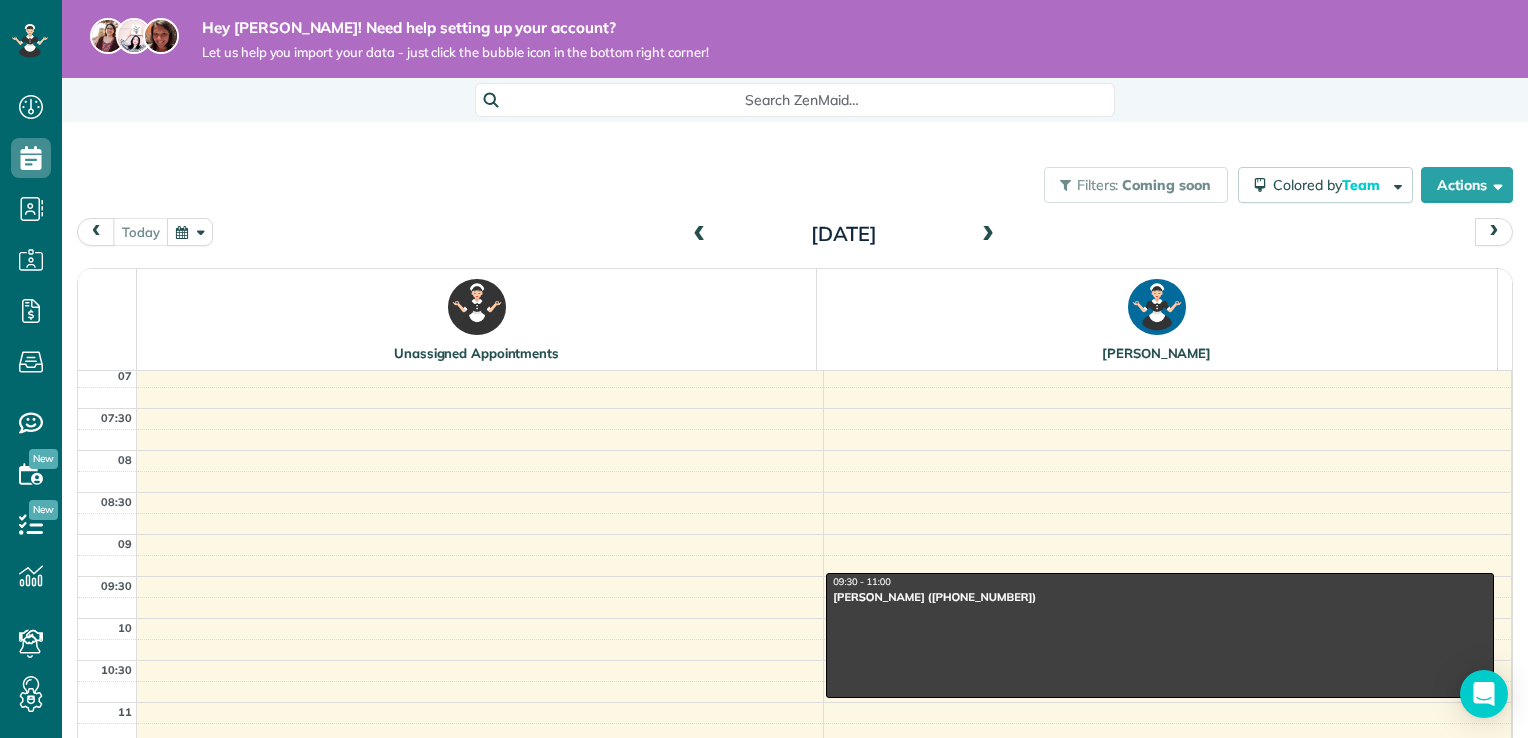 scroll, scrollTop: 0, scrollLeft: 0, axis: both 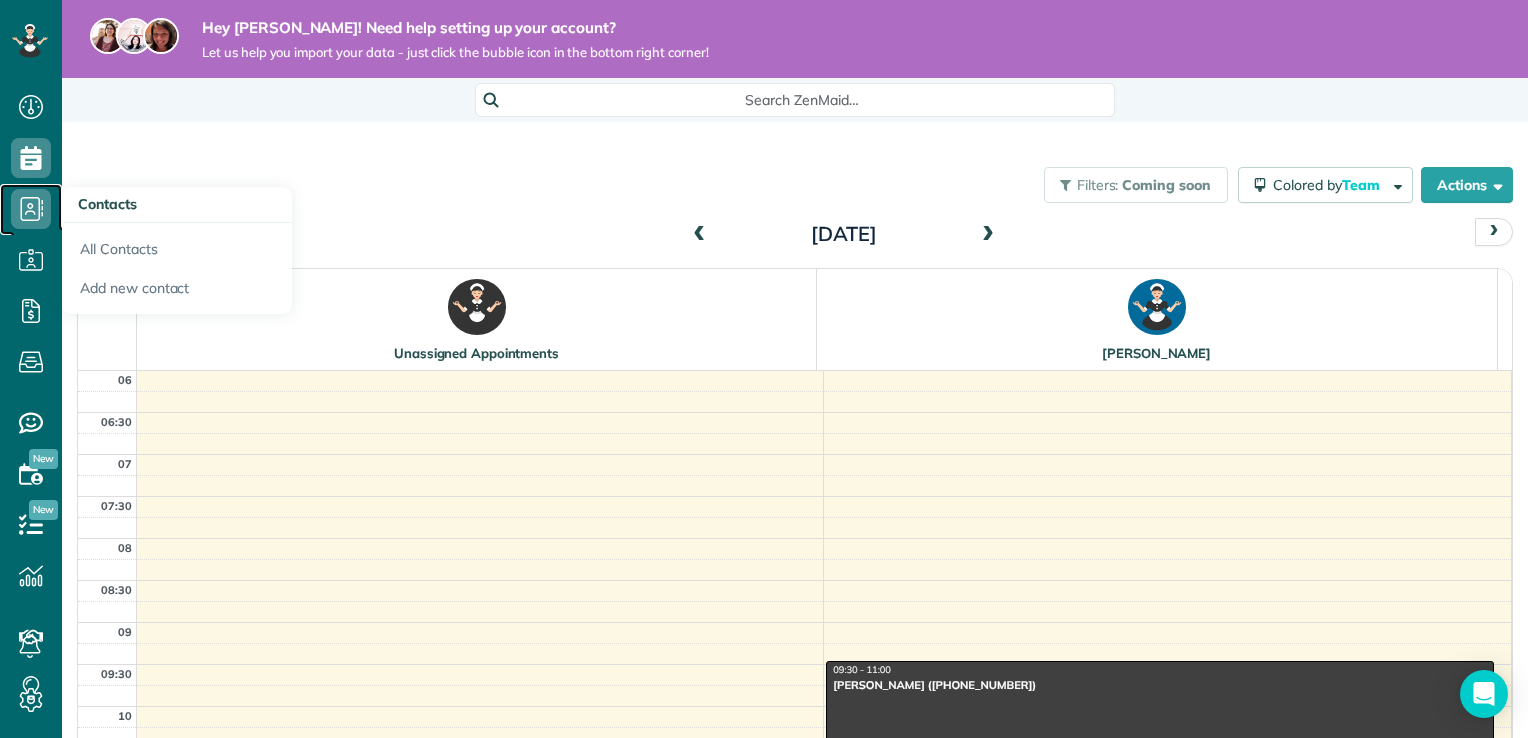 click 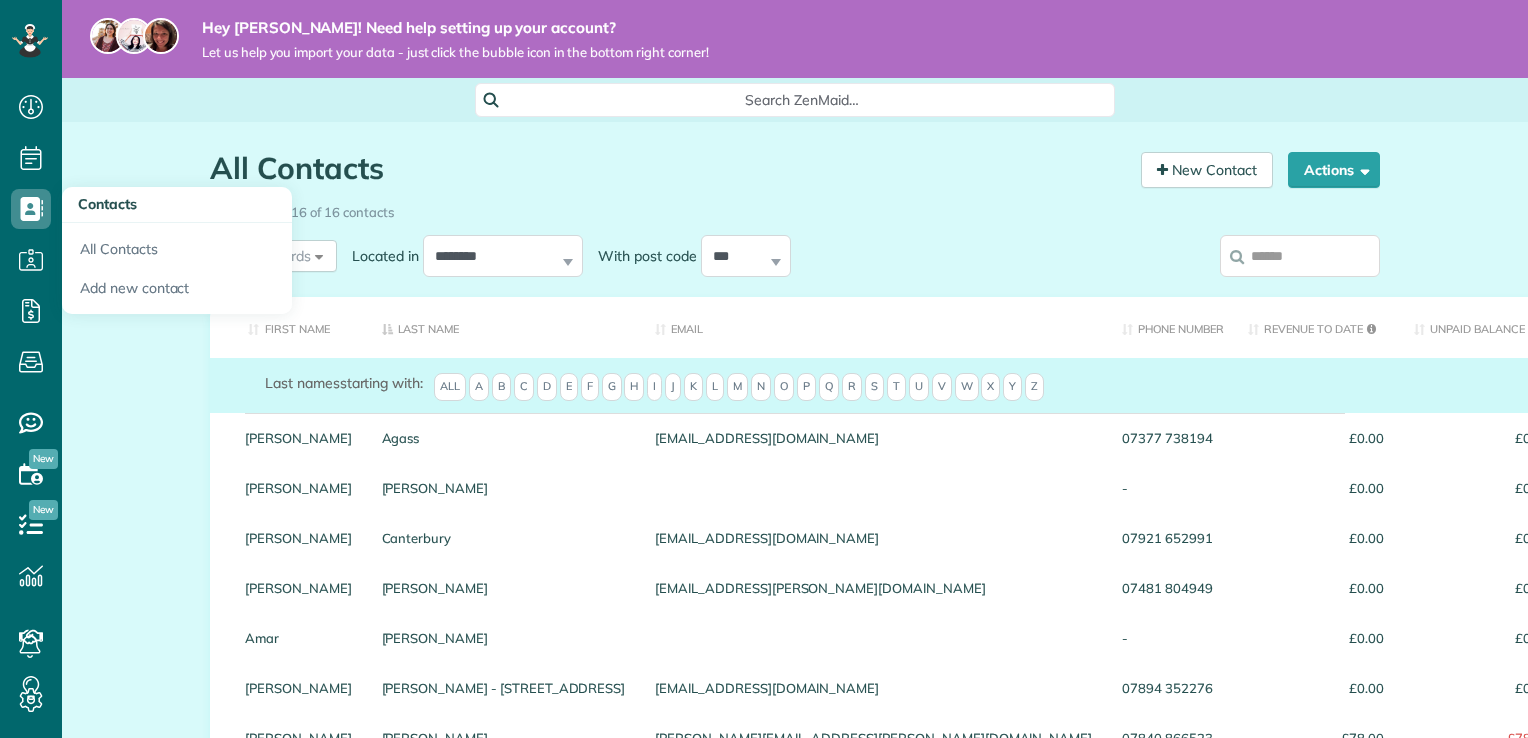 scroll, scrollTop: 0, scrollLeft: 0, axis: both 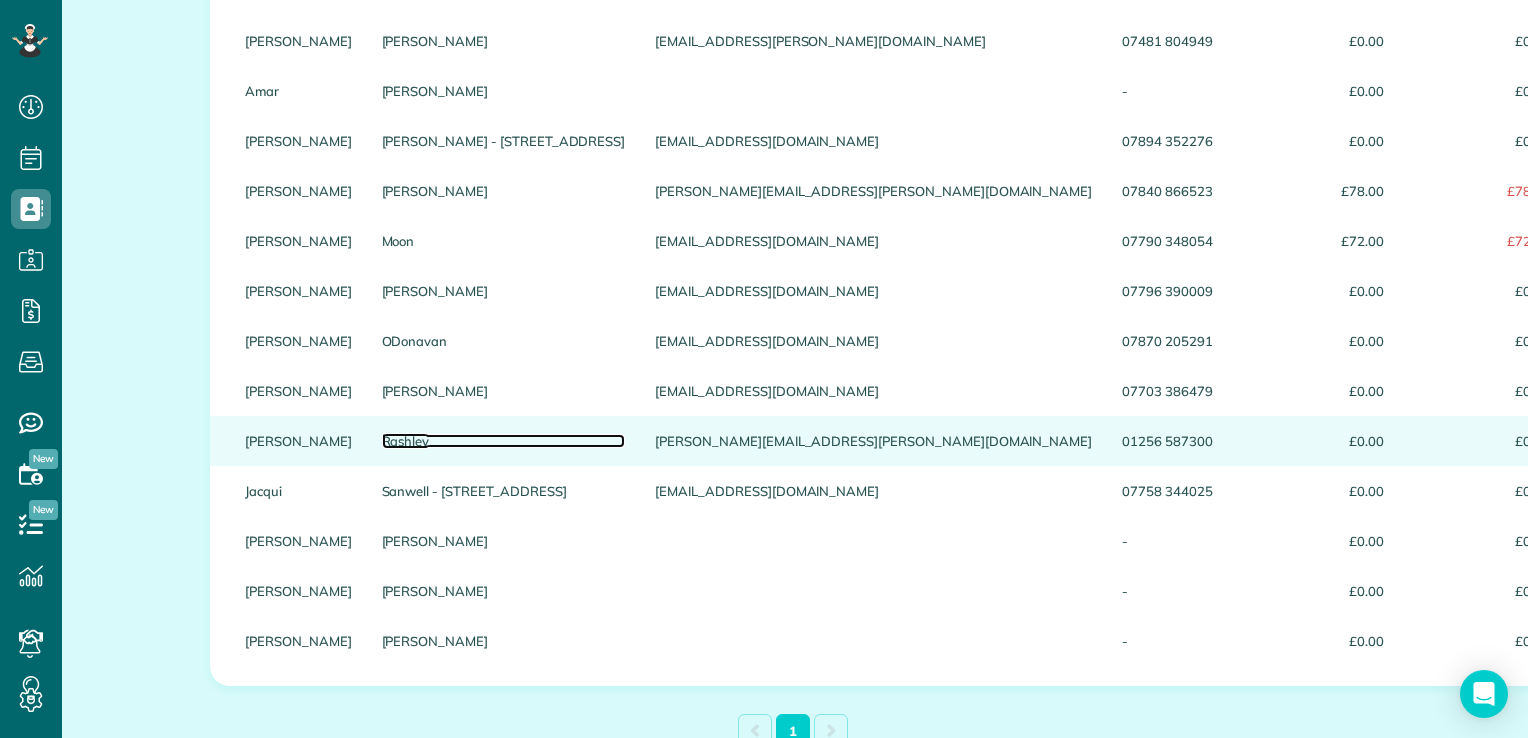 click on "Rashley" at bounding box center [504, 441] 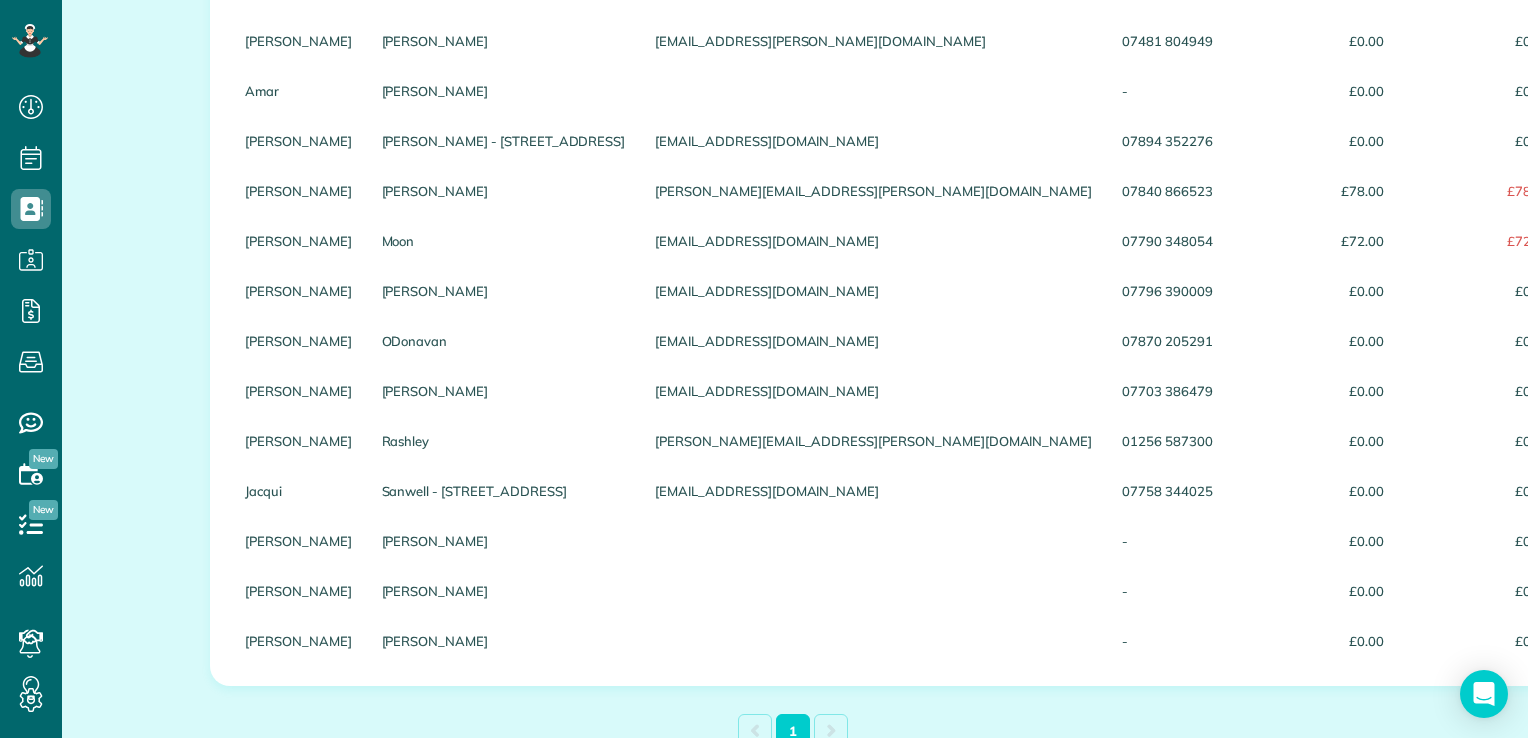 scroll, scrollTop: 0, scrollLeft: 0, axis: both 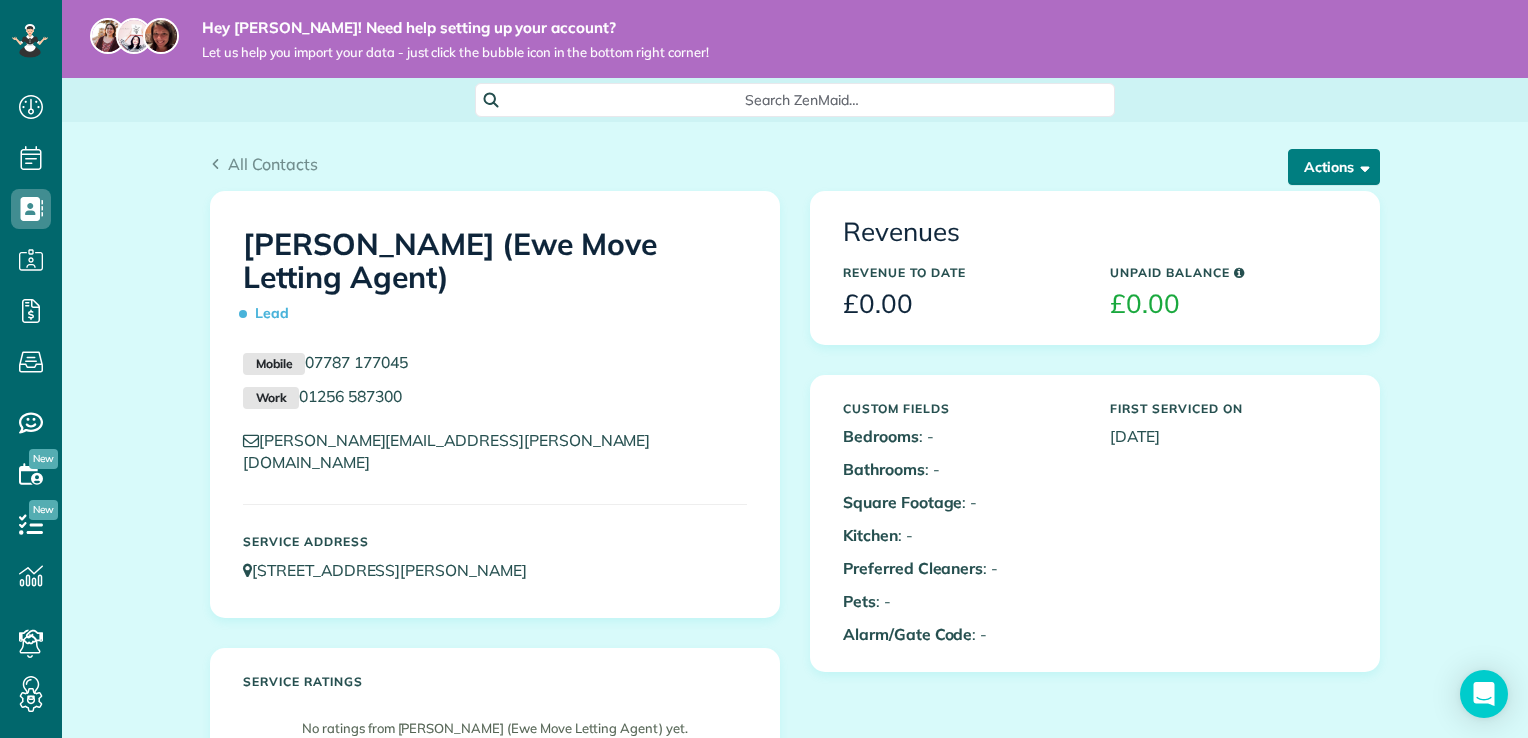 click on "Actions" at bounding box center (1334, 167) 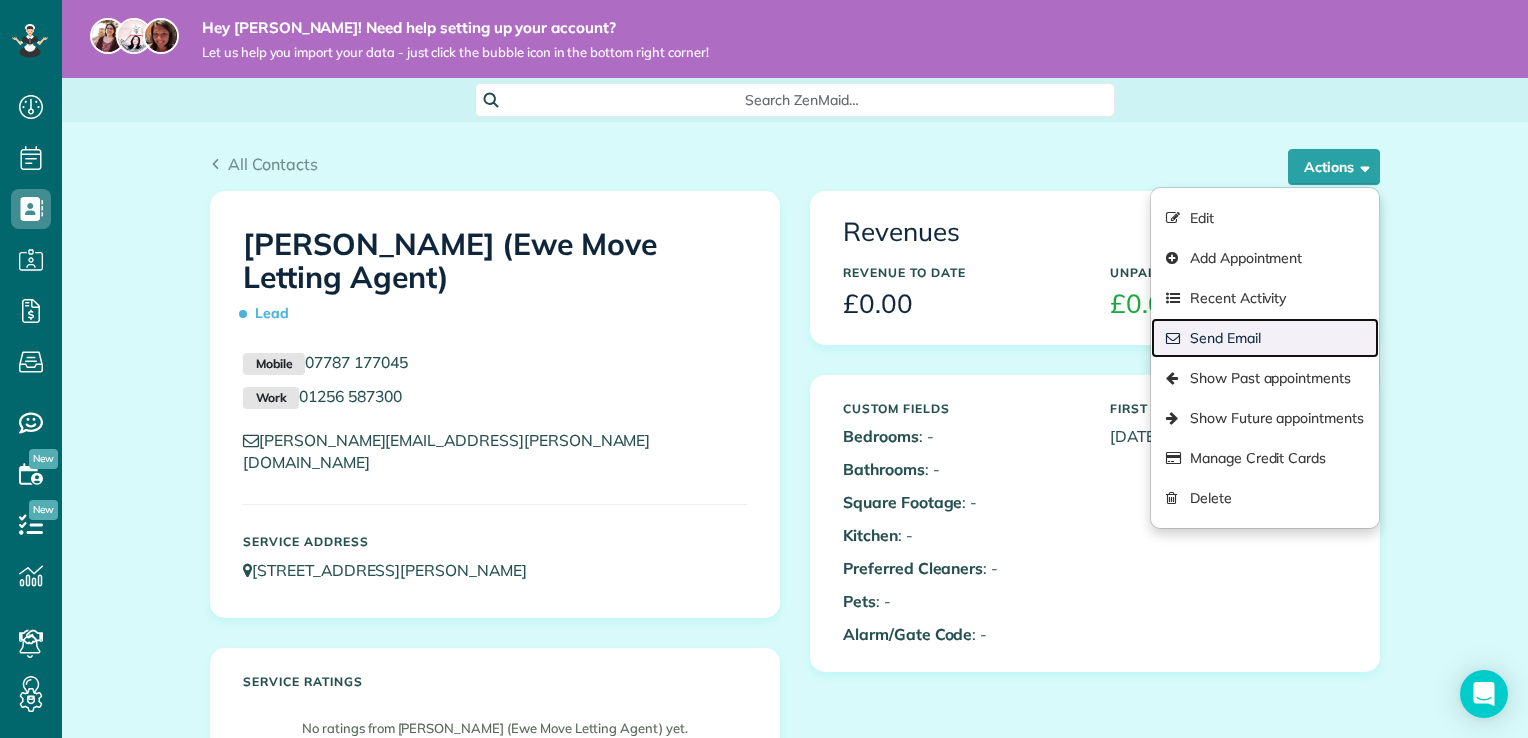 click on "Send Email" at bounding box center (1265, 338) 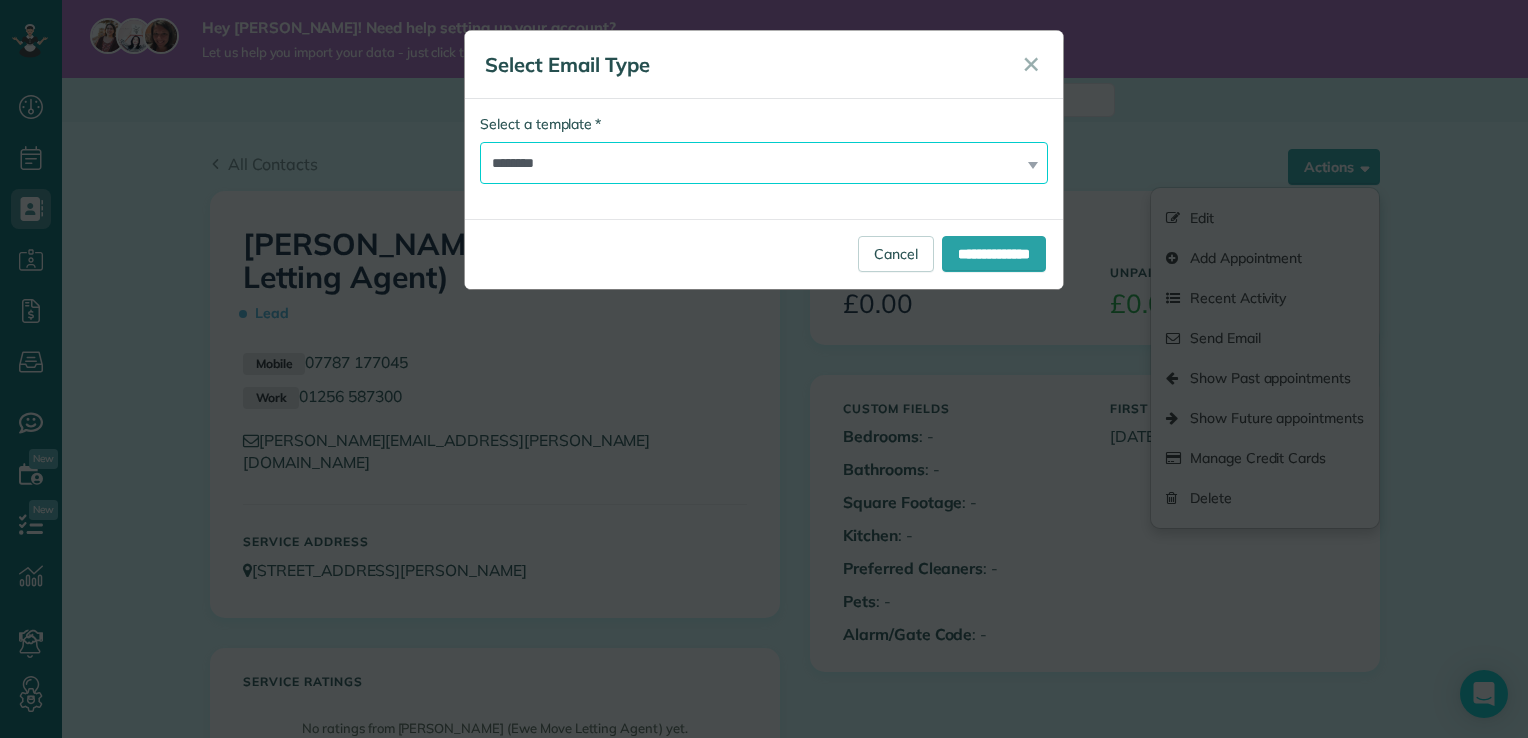 click on "**********" at bounding box center [764, 163] 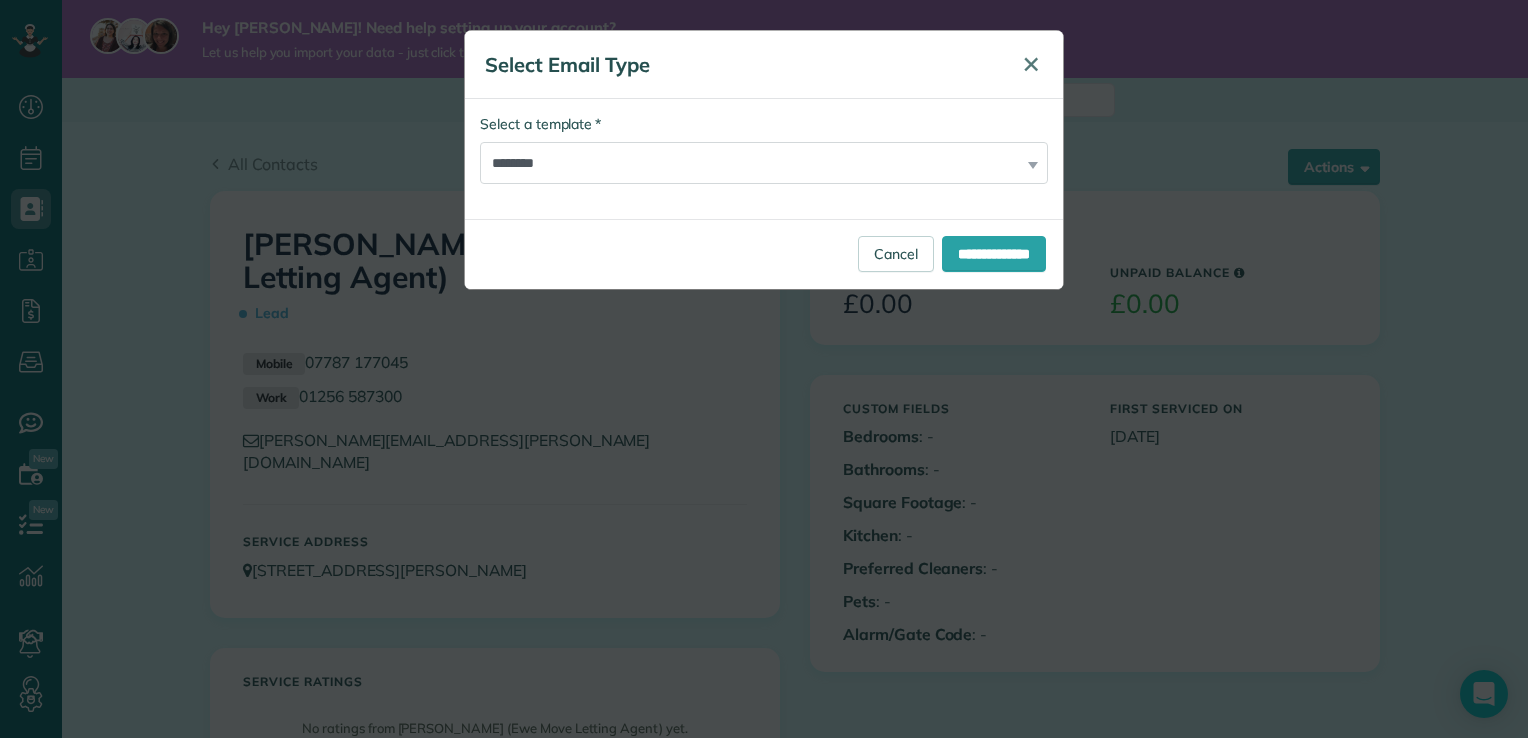 click on "✕" at bounding box center [1031, 64] 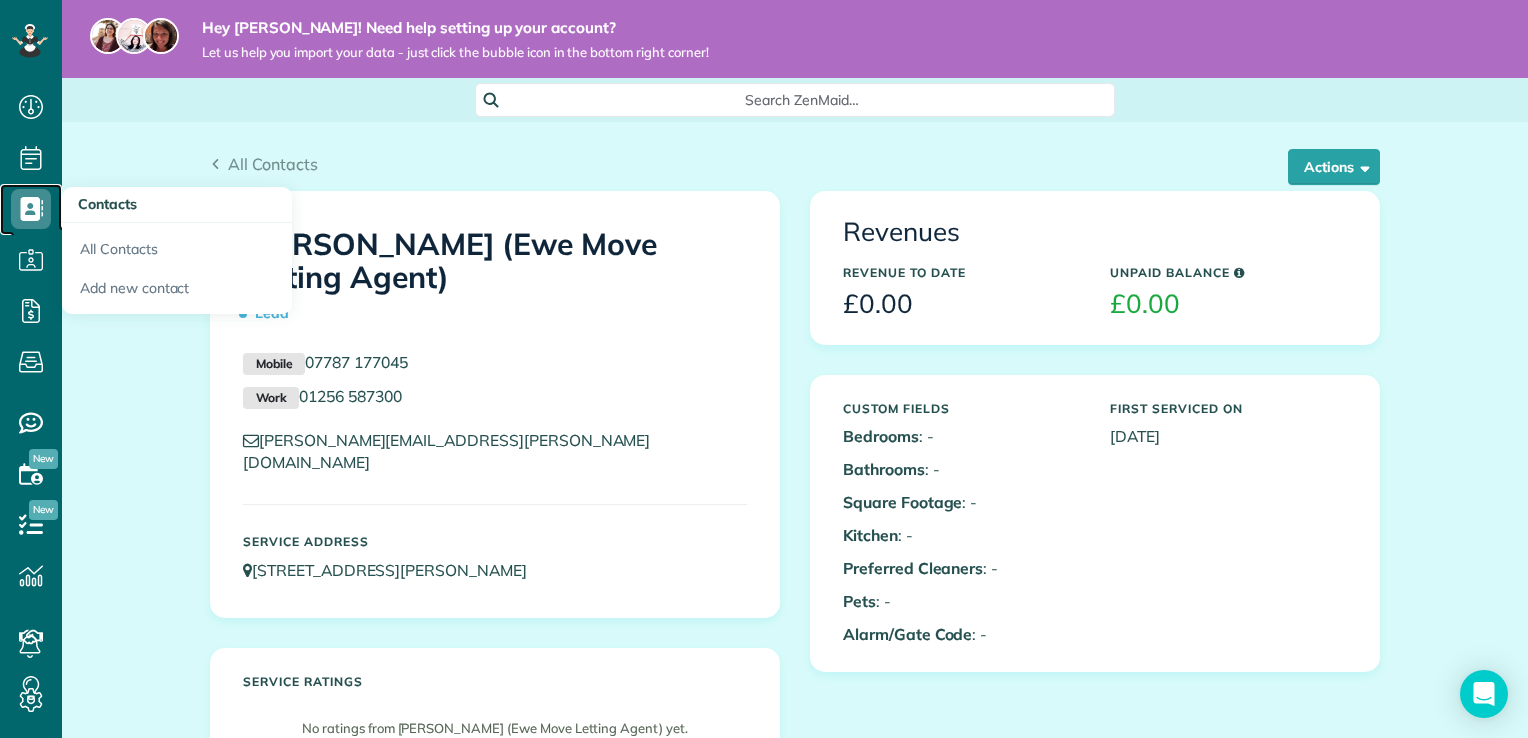 click 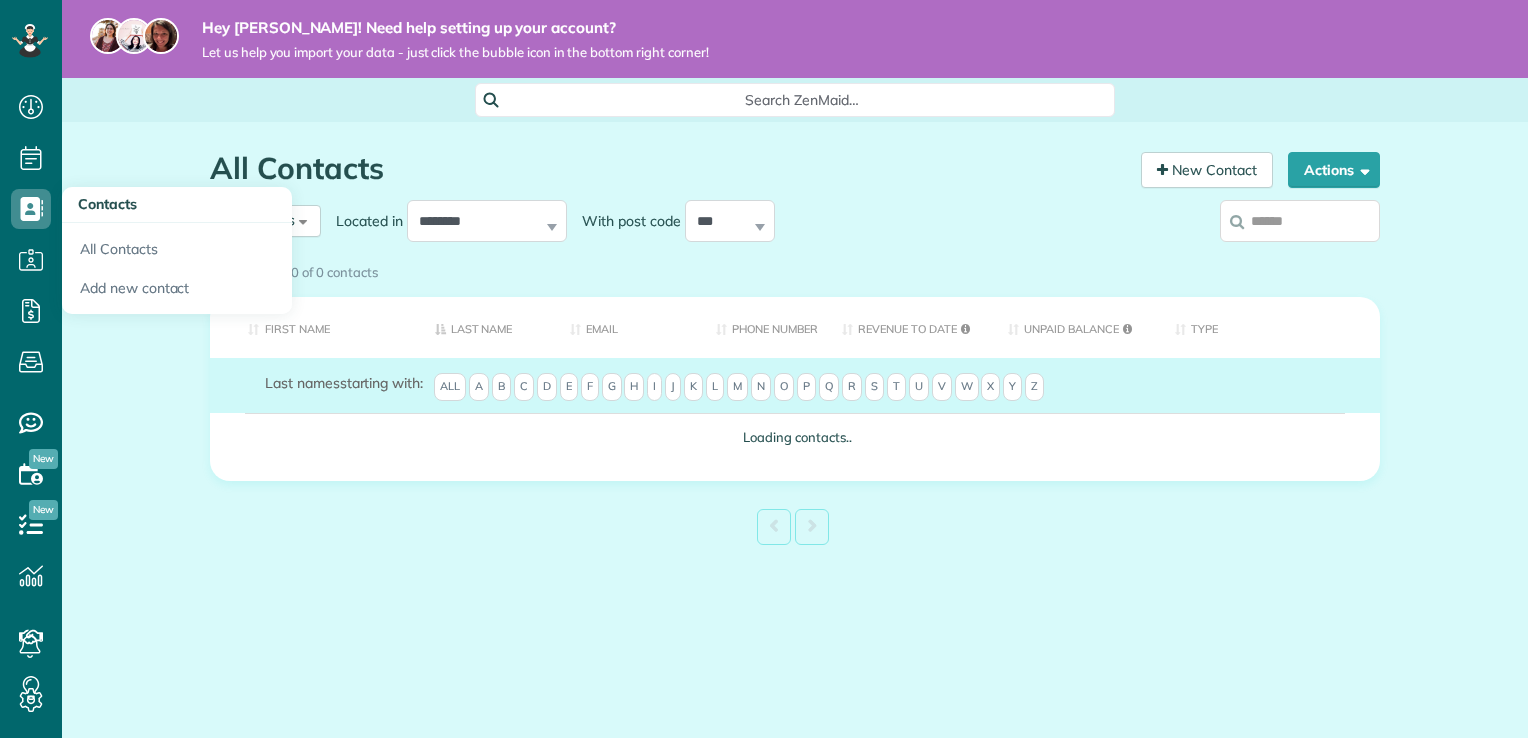 scroll, scrollTop: 0, scrollLeft: 0, axis: both 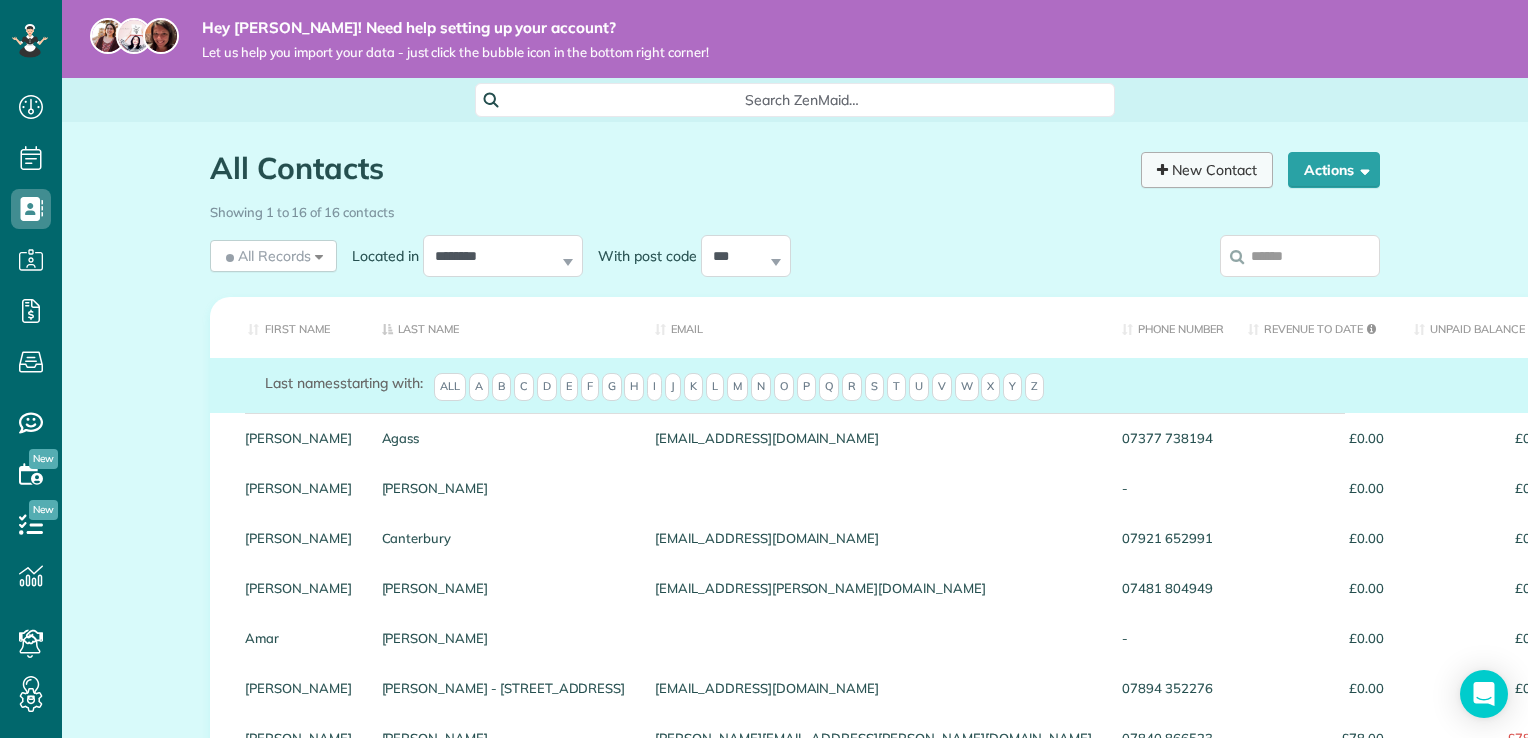 click on "New Contact" at bounding box center (1207, 170) 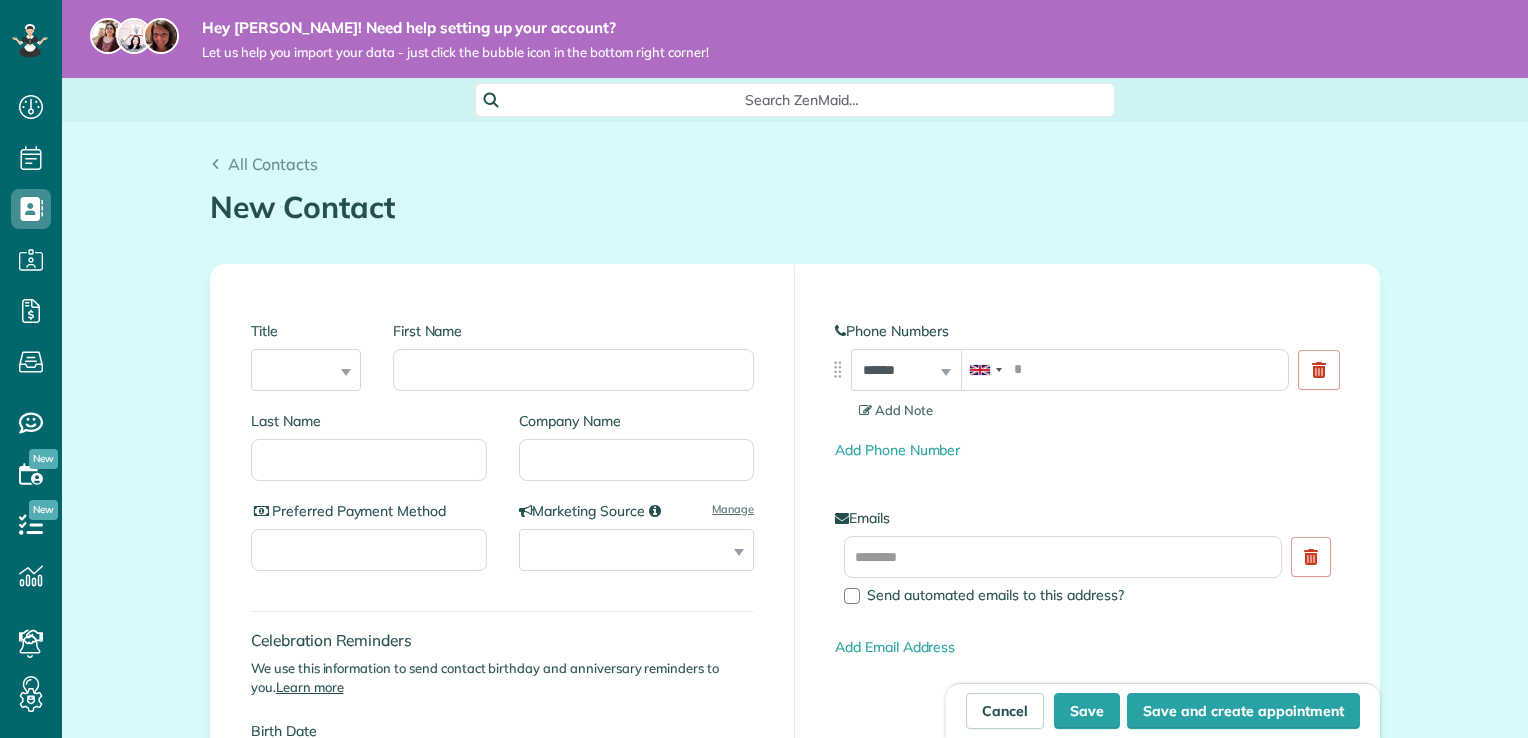 scroll, scrollTop: 0, scrollLeft: 0, axis: both 